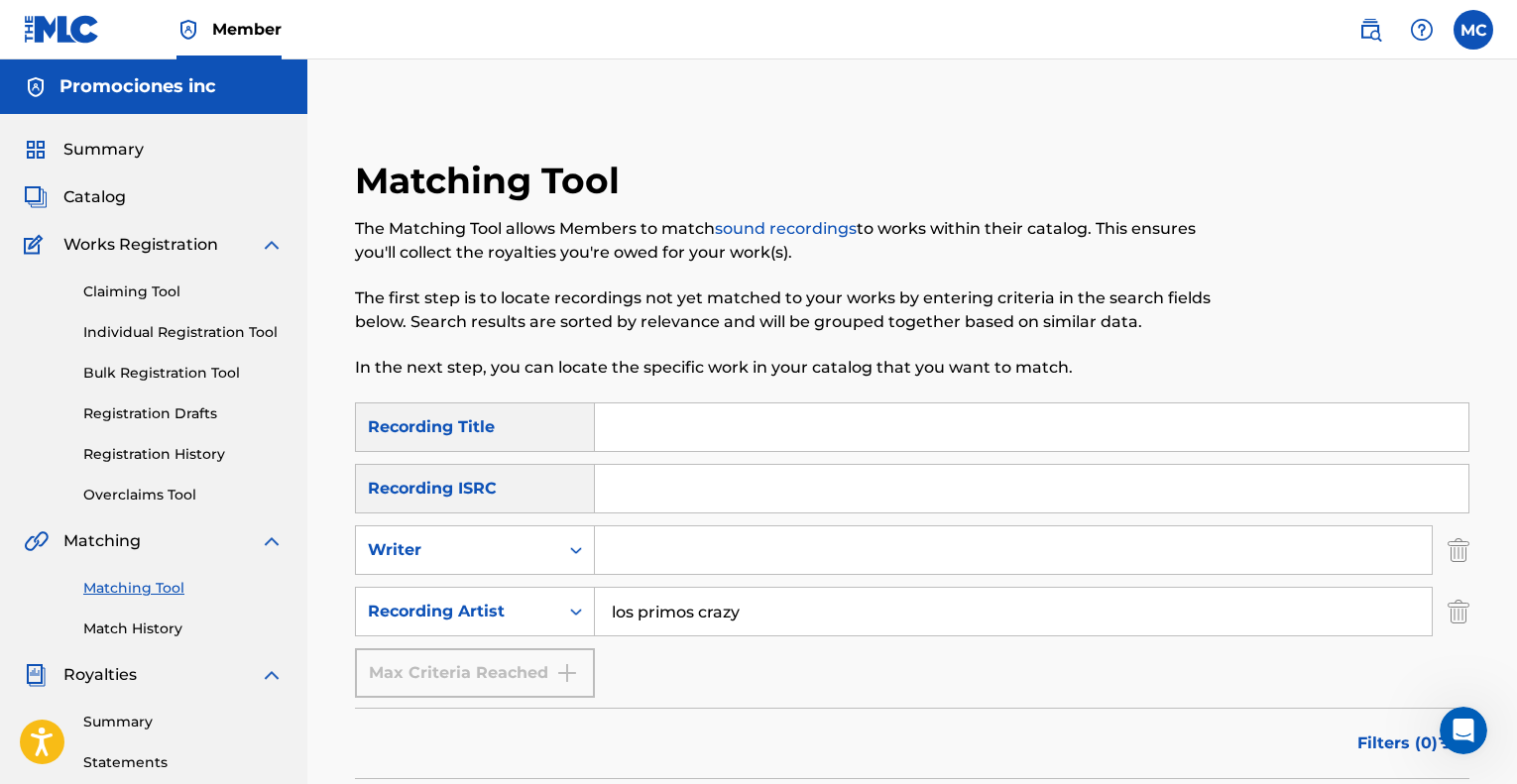 scroll, scrollTop: 593, scrollLeft: 0, axis: vertical 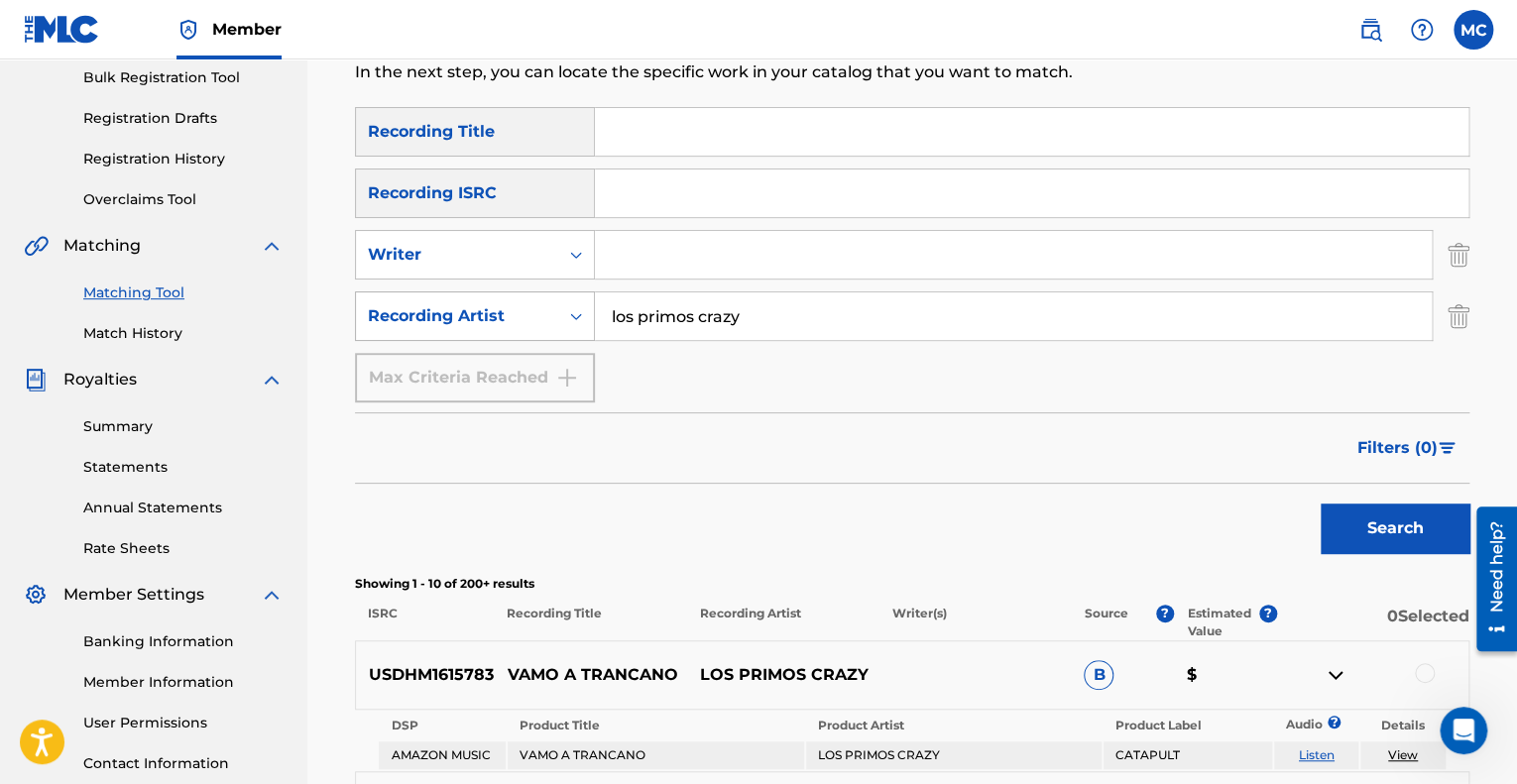 drag, startPoint x: 759, startPoint y: 331, endPoint x: 537, endPoint y: 322, distance: 222.18236 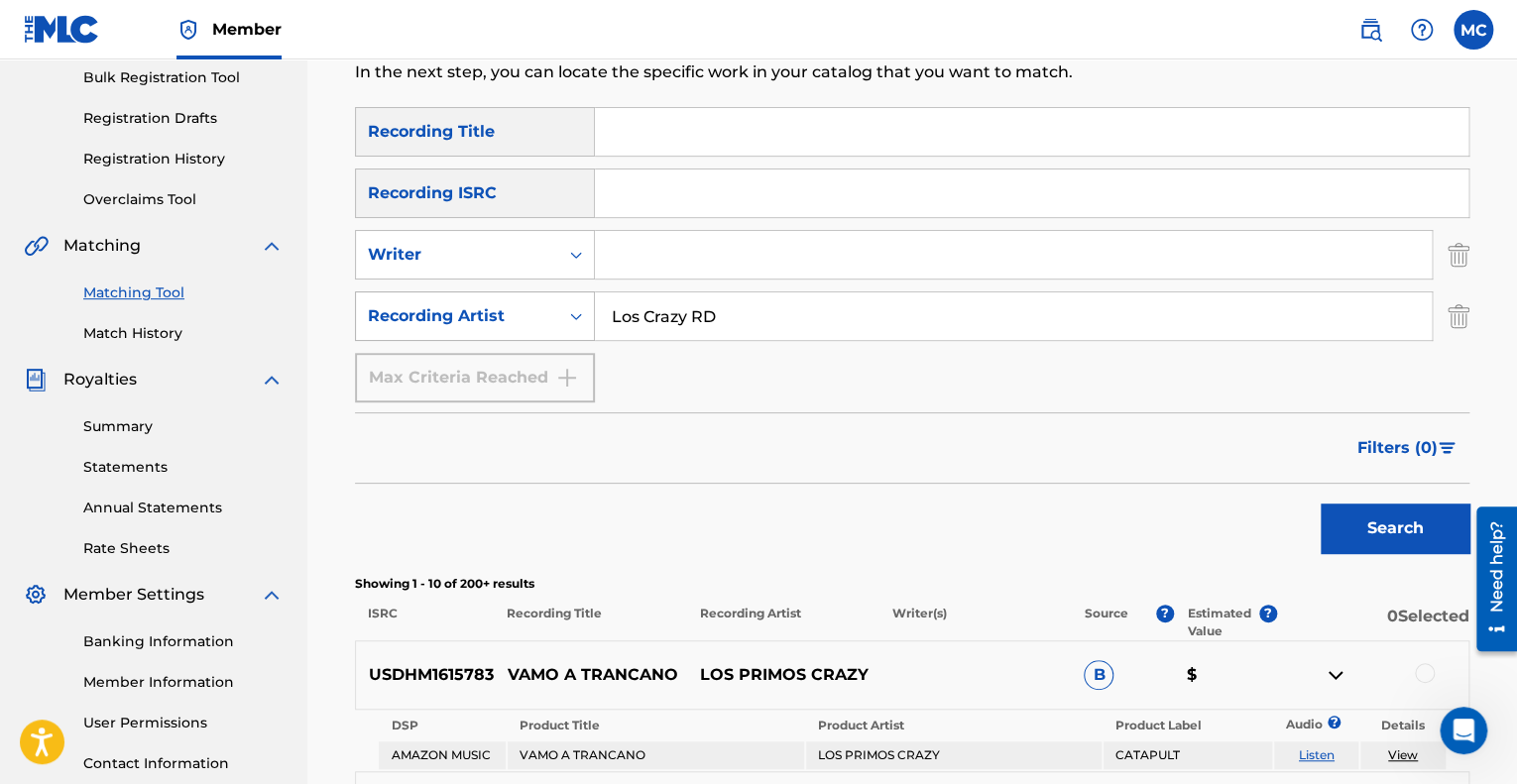 type on "Los Crazy RD" 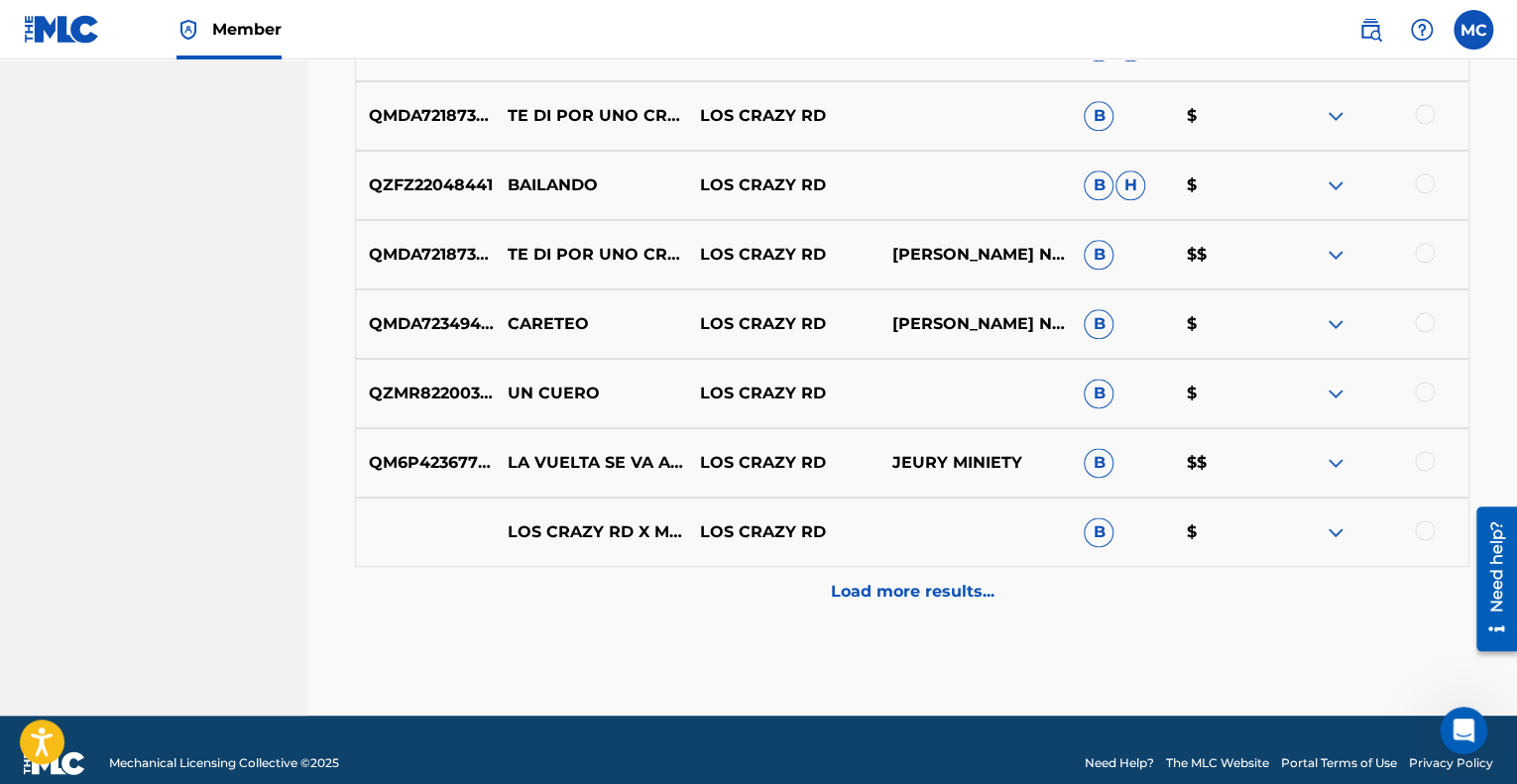 scroll, scrollTop: 1088, scrollLeft: 0, axis: vertical 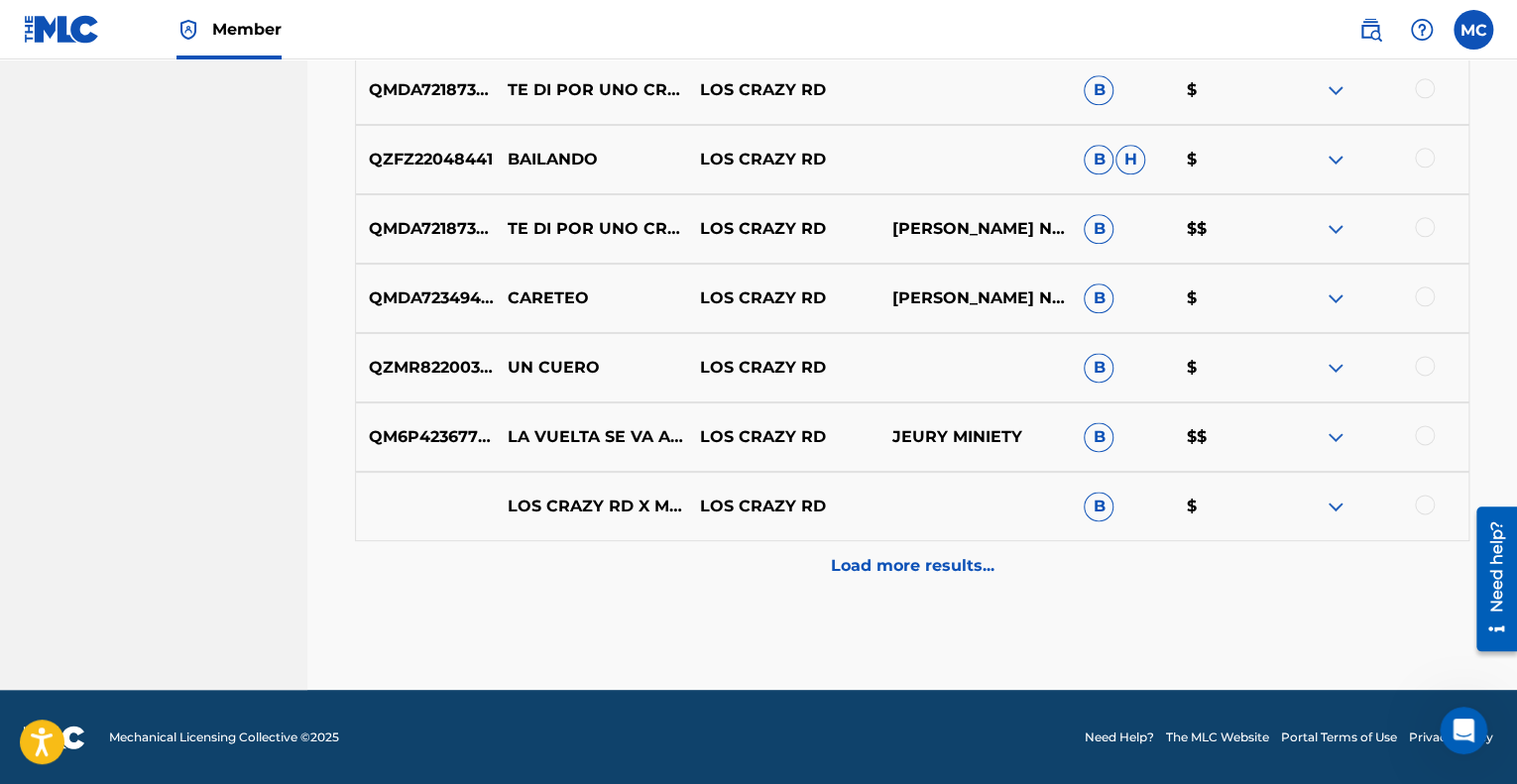 click on "Load more results..." at bounding box center [912, 566] 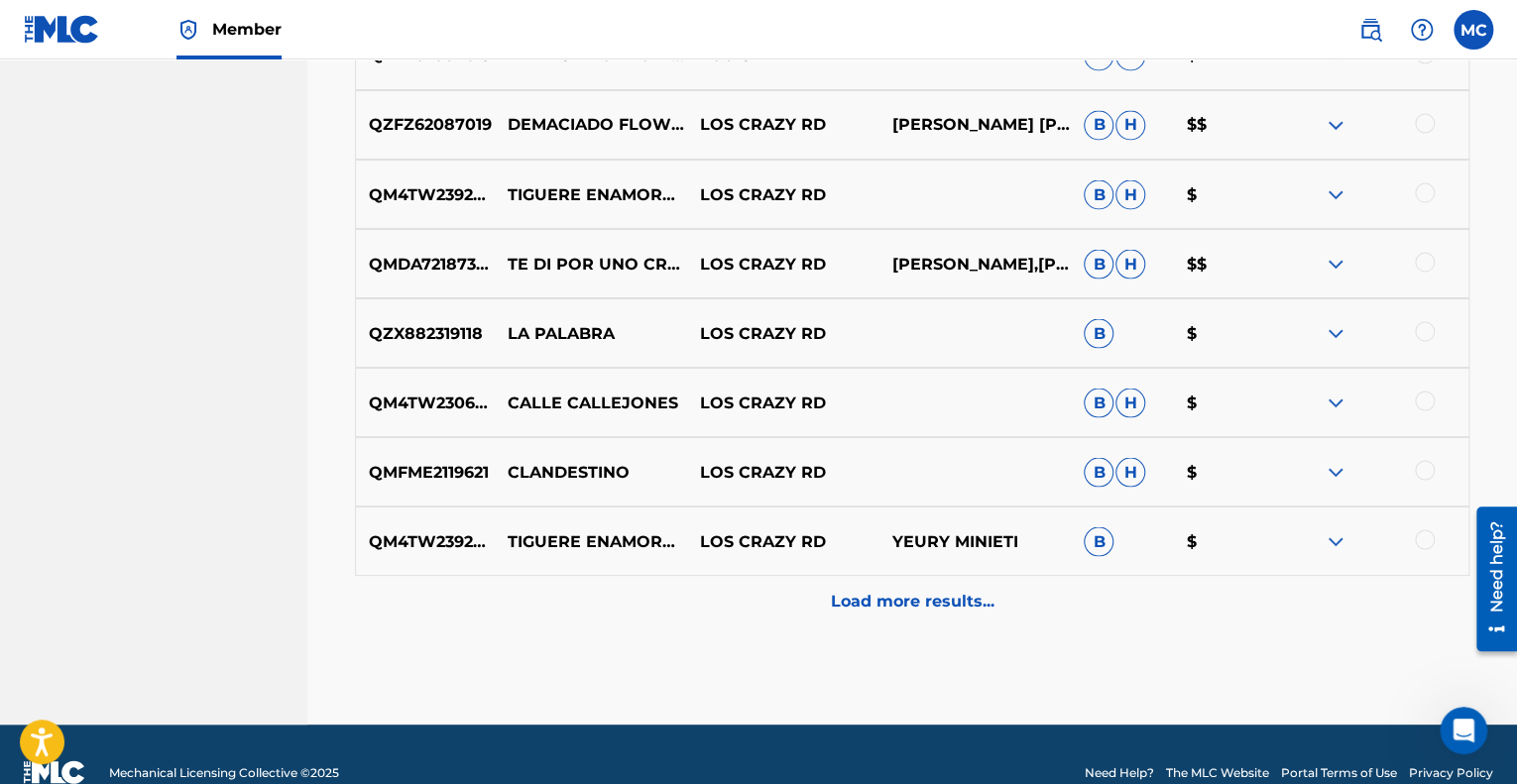 scroll, scrollTop: 1782, scrollLeft: 0, axis: vertical 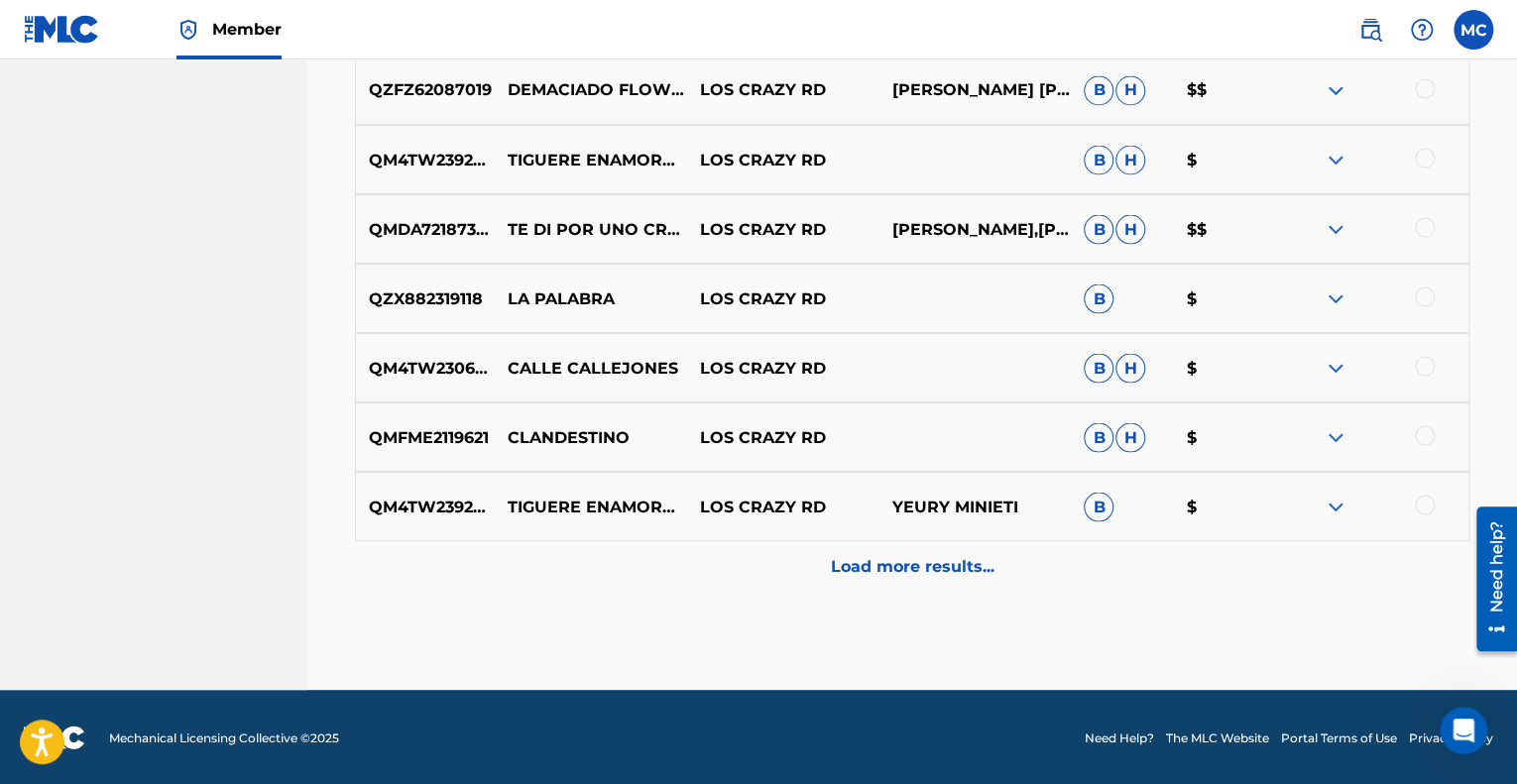 click on "Load more results..." at bounding box center (912, 566) 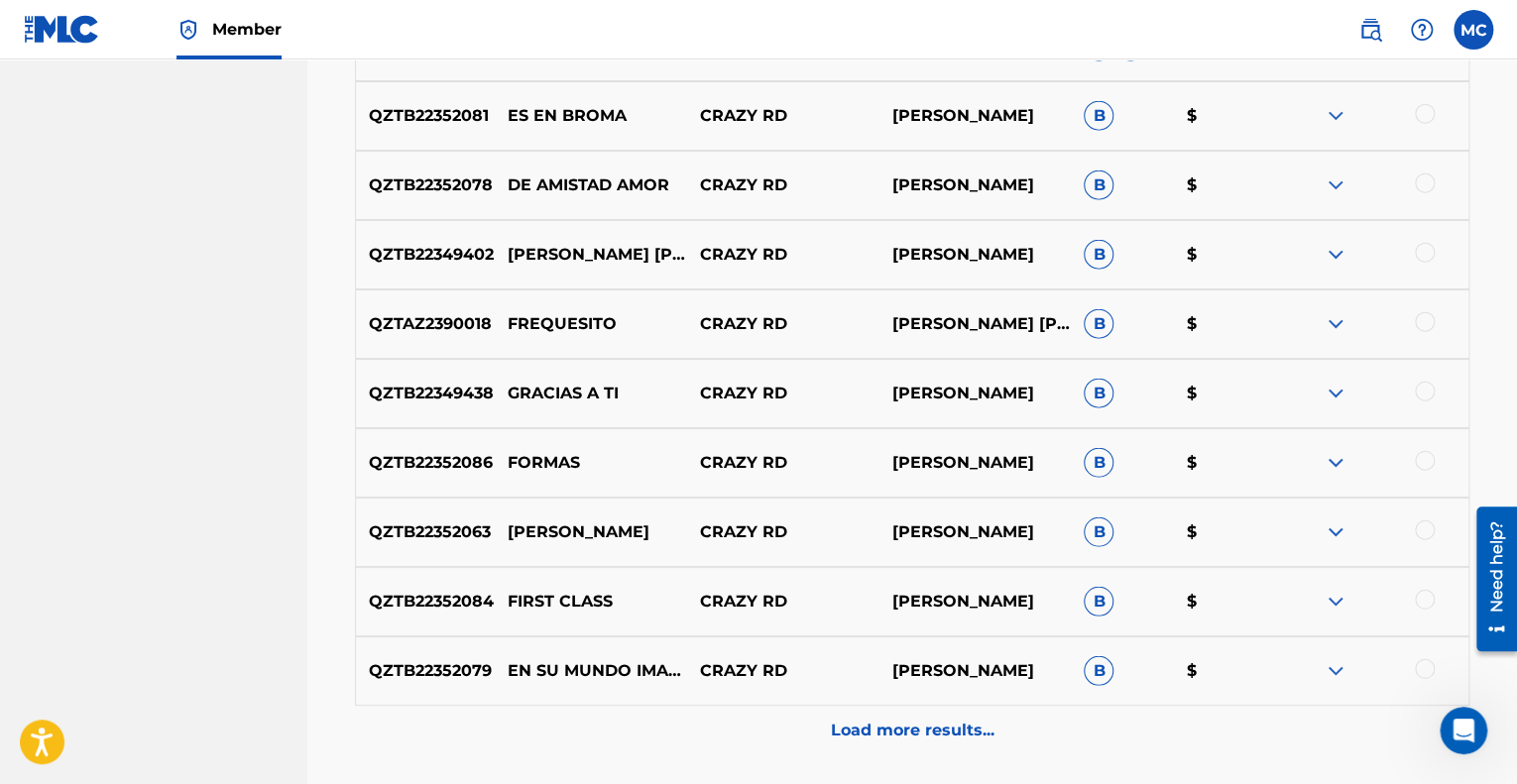 scroll, scrollTop: 2476, scrollLeft: 0, axis: vertical 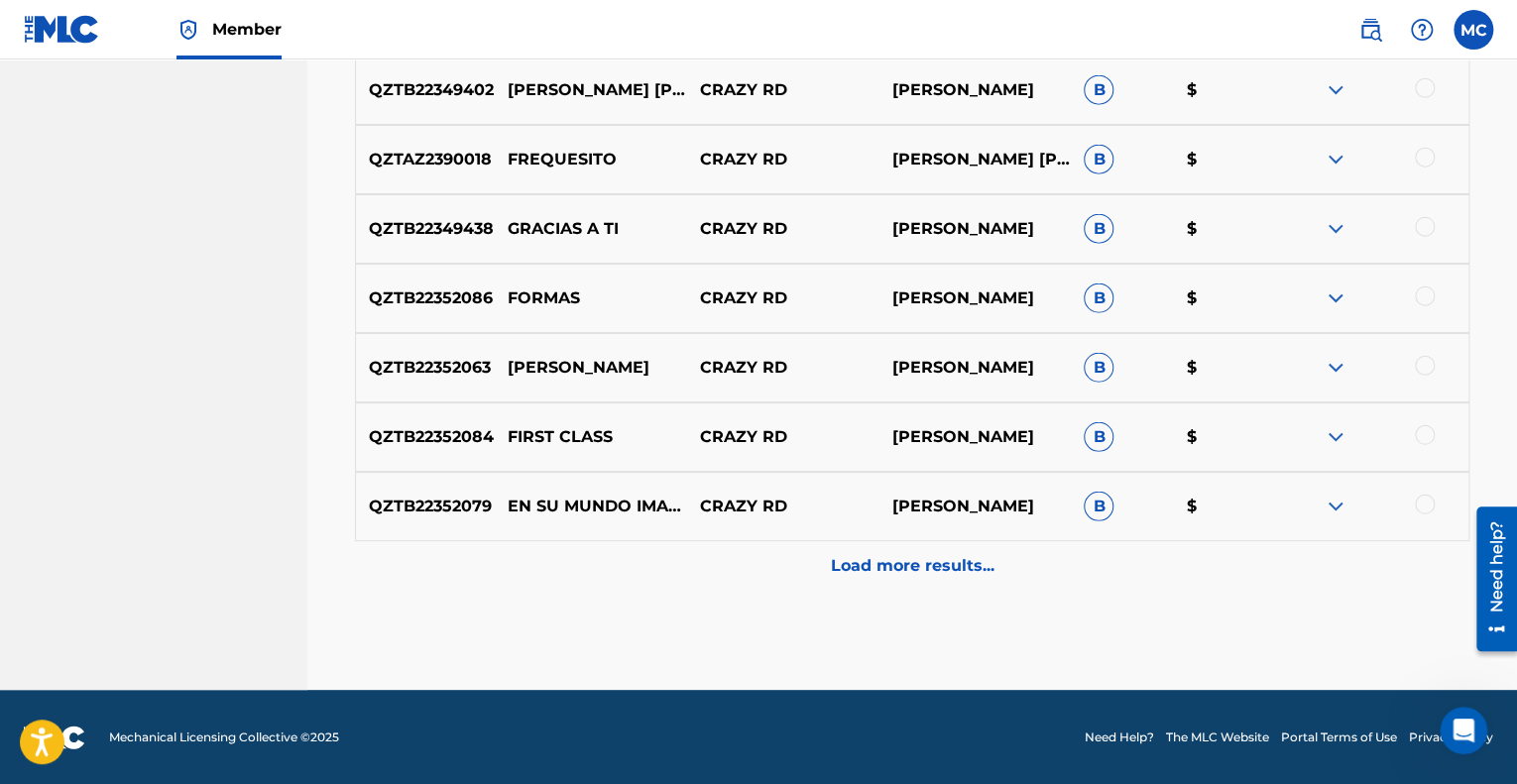 click on "Load more results..." at bounding box center (912, 566) 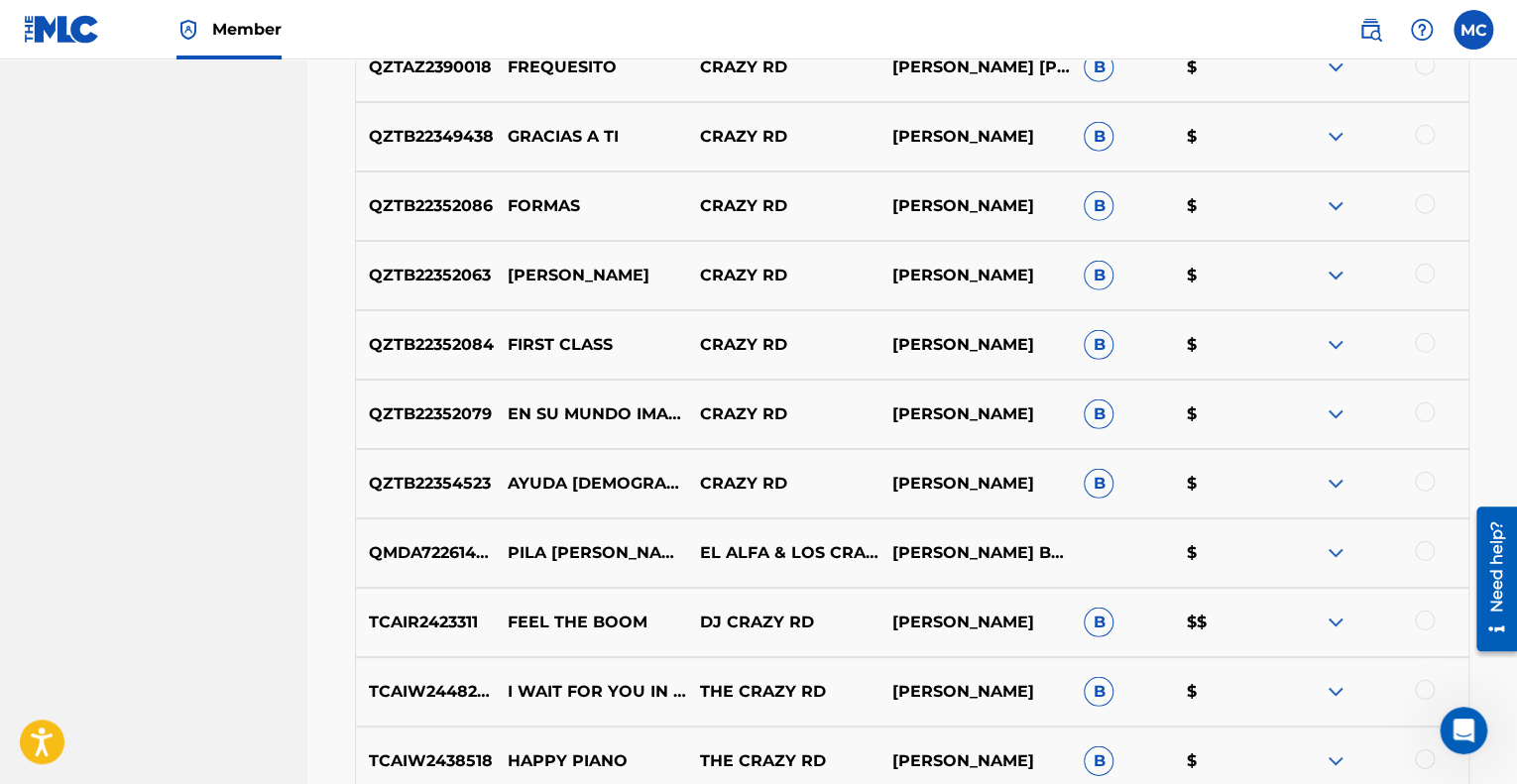 scroll, scrollTop: 2674, scrollLeft: 0, axis: vertical 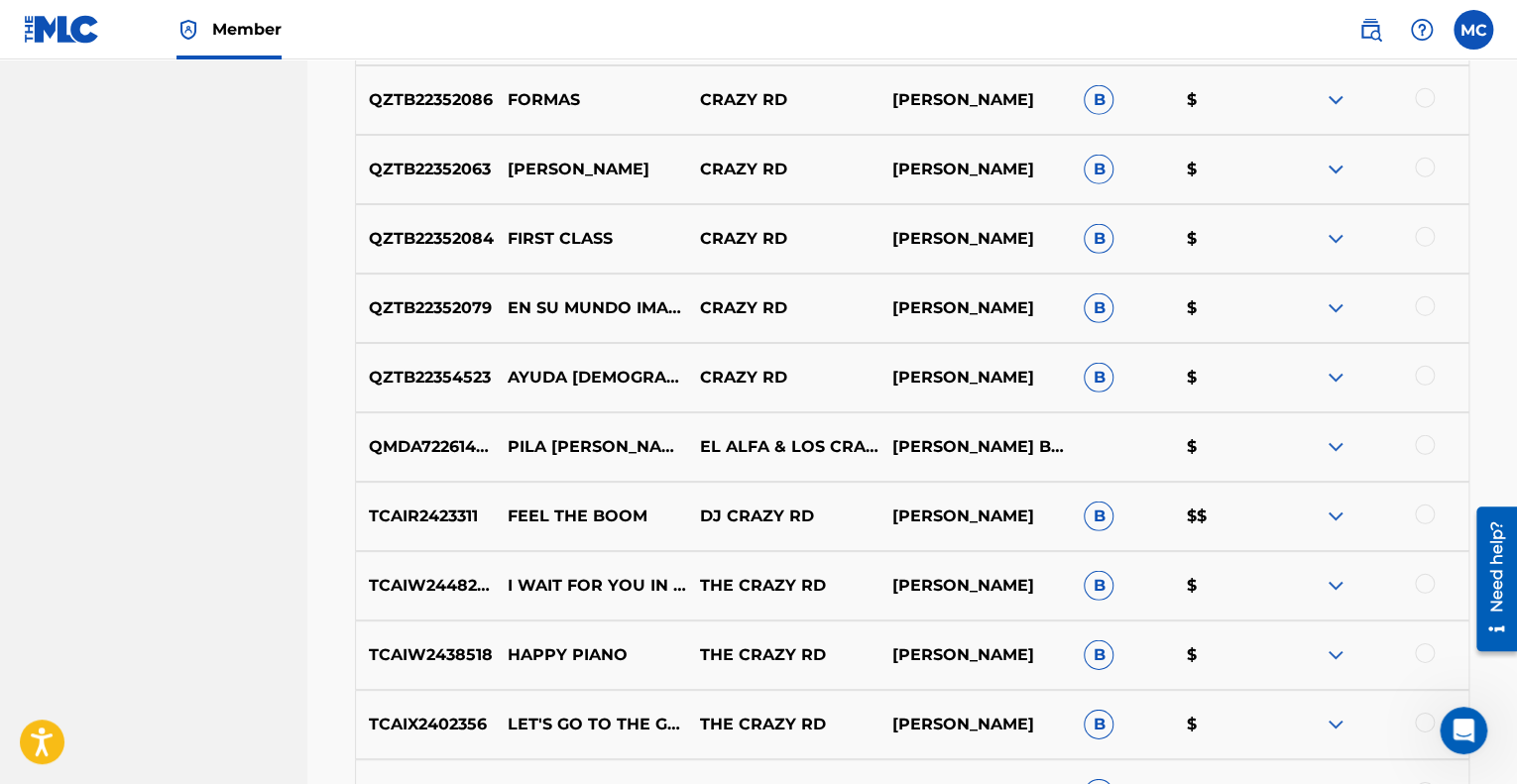 click at bounding box center [1336, 447] 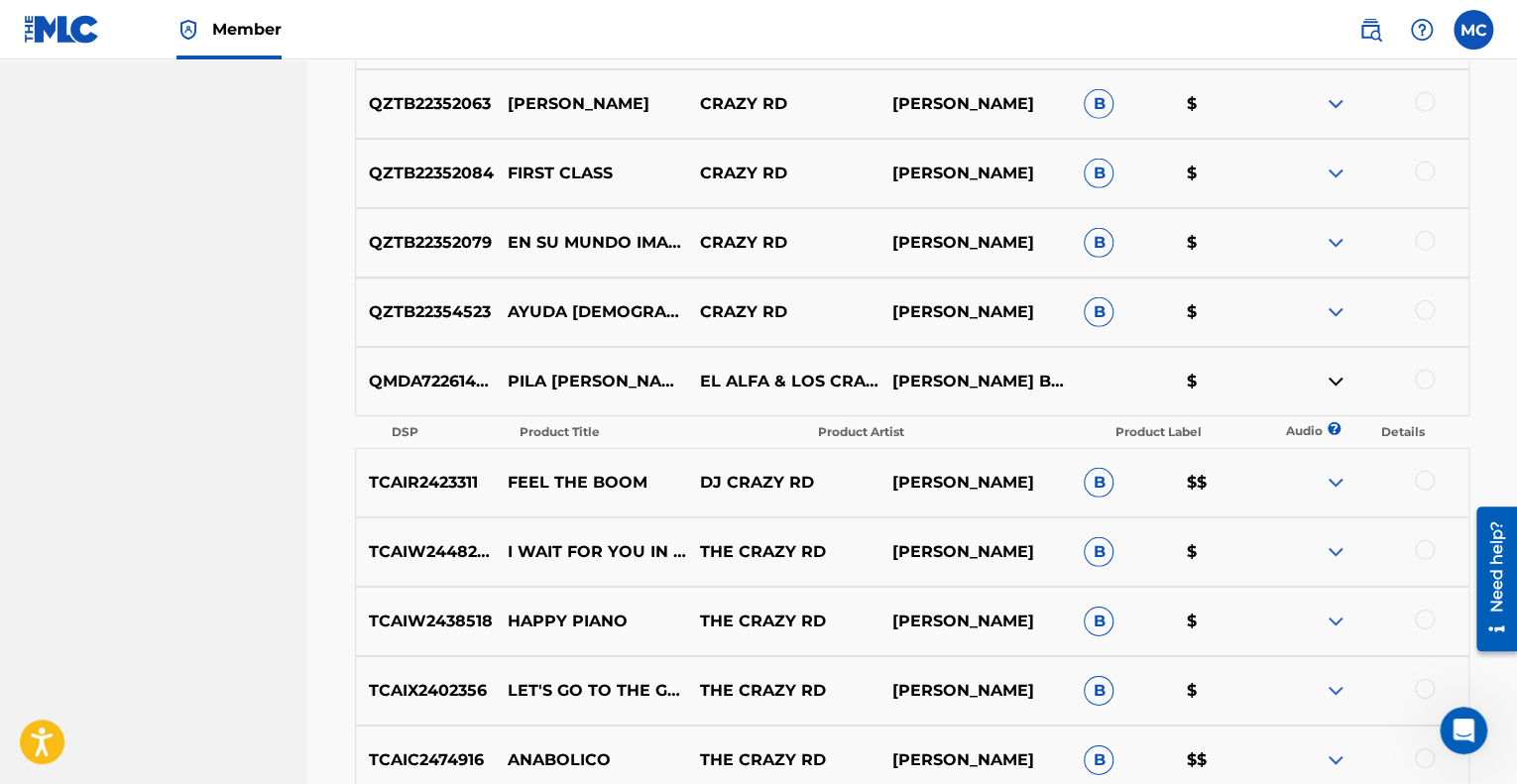 scroll, scrollTop: 2773, scrollLeft: 0, axis: vertical 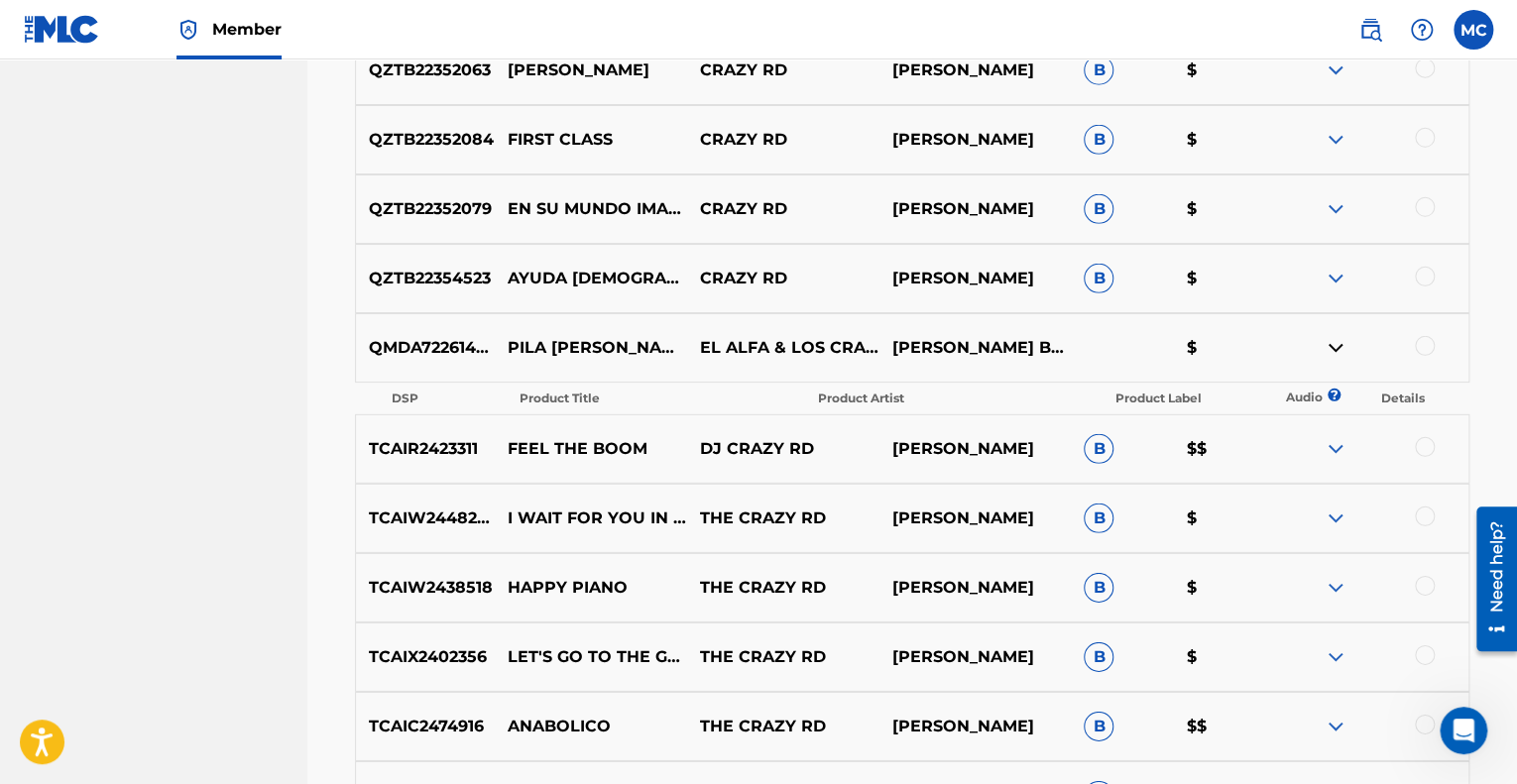 click at bounding box center (1336, 348) 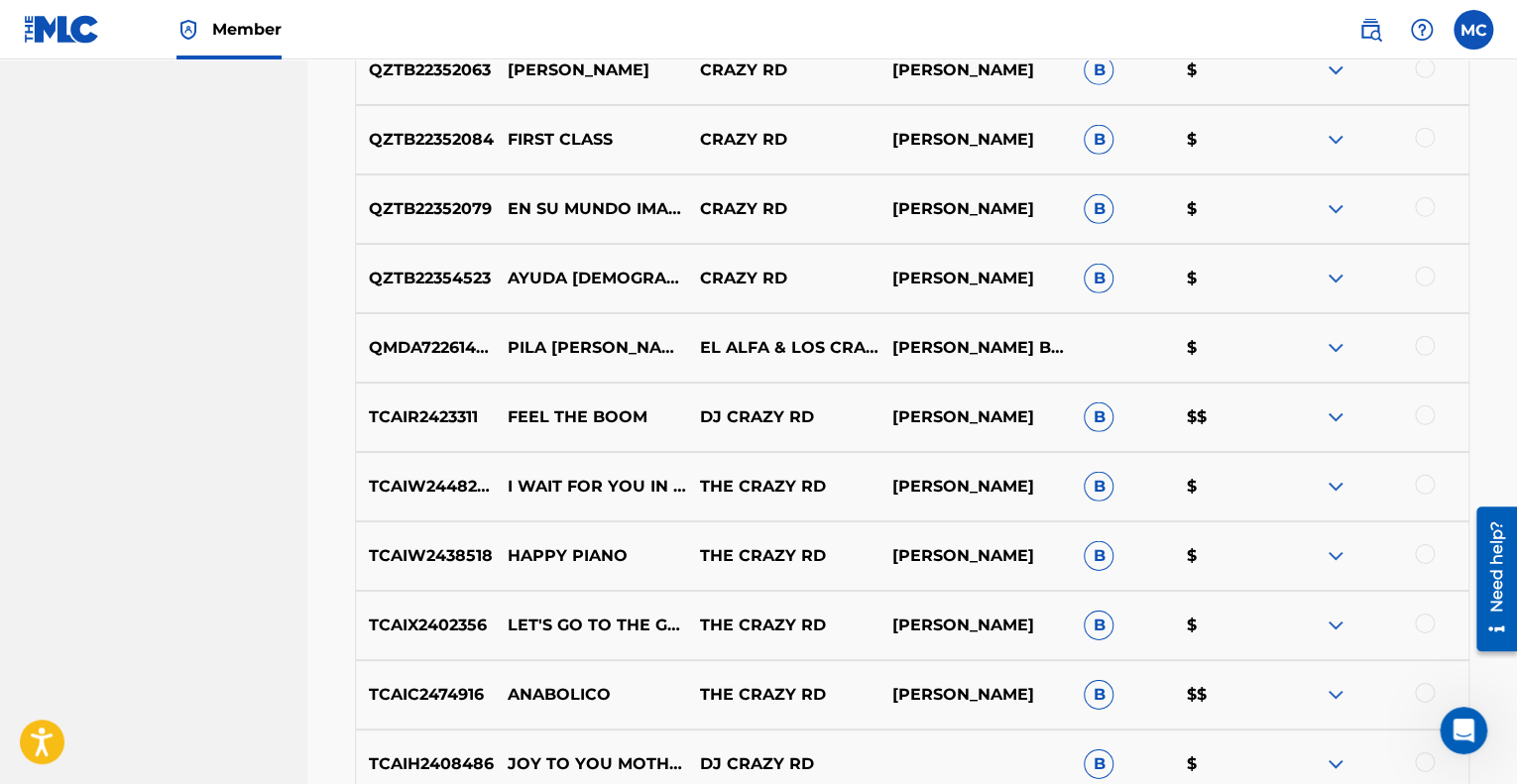 click at bounding box center [1336, 348] 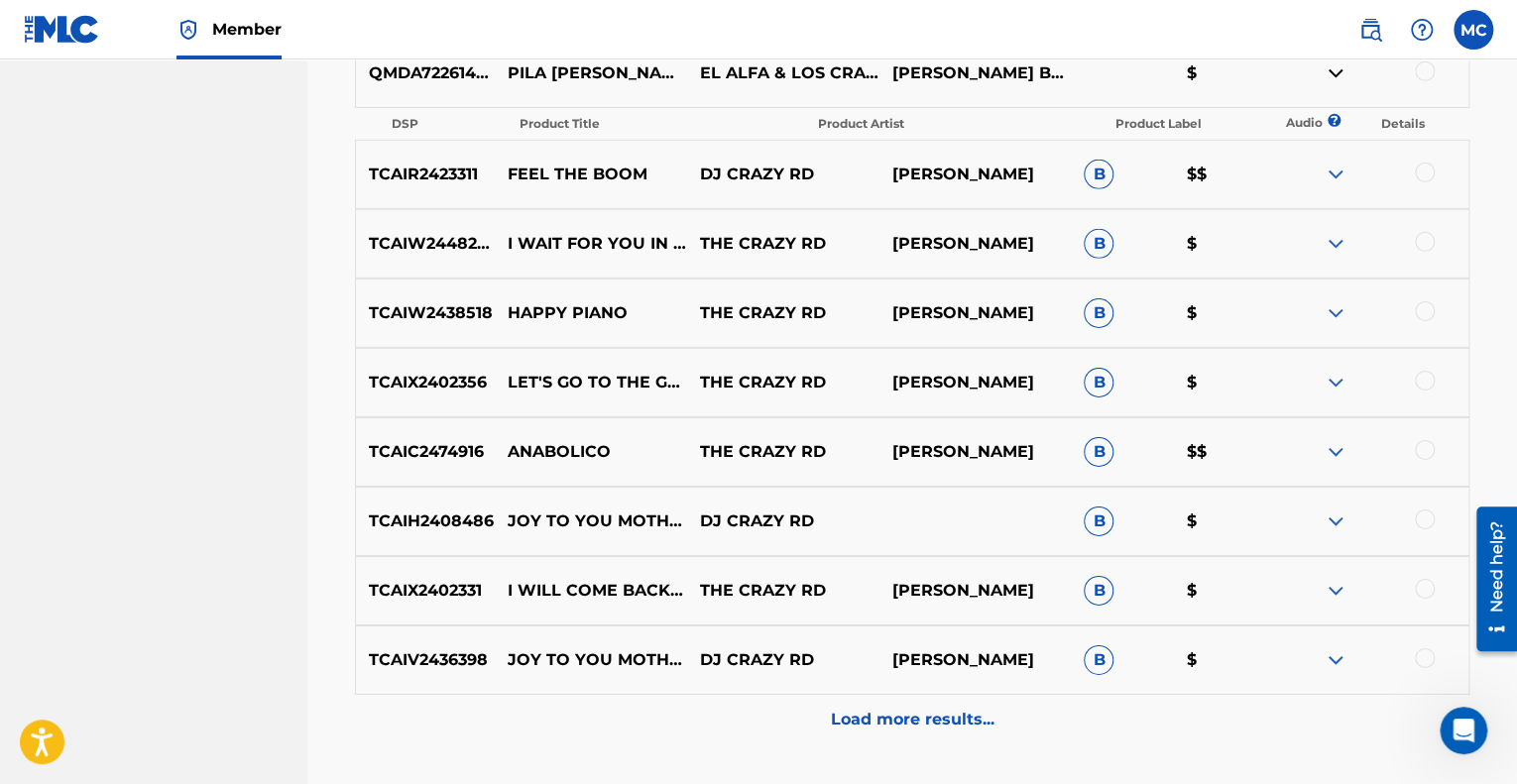 scroll, scrollTop: 3071, scrollLeft: 0, axis: vertical 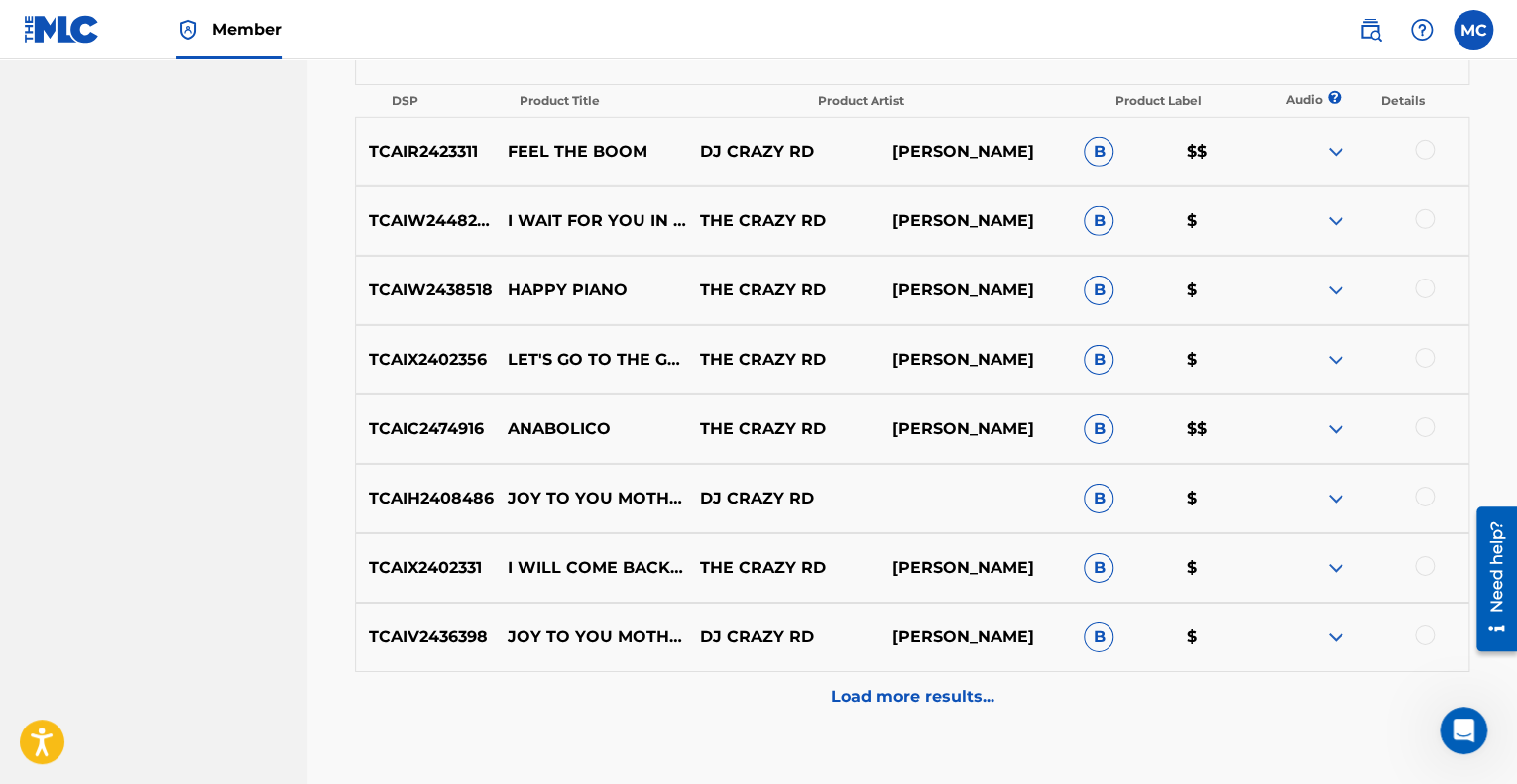 click on "Load more results..." at bounding box center [912, 697] 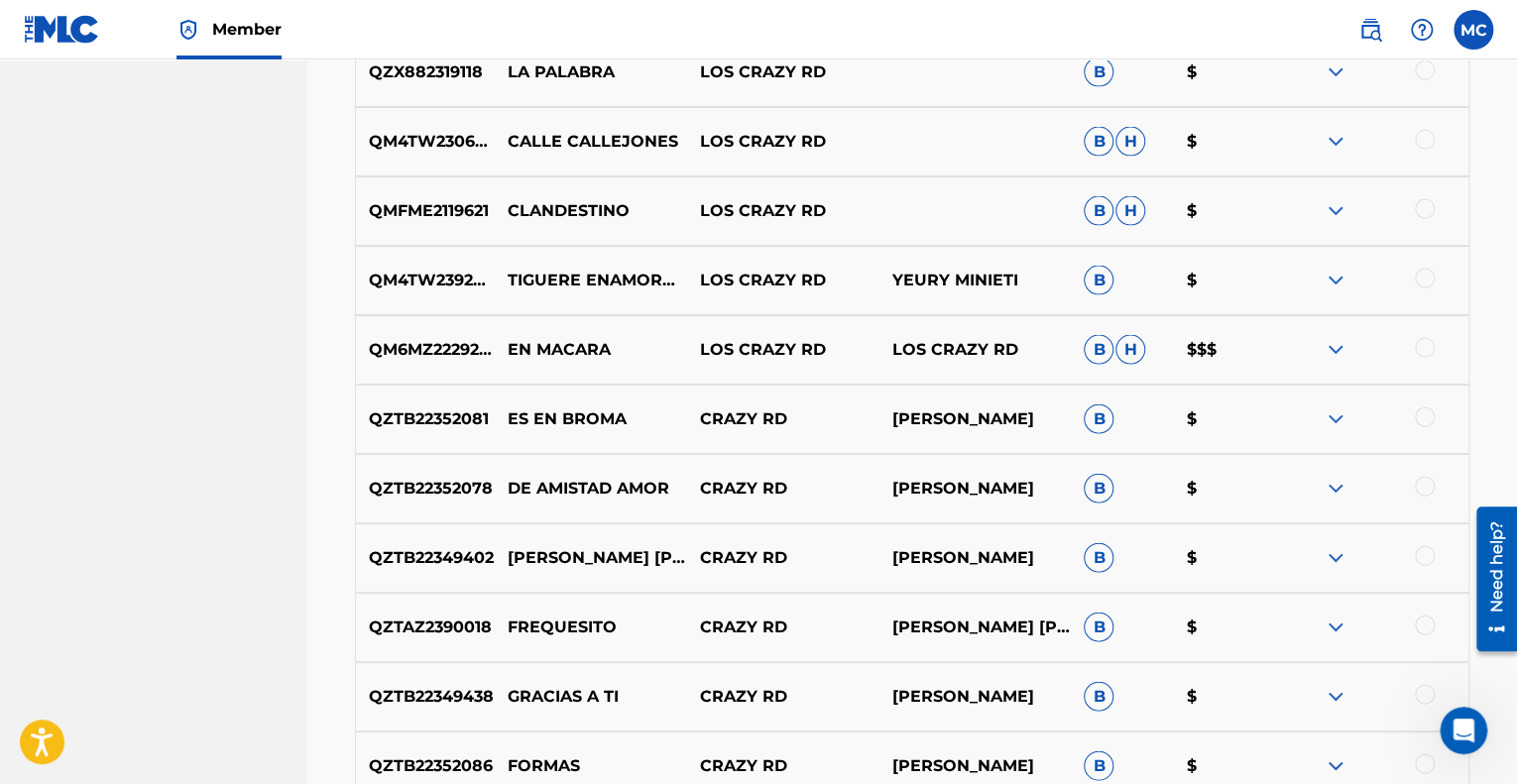 scroll, scrollTop: 1980, scrollLeft: 0, axis: vertical 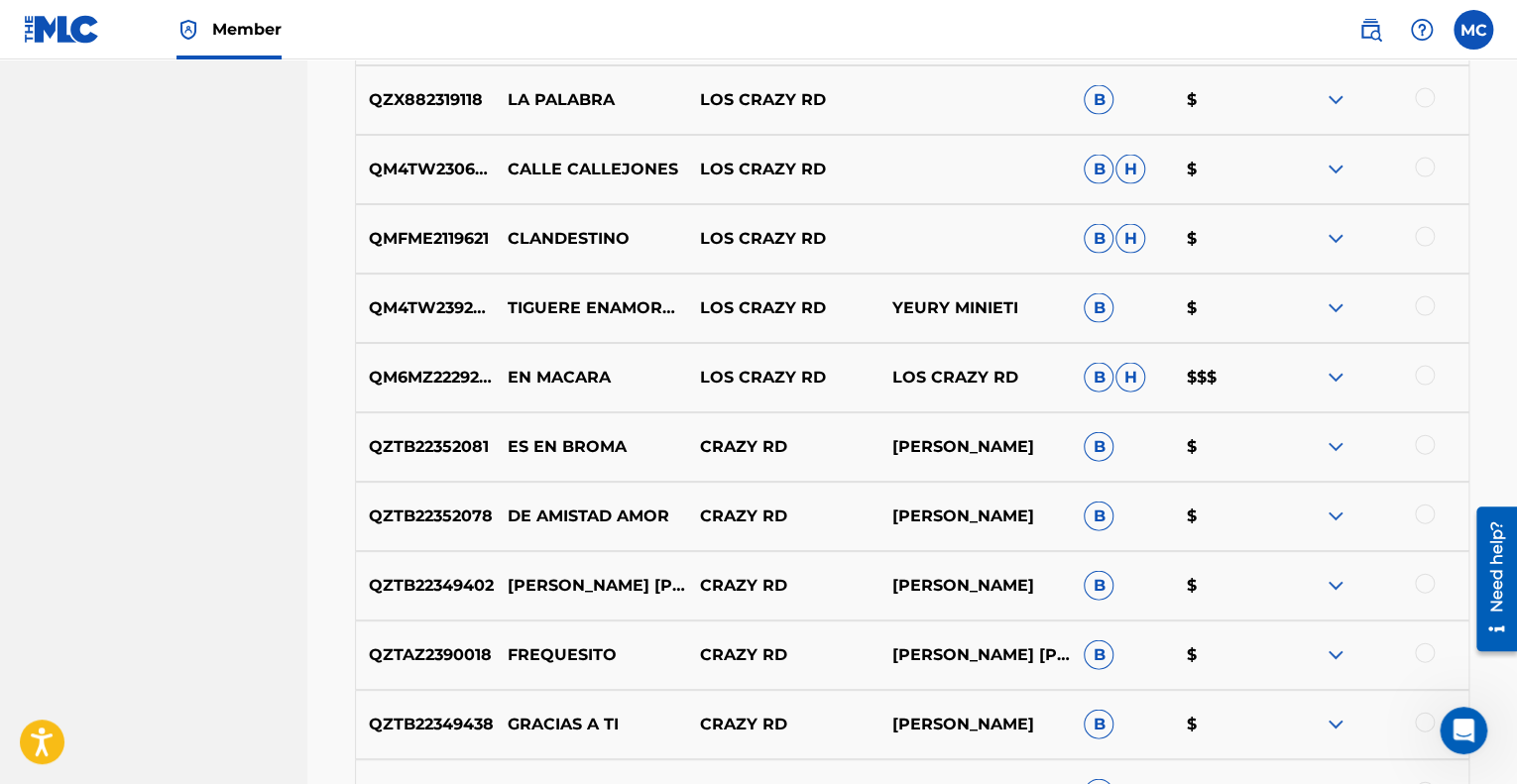 click at bounding box center [1336, 308] 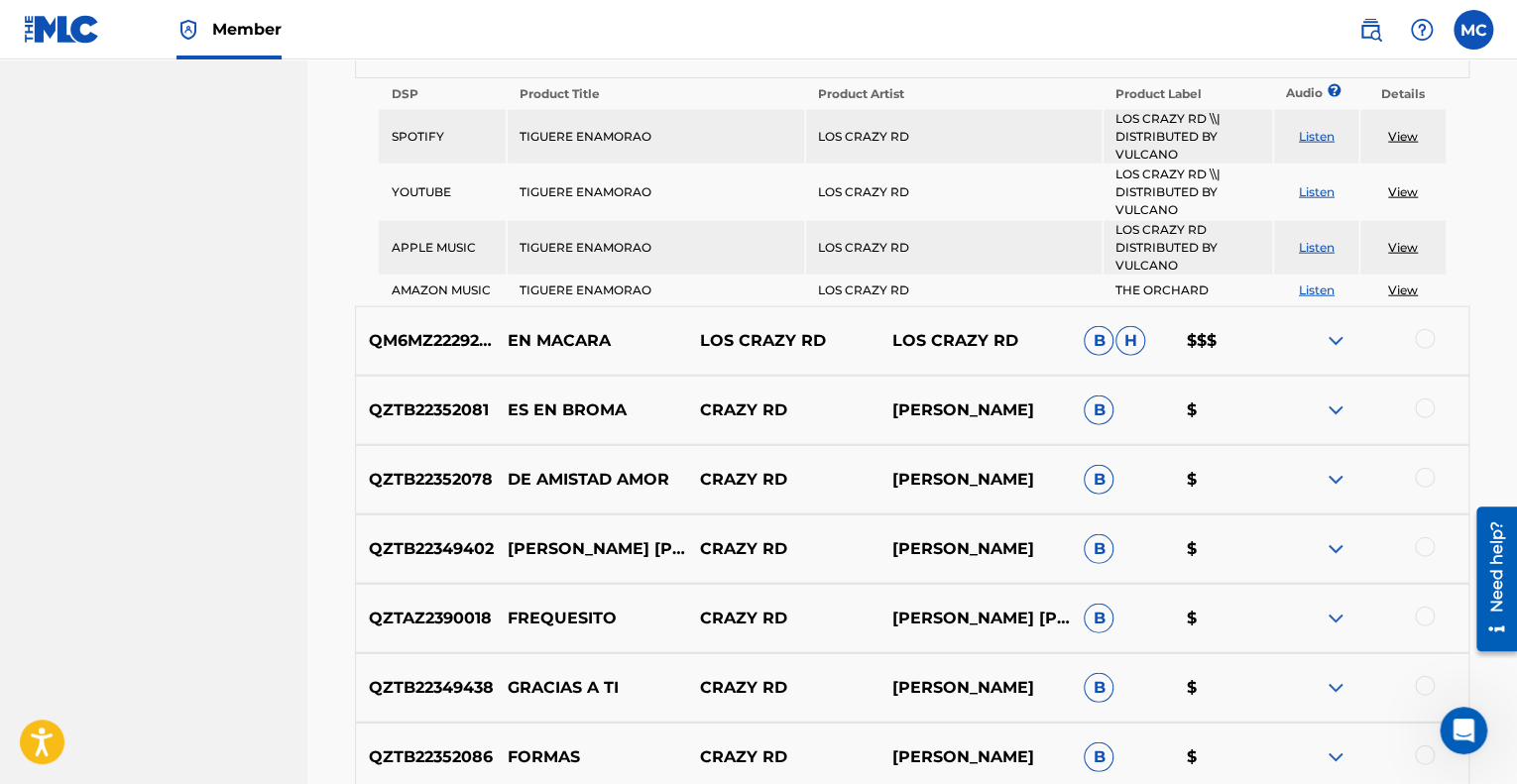 scroll, scrollTop: 2278, scrollLeft: 0, axis: vertical 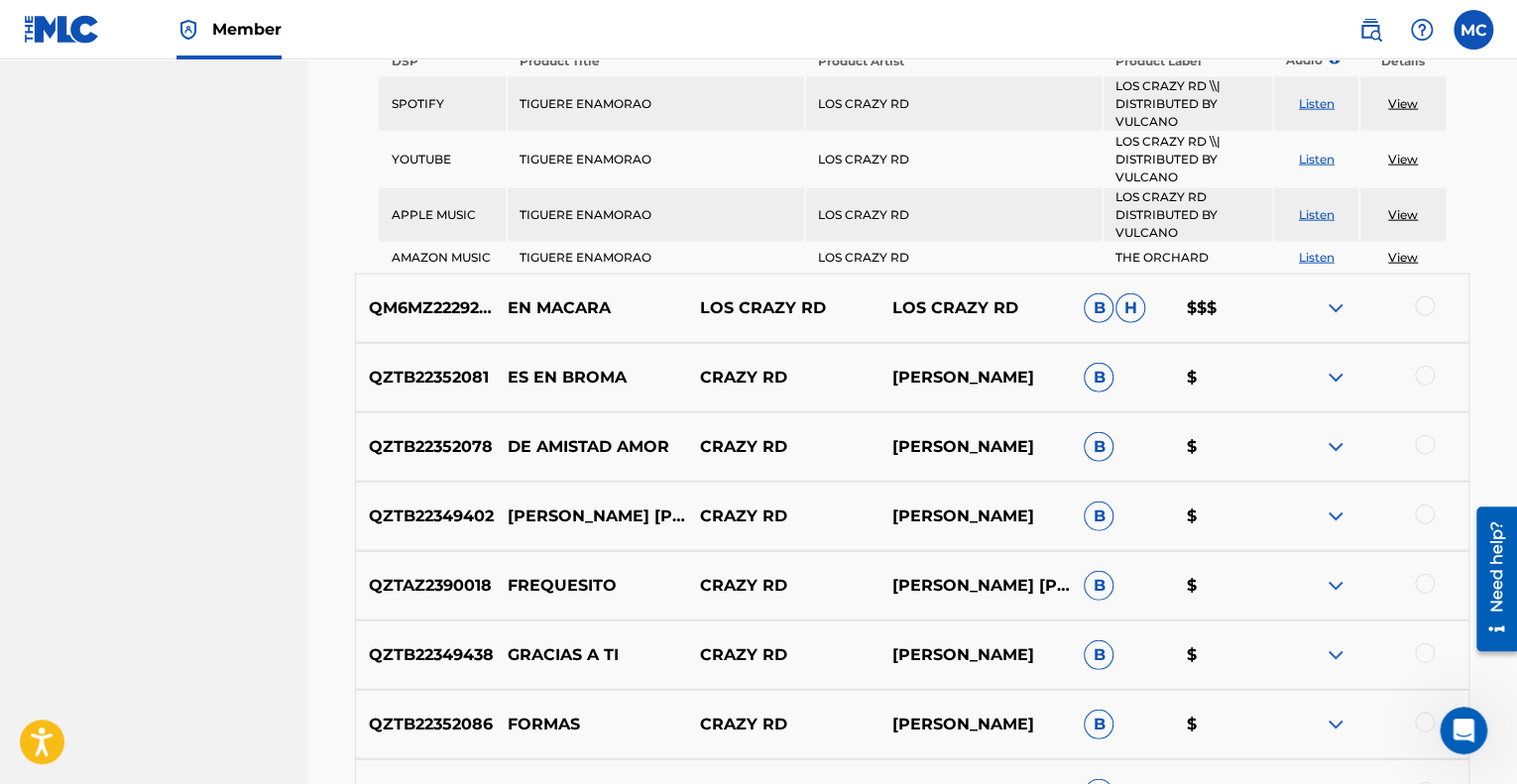 click at bounding box center [1336, 308] 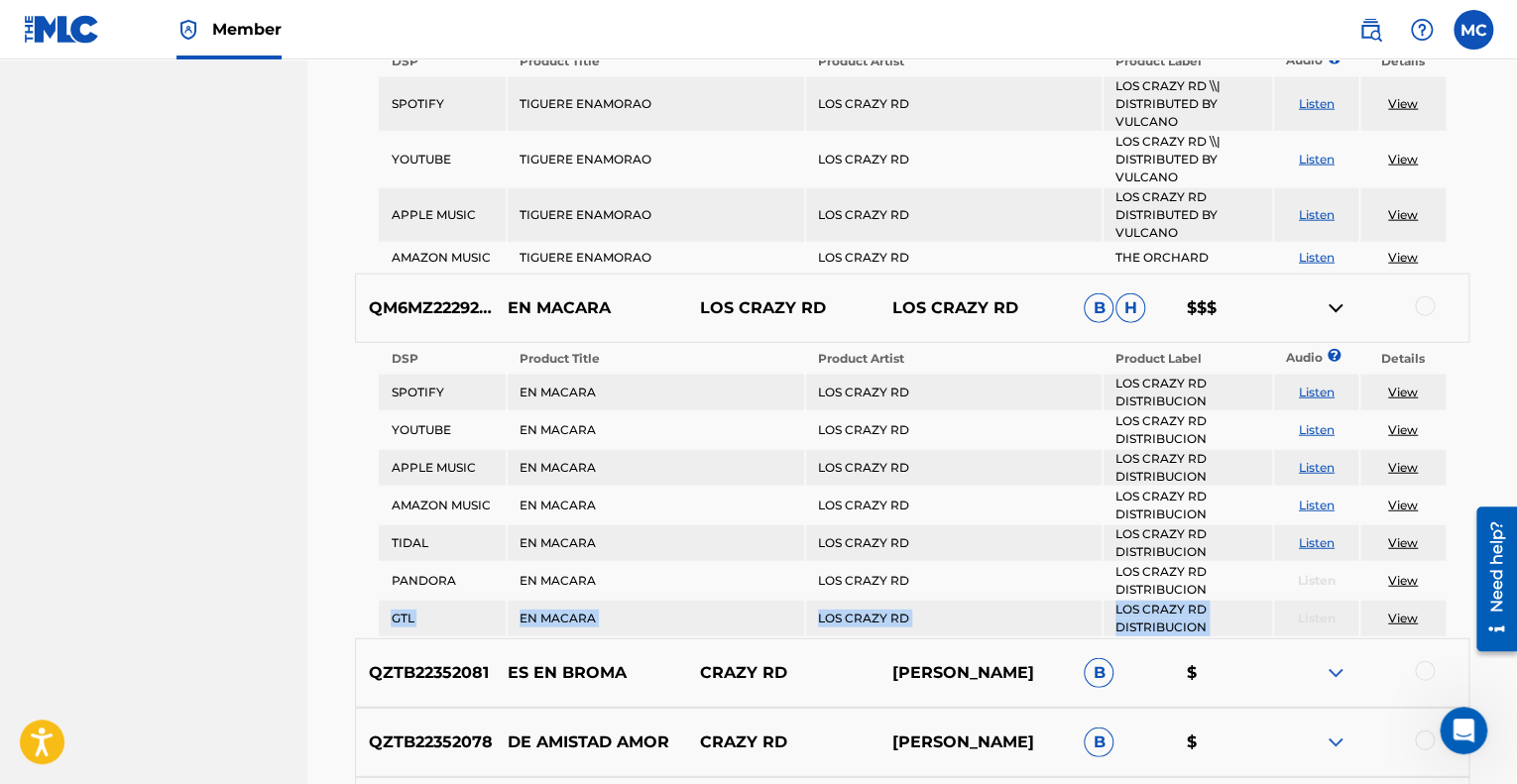 drag, startPoint x: 388, startPoint y: 609, endPoint x: 1279, endPoint y: 616, distance: 891.0275 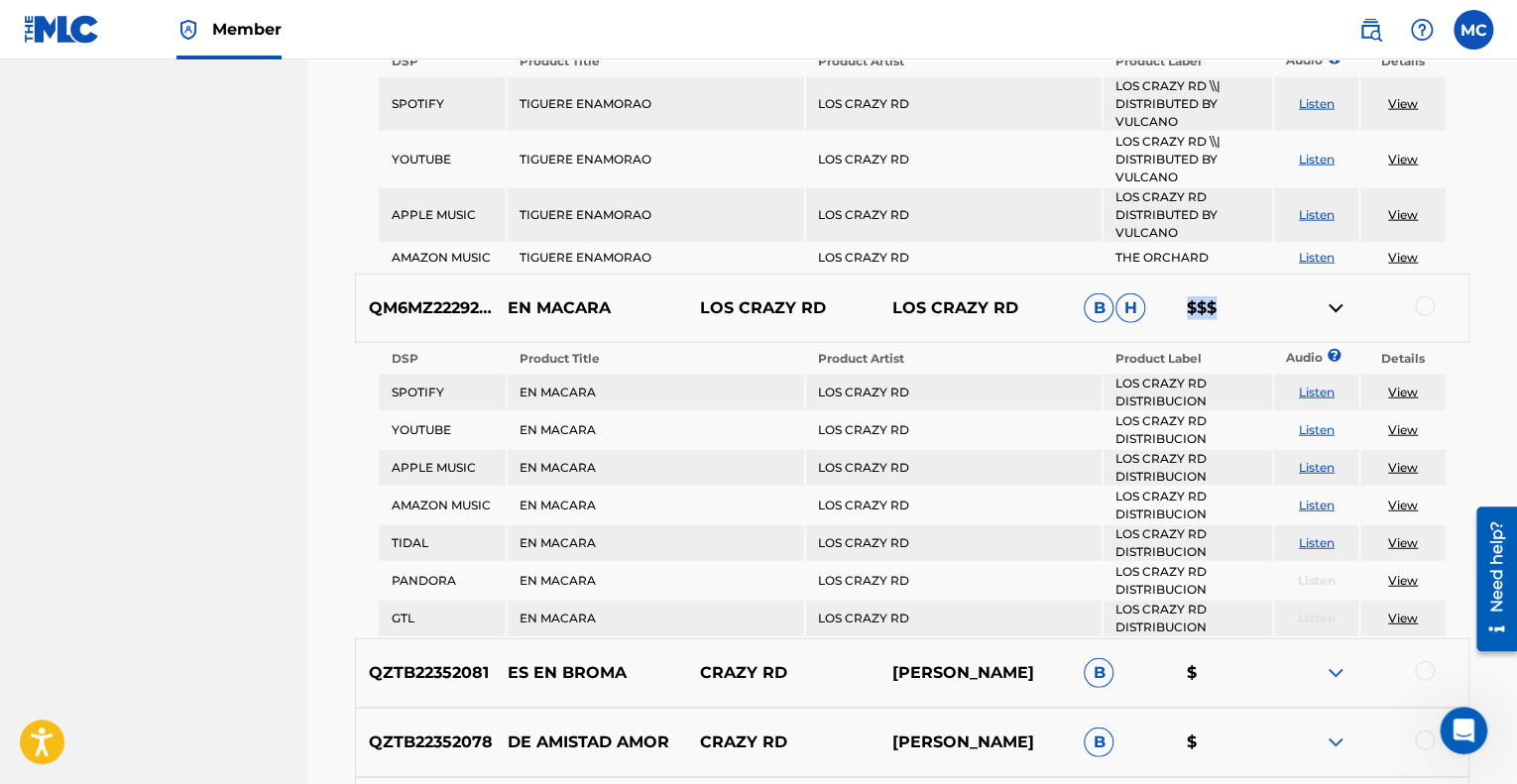drag, startPoint x: 1178, startPoint y: 298, endPoint x: 1218, endPoint y: 308, distance: 41.231056 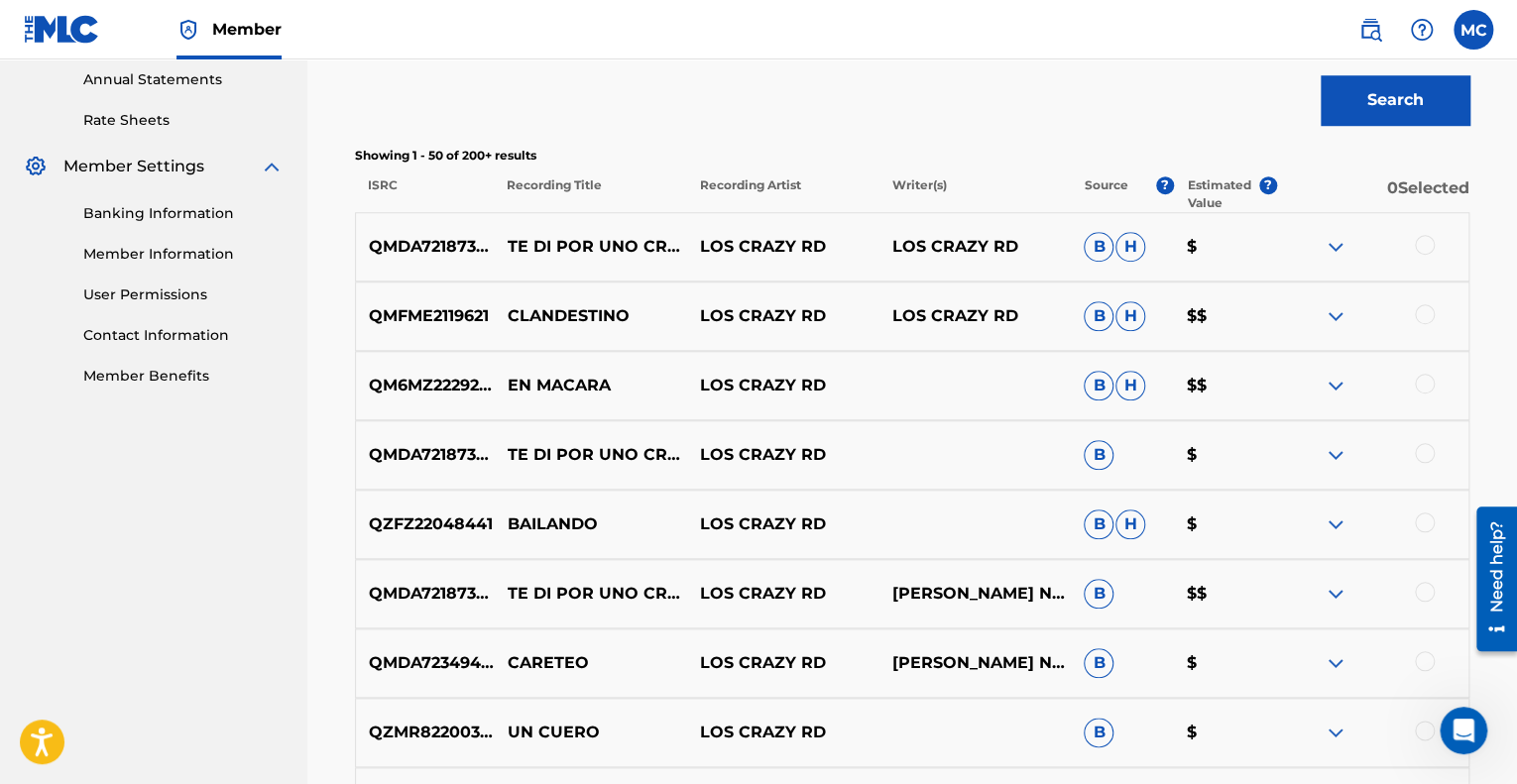 scroll, scrollTop: 692, scrollLeft: 0, axis: vertical 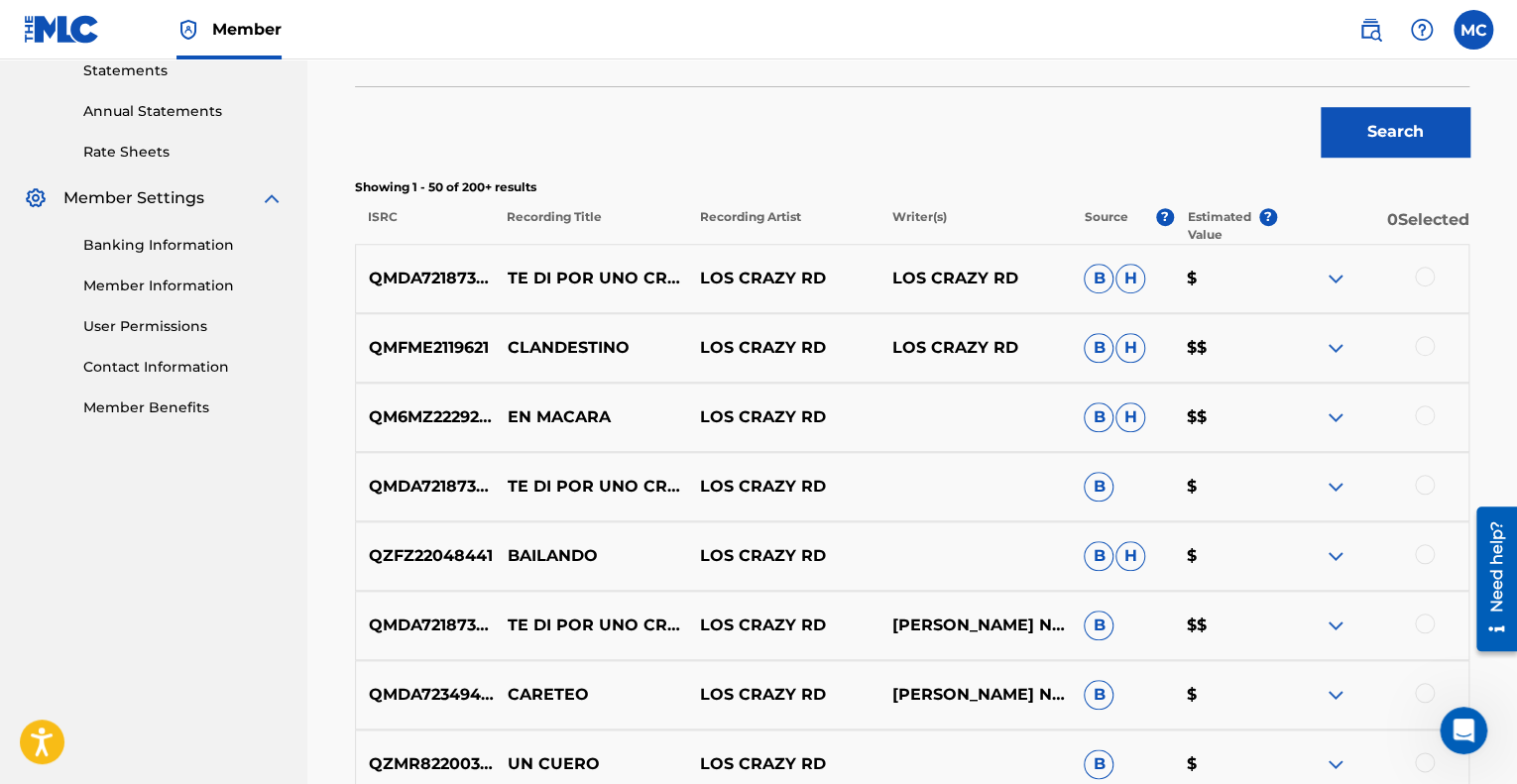 click at bounding box center (1336, 417) 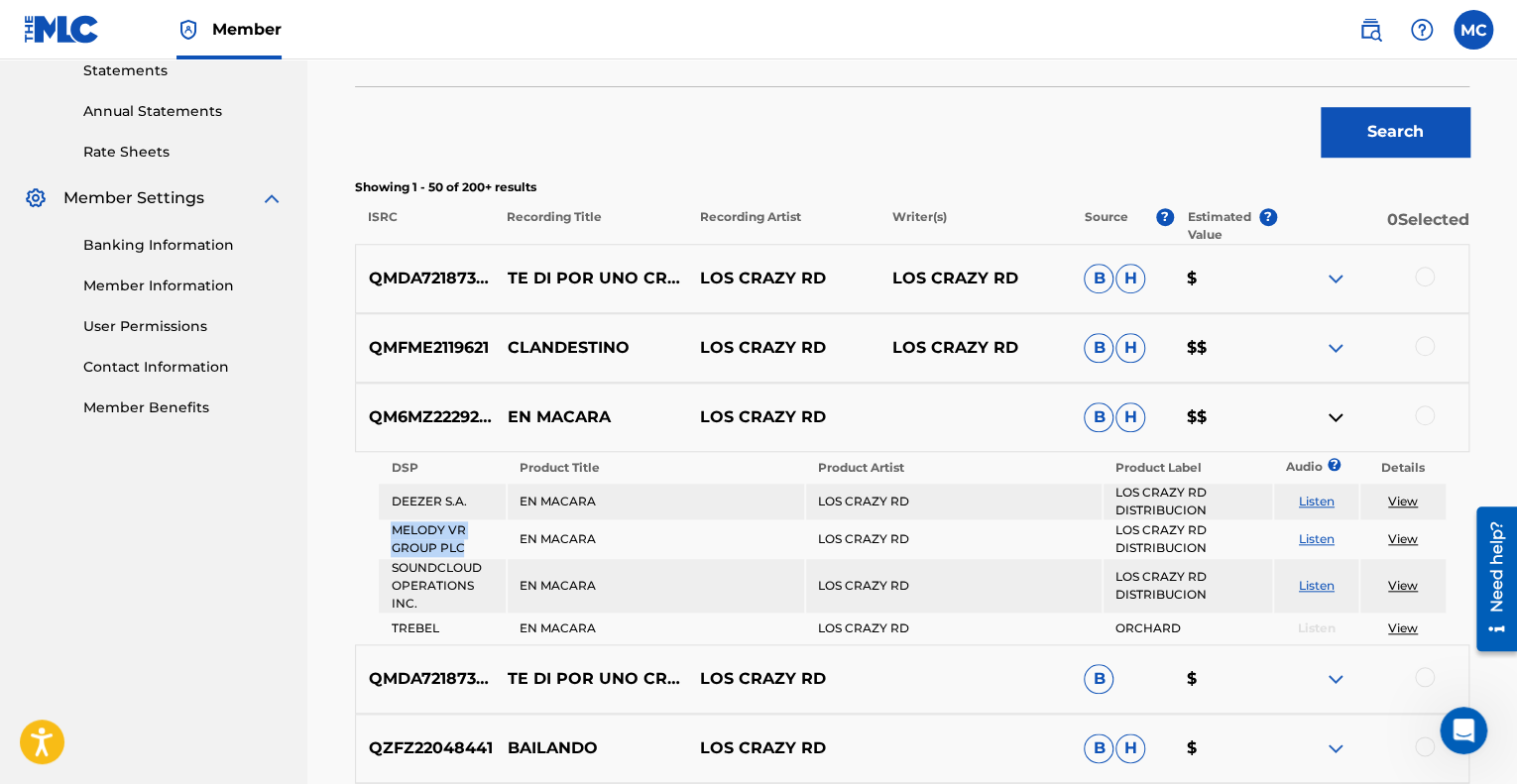 drag, startPoint x: 470, startPoint y: 544, endPoint x: 386, endPoint y: 531, distance: 85 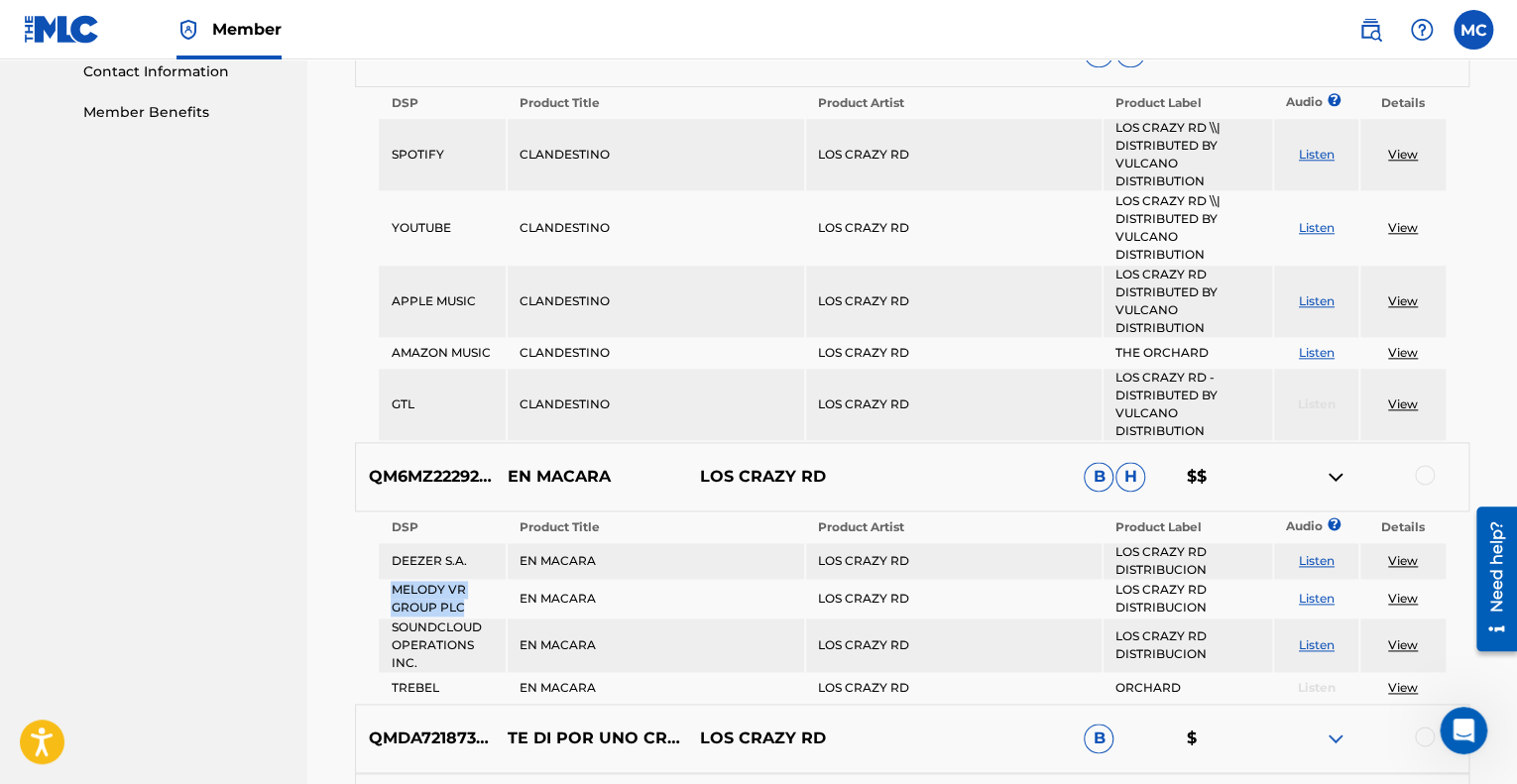 scroll, scrollTop: 989, scrollLeft: 0, axis: vertical 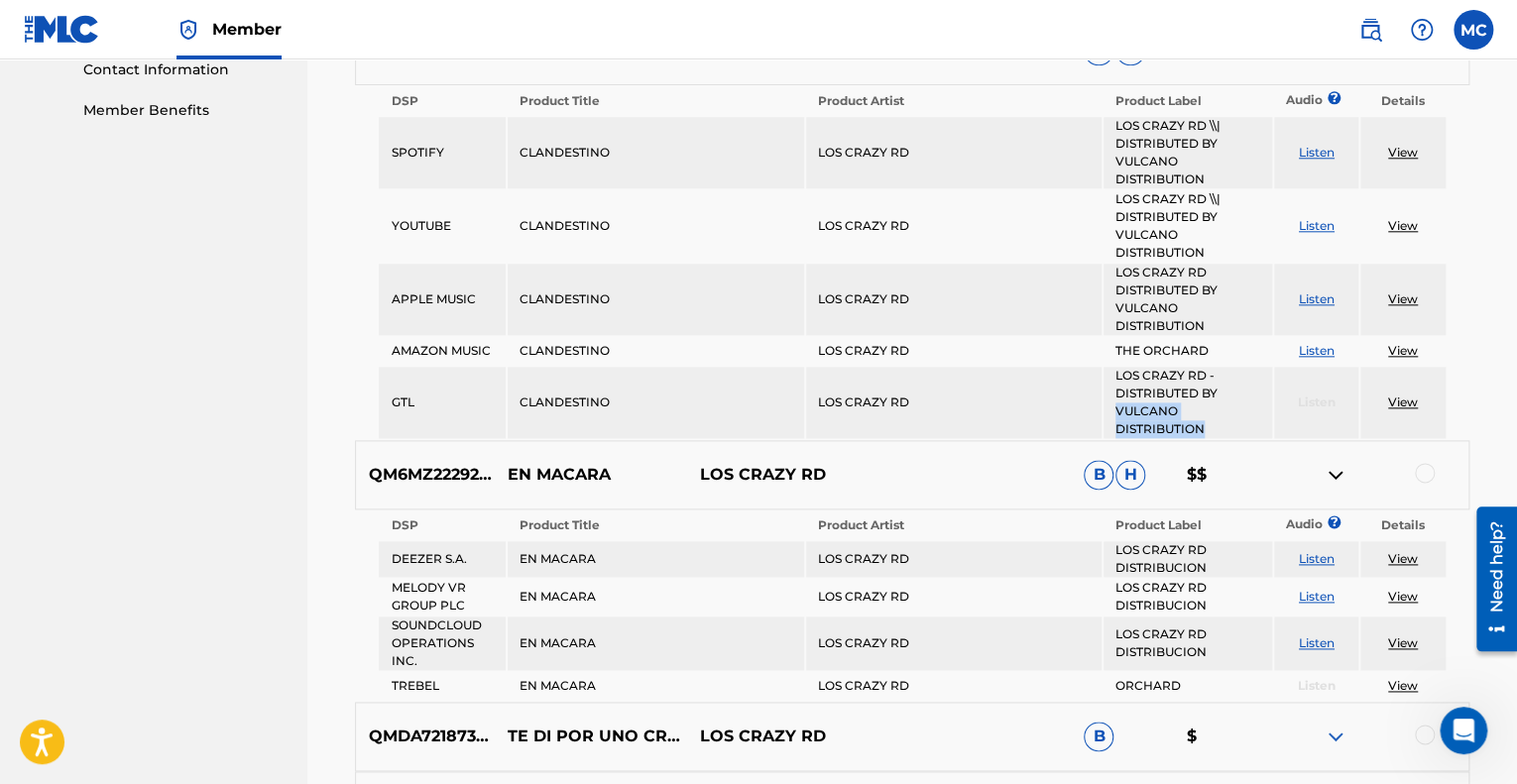 drag, startPoint x: 1109, startPoint y: 406, endPoint x: 1210, endPoint y: 423, distance: 102.4207 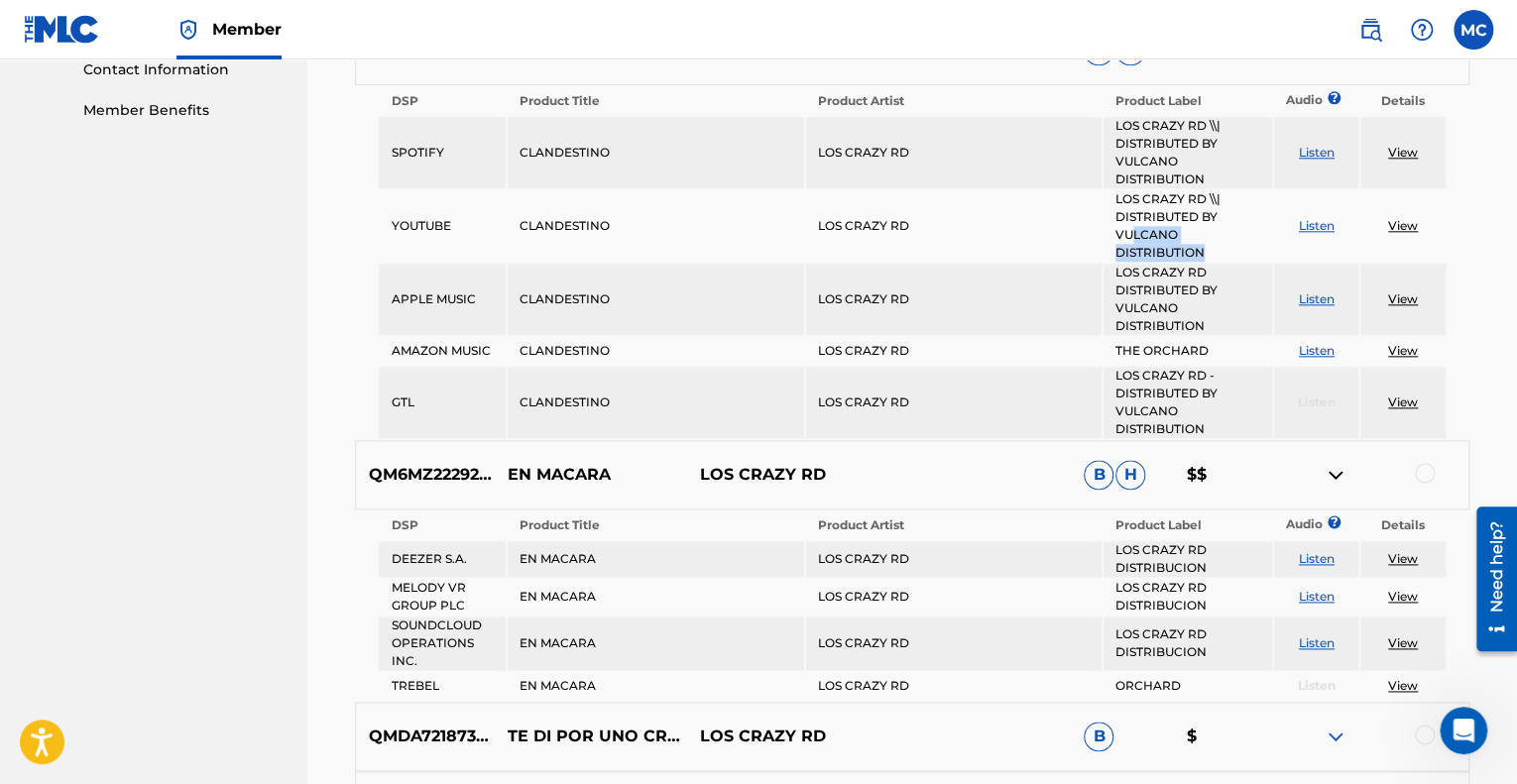 drag, startPoint x: 1132, startPoint y: 237, endPoint x: 1199, endPoint y: 249, distance: 68.06614 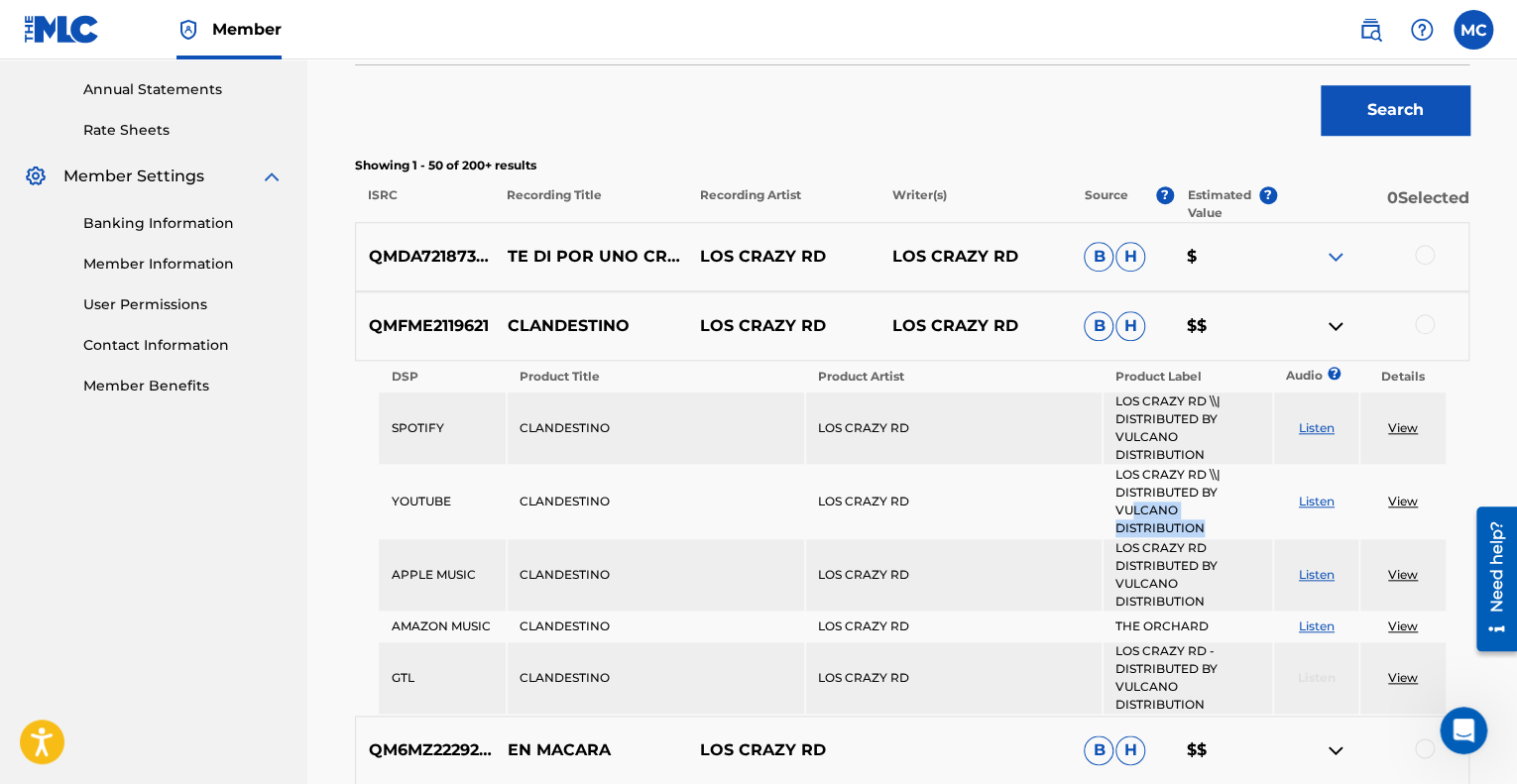 scroll, scrollTop: 692, scrollLeft: 0, axis: vertical 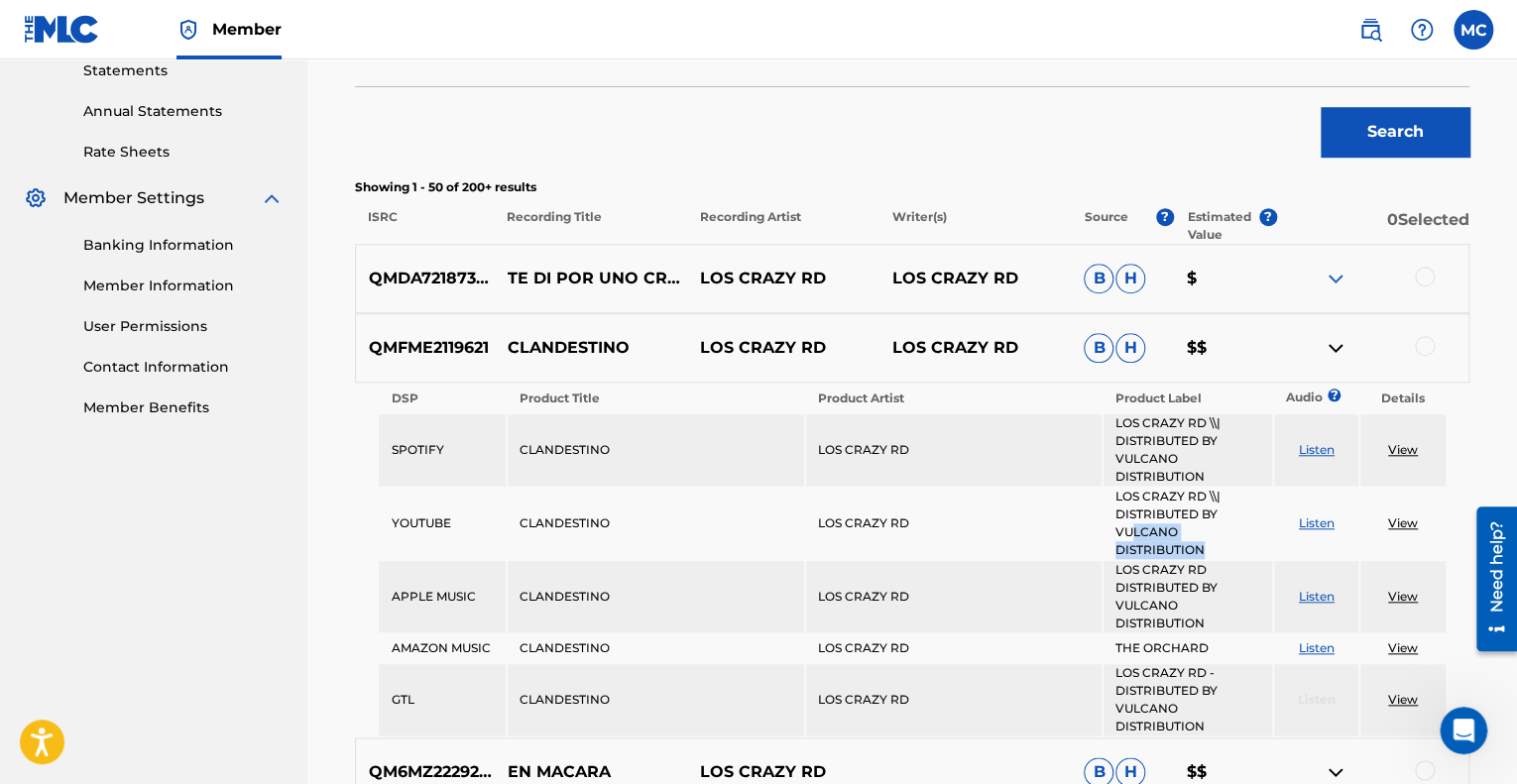 click at bounding box center (1336, 279) 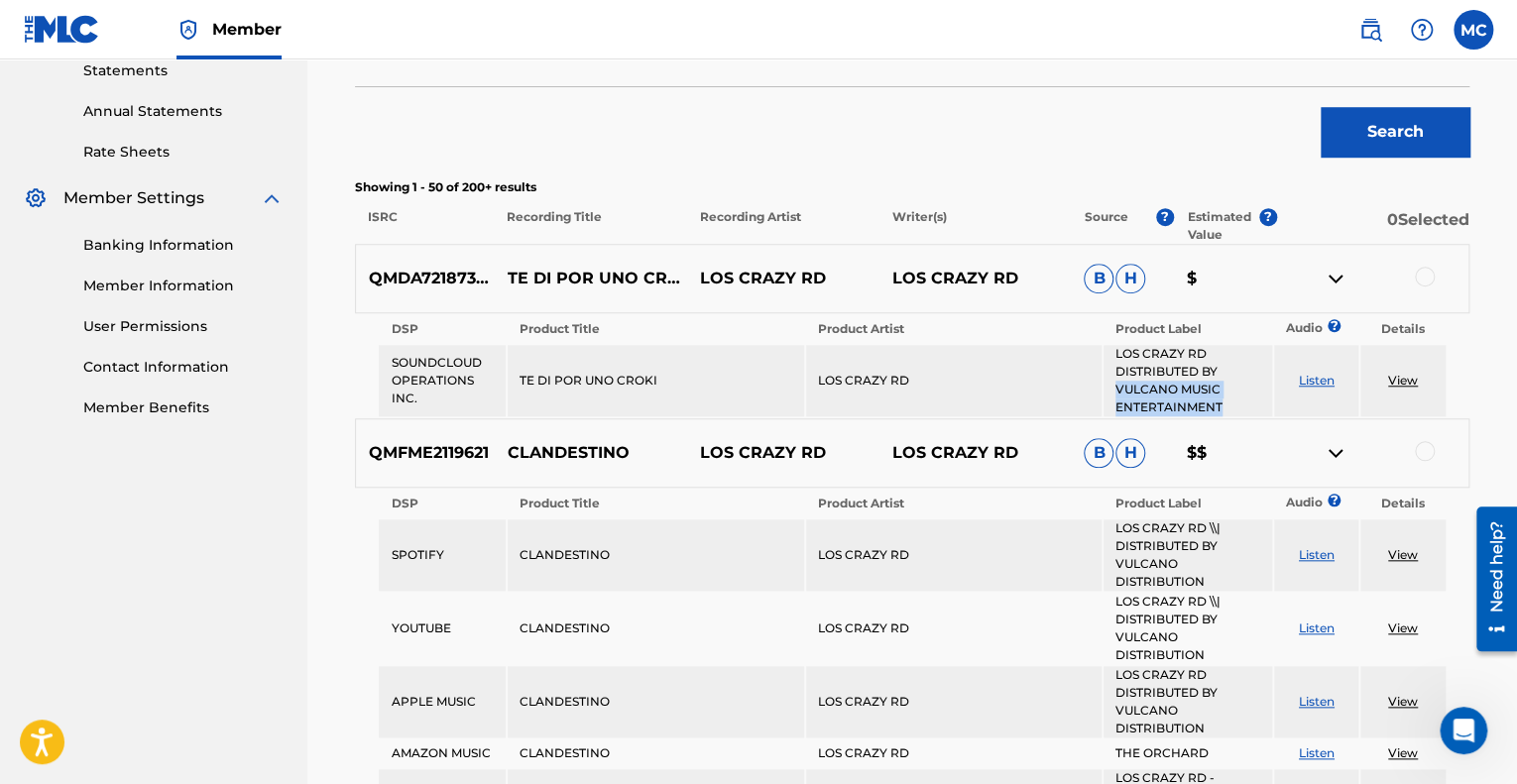 drag, startPoint x: 1116, startPoint y: 392, endPoint x: 1237, endPoint y: 411, distance: 122.48265 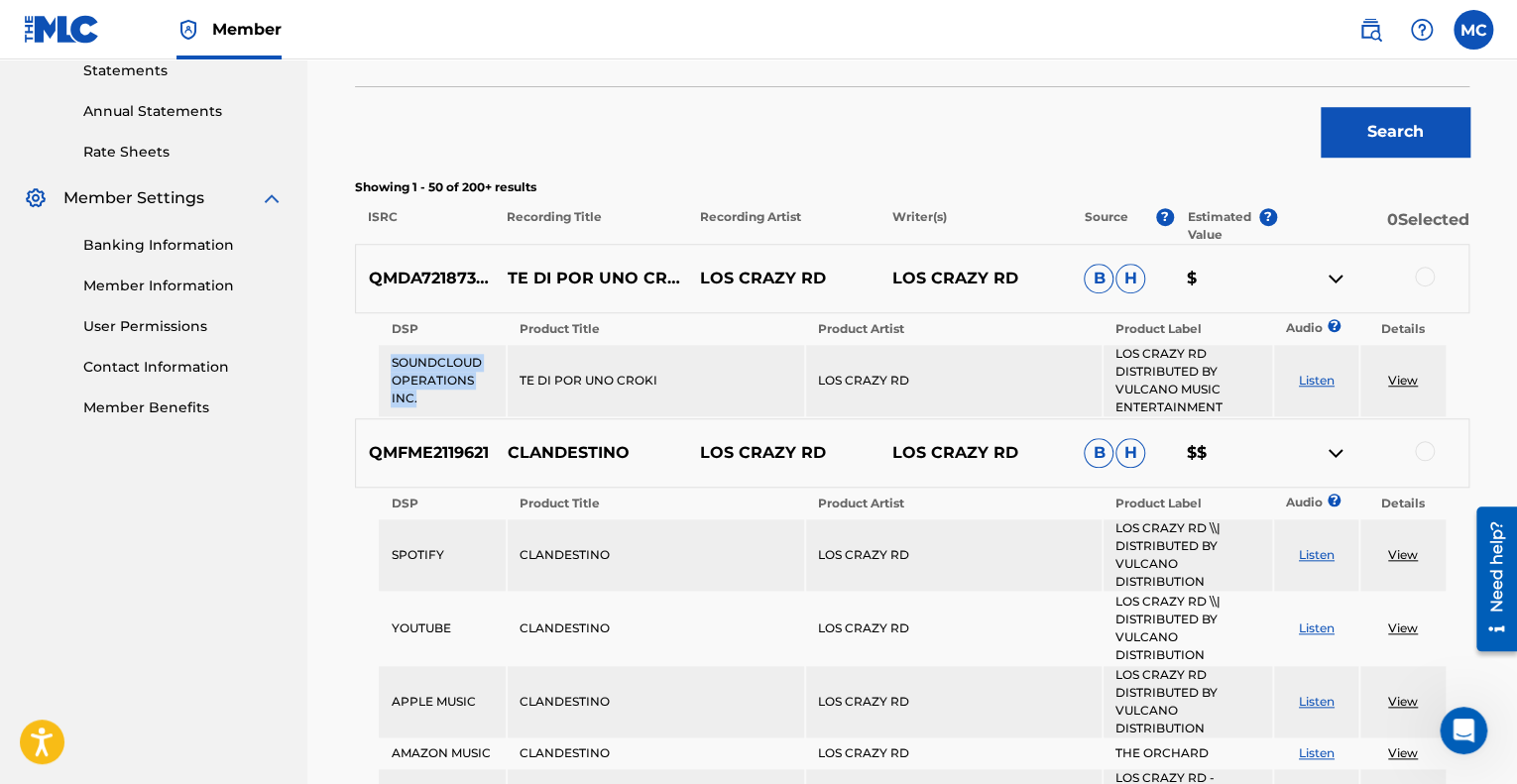 drag, startPoint x: 434, startPoint y: 399, endPoint x: 383, endPoint y: 357, distance: 66.06815 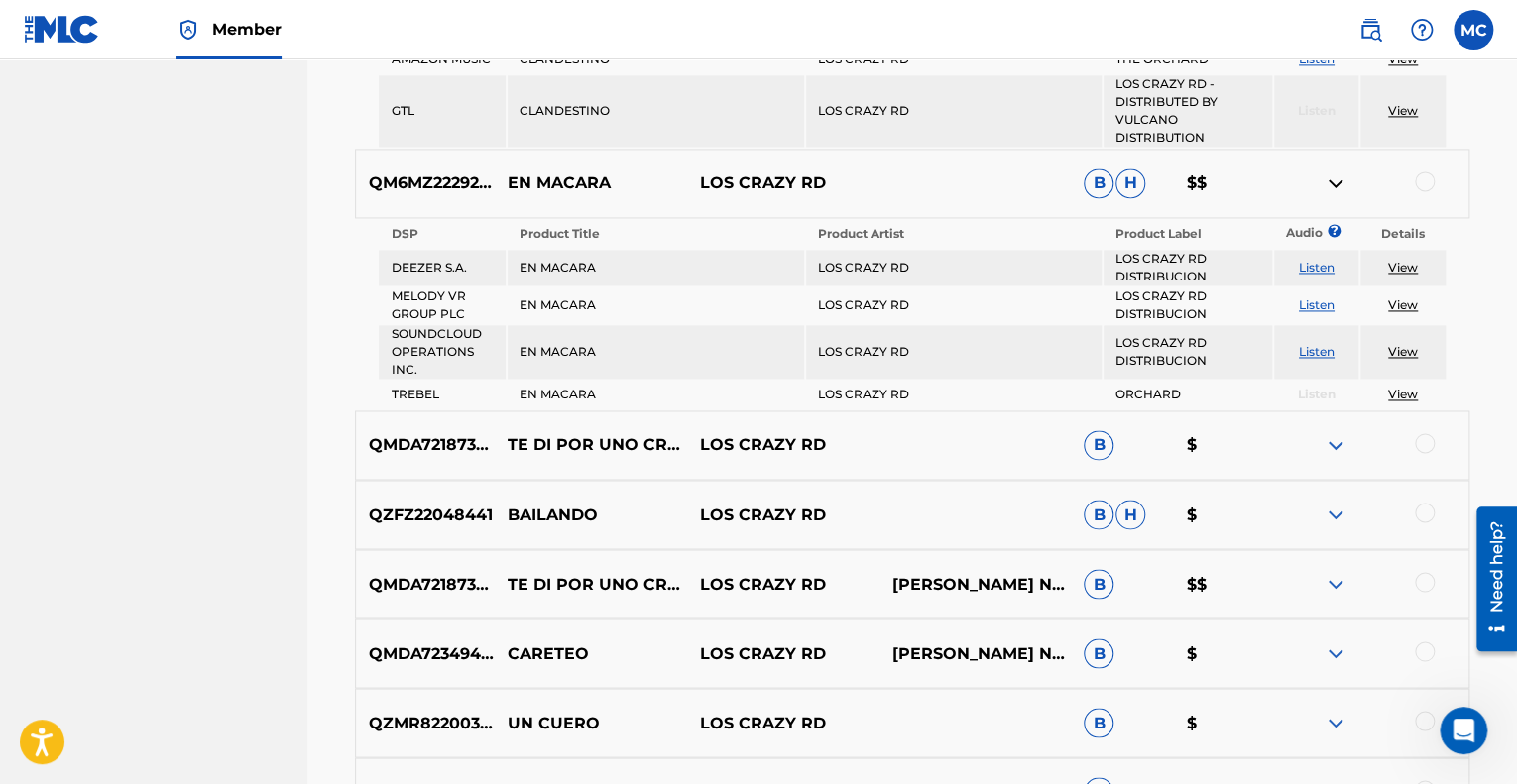 scroll, scrollTop: 1485, scrollLeft: 0, axis: vertical 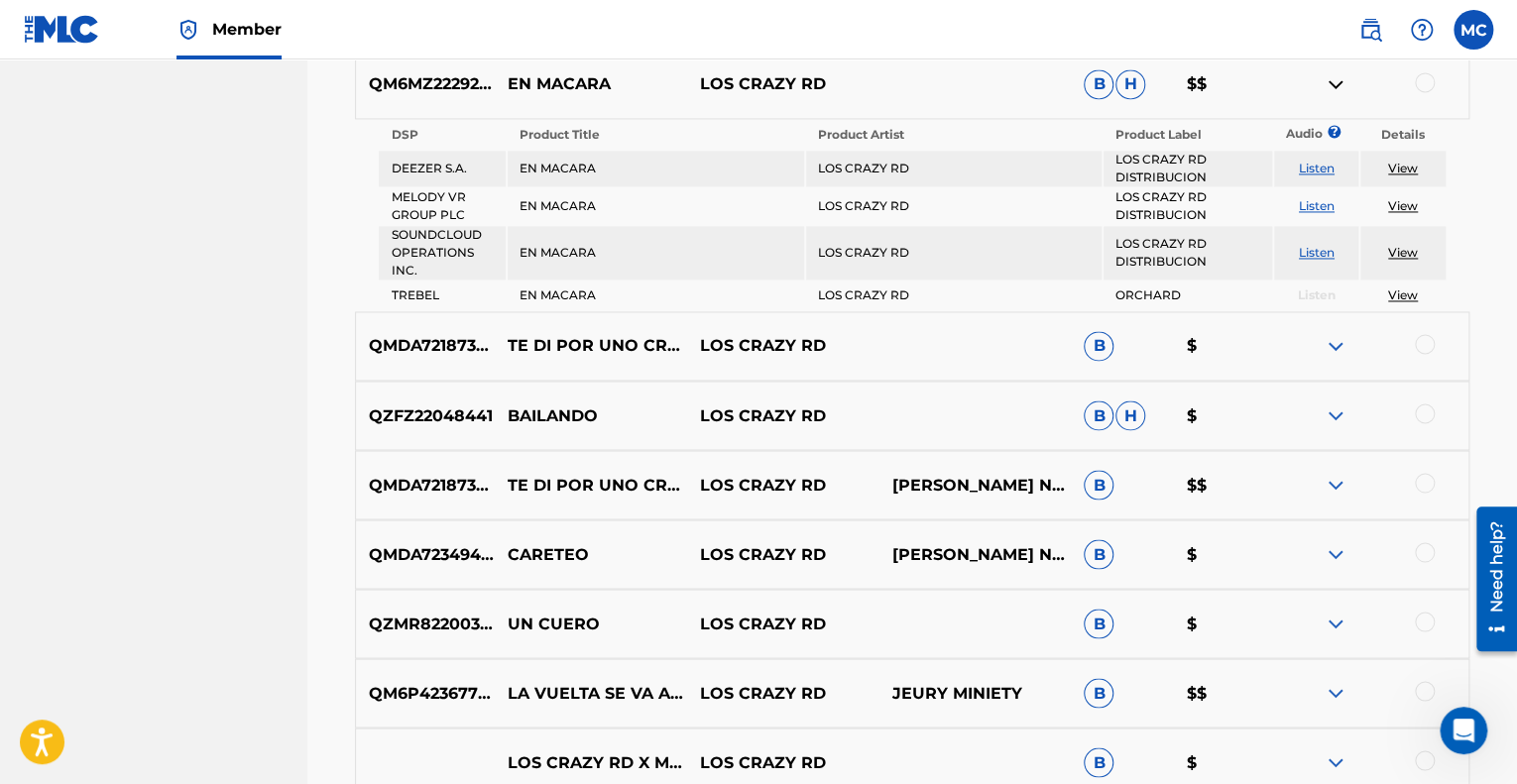 click at bounding box center (1336, 346) 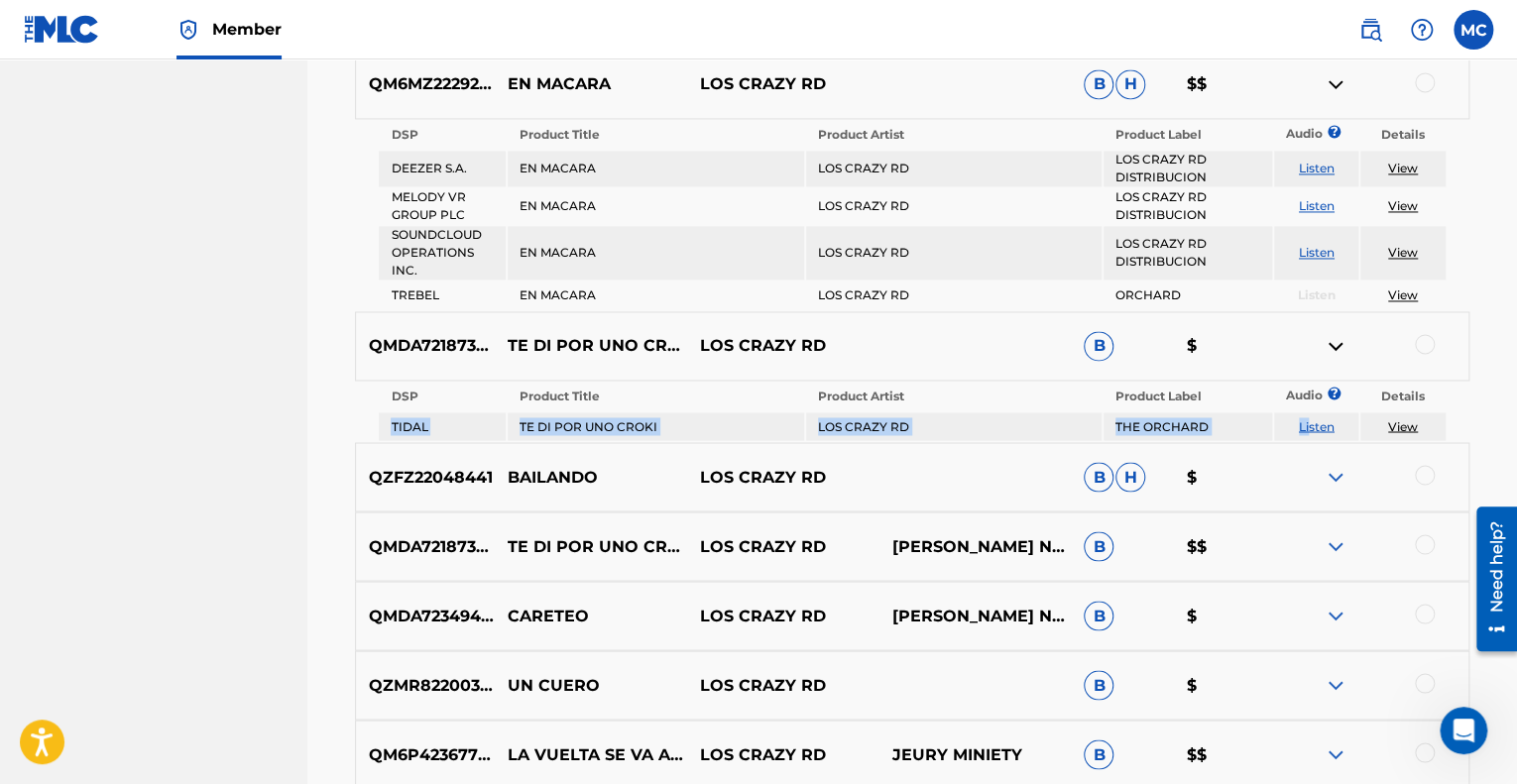 drag, startPoint x: 393, startPoint y: 420, endPoint x: 1309, endPoint y: 414, distance: 916.0197 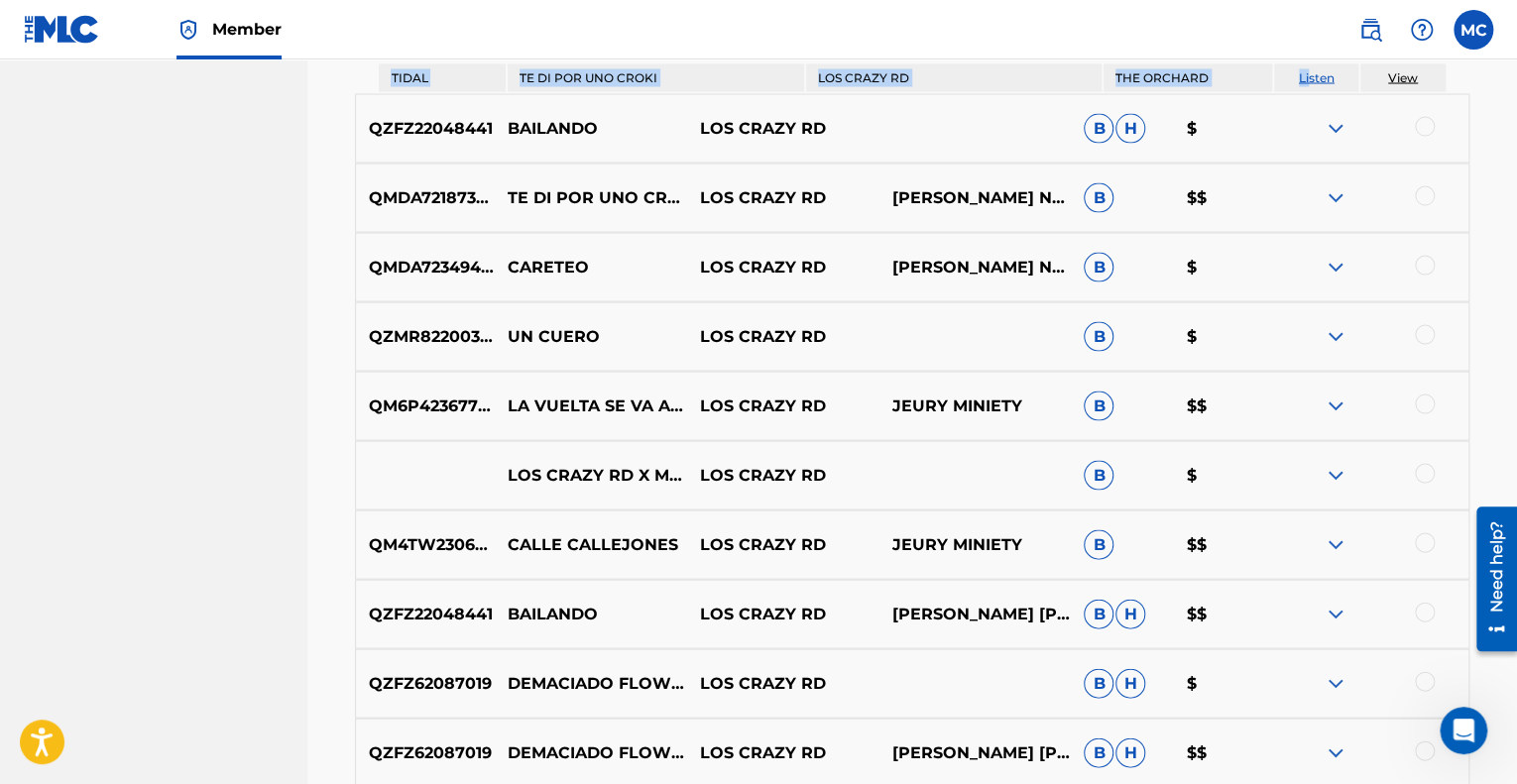 scroll, scrollTop: 1782, scrollLeft: 0, axis: vertical 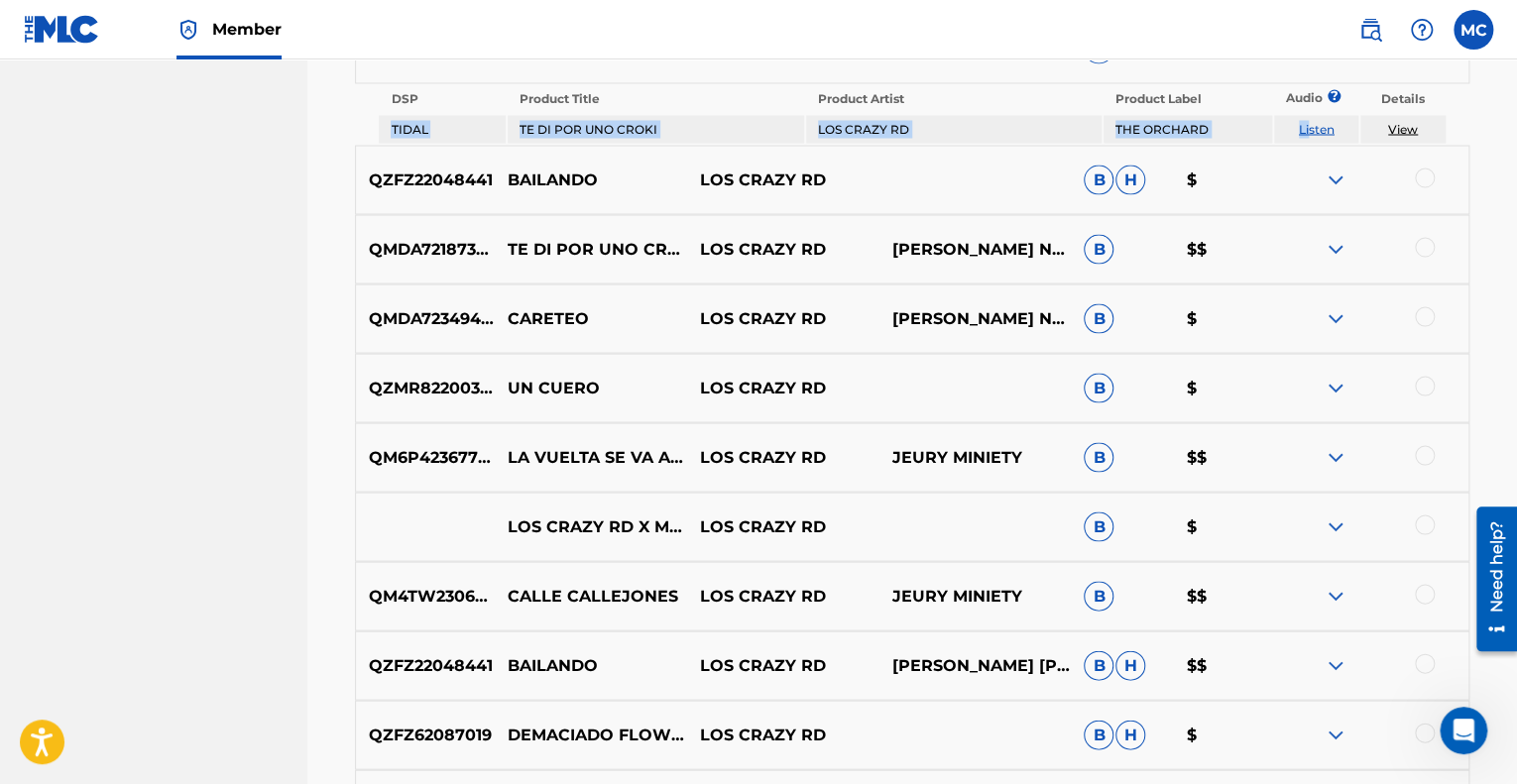 click at bounding box center (1336, 388) 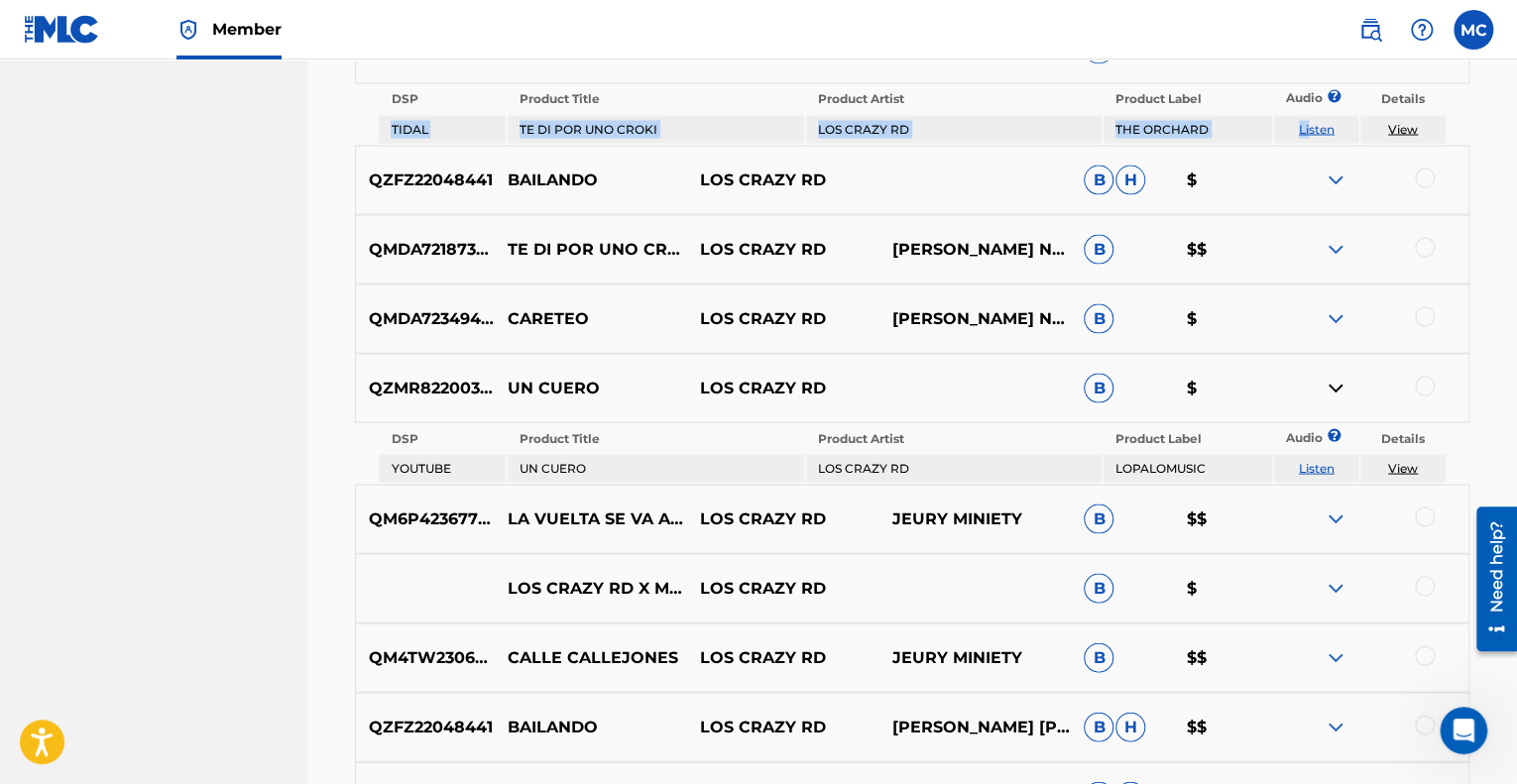 click on "View" at bounding box center (1403, 467) 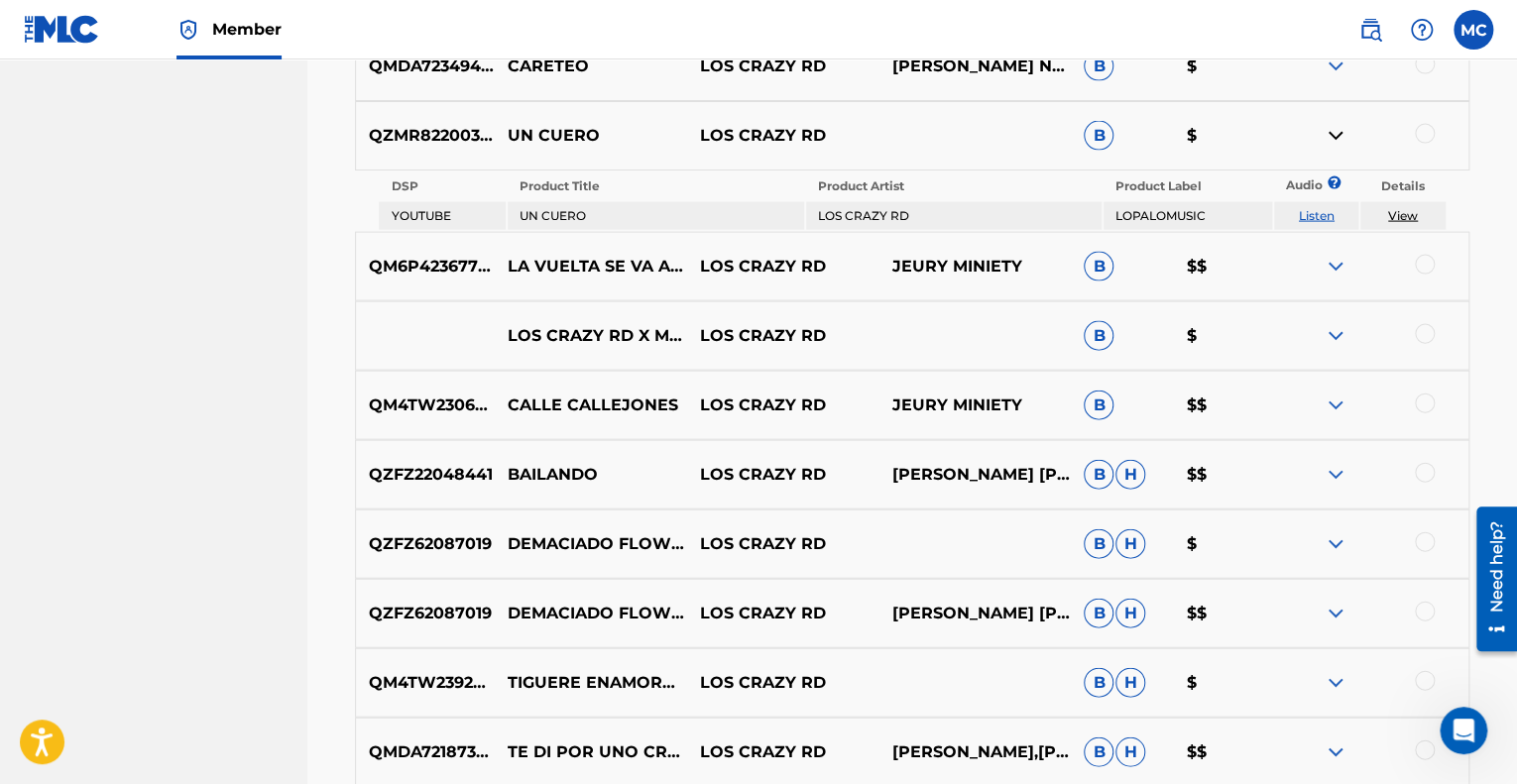 scroll, scrollTop: 2179, scrollLeft: 0, axis: vertical 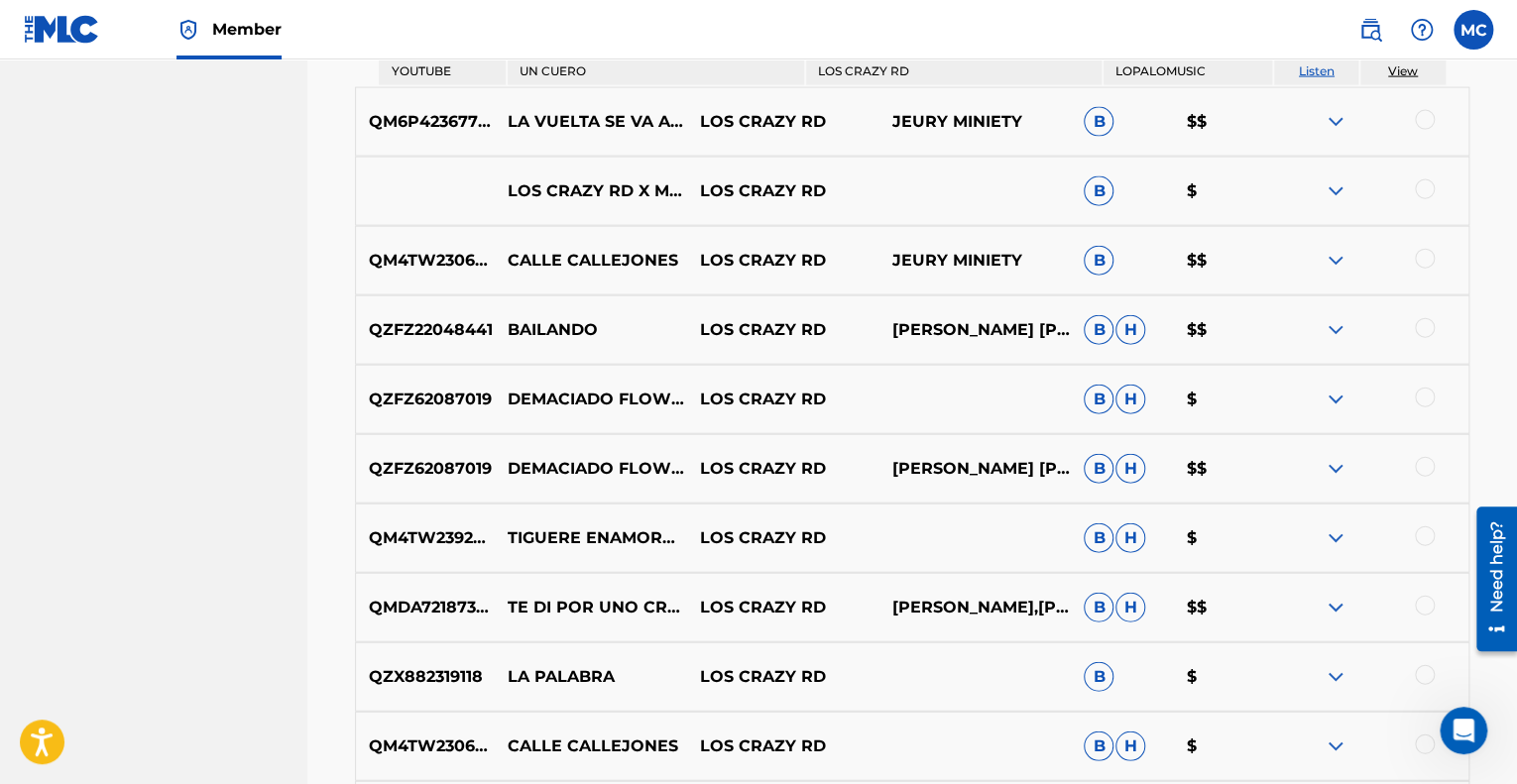 click at bounding box center [1336, 330] 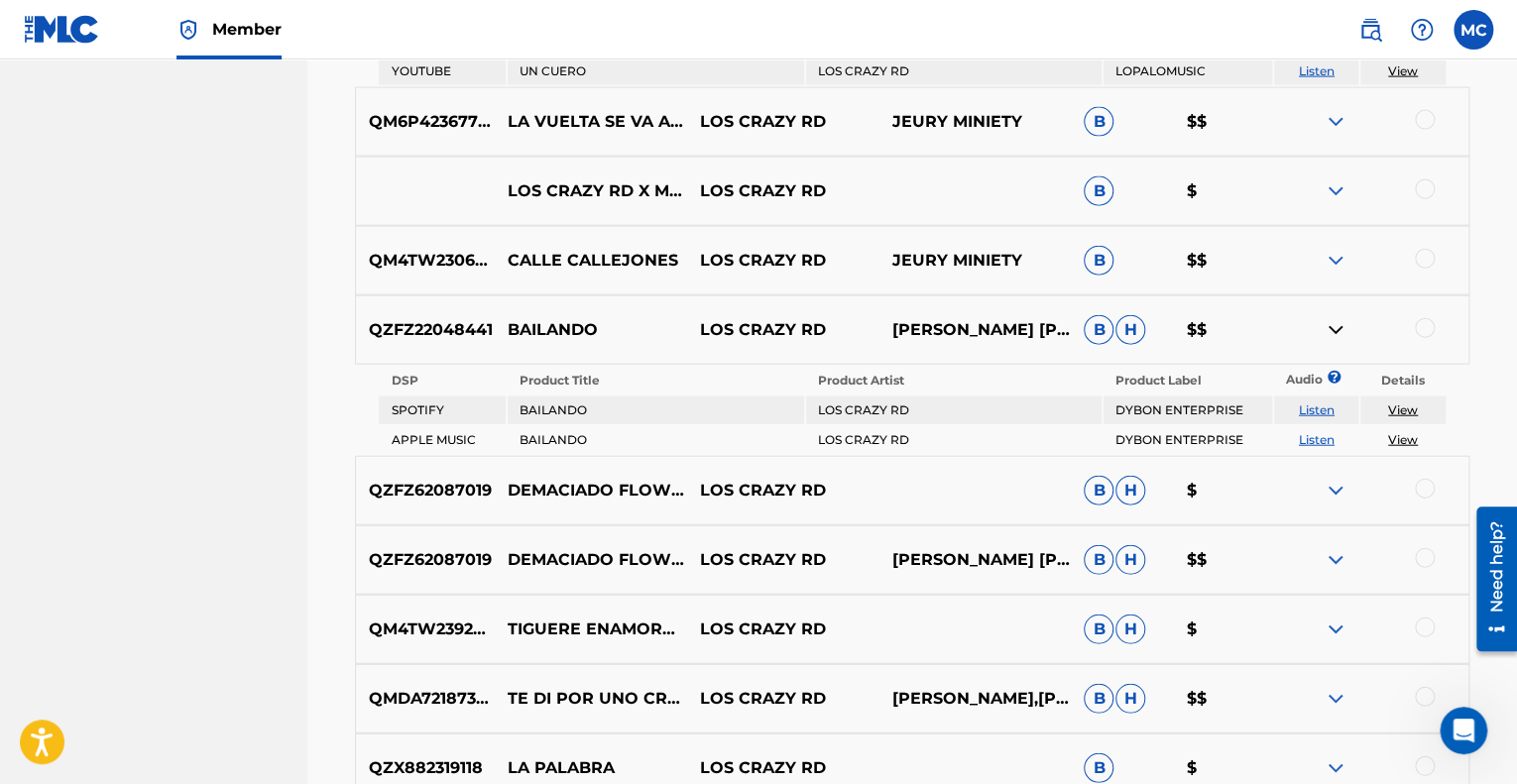 click on "View" at bounding box center [1403, 409] 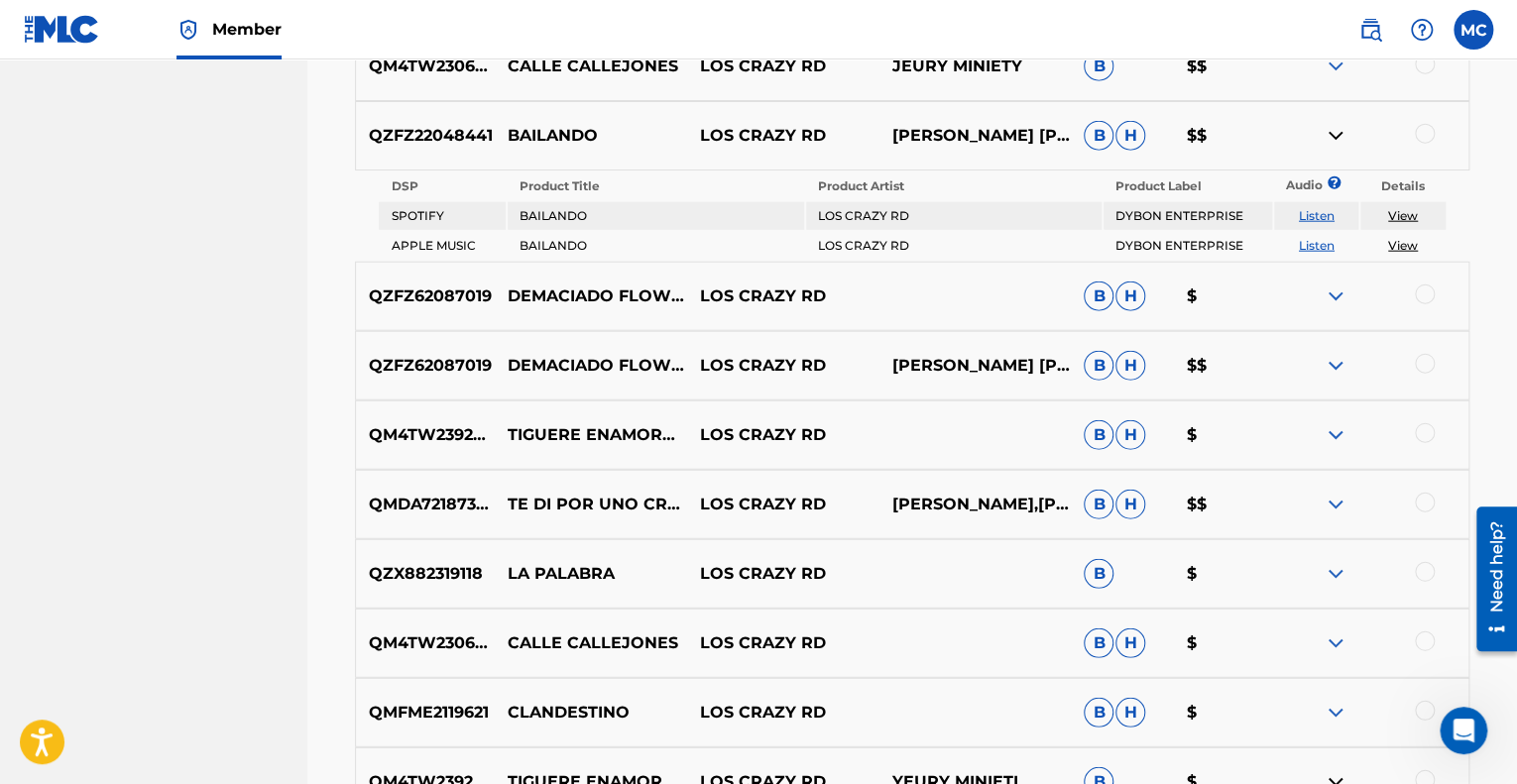 scroll, scrollTop: 2377, scrollLeft: 0, axis: vertical 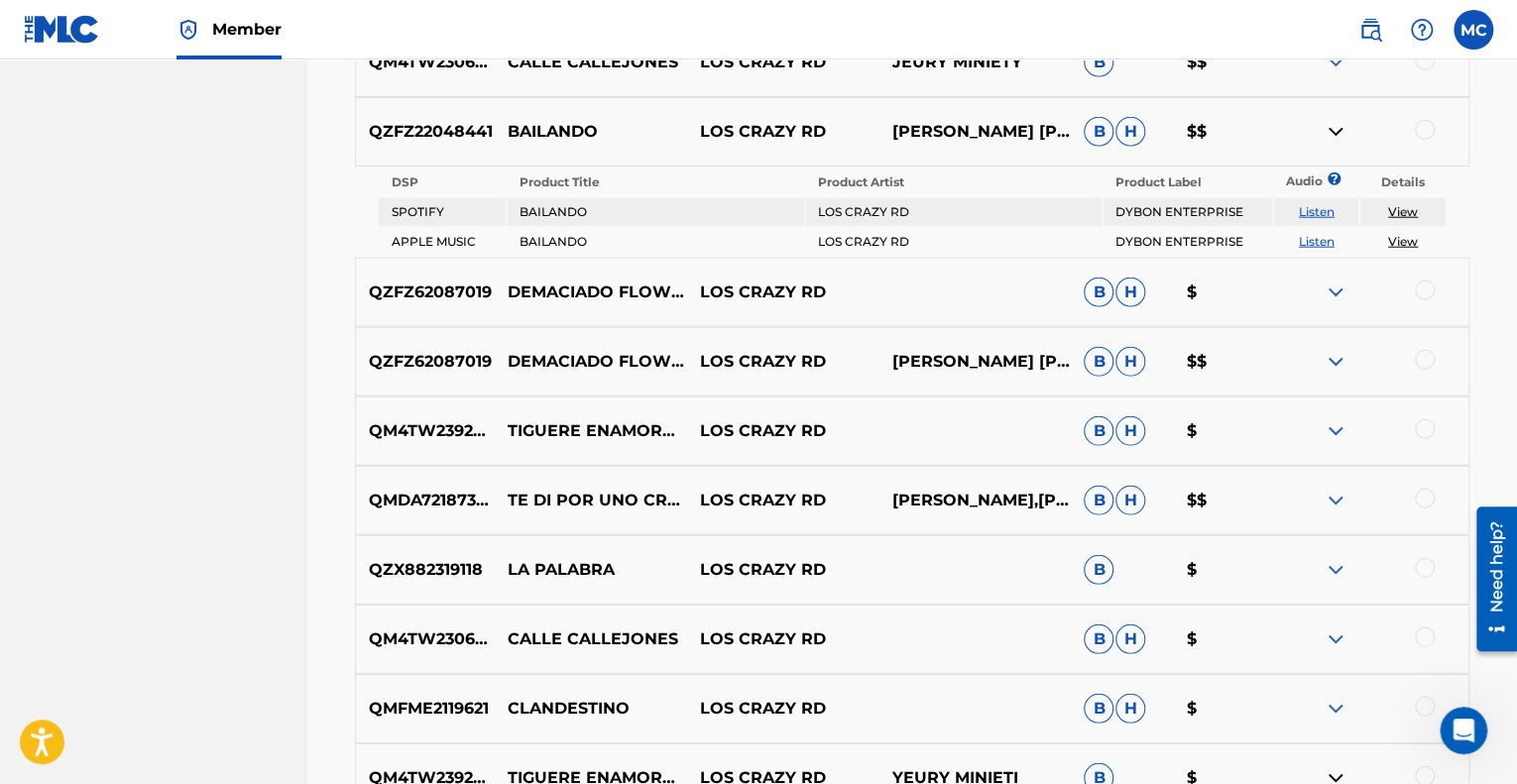 click at bounding box center (1336, 362) 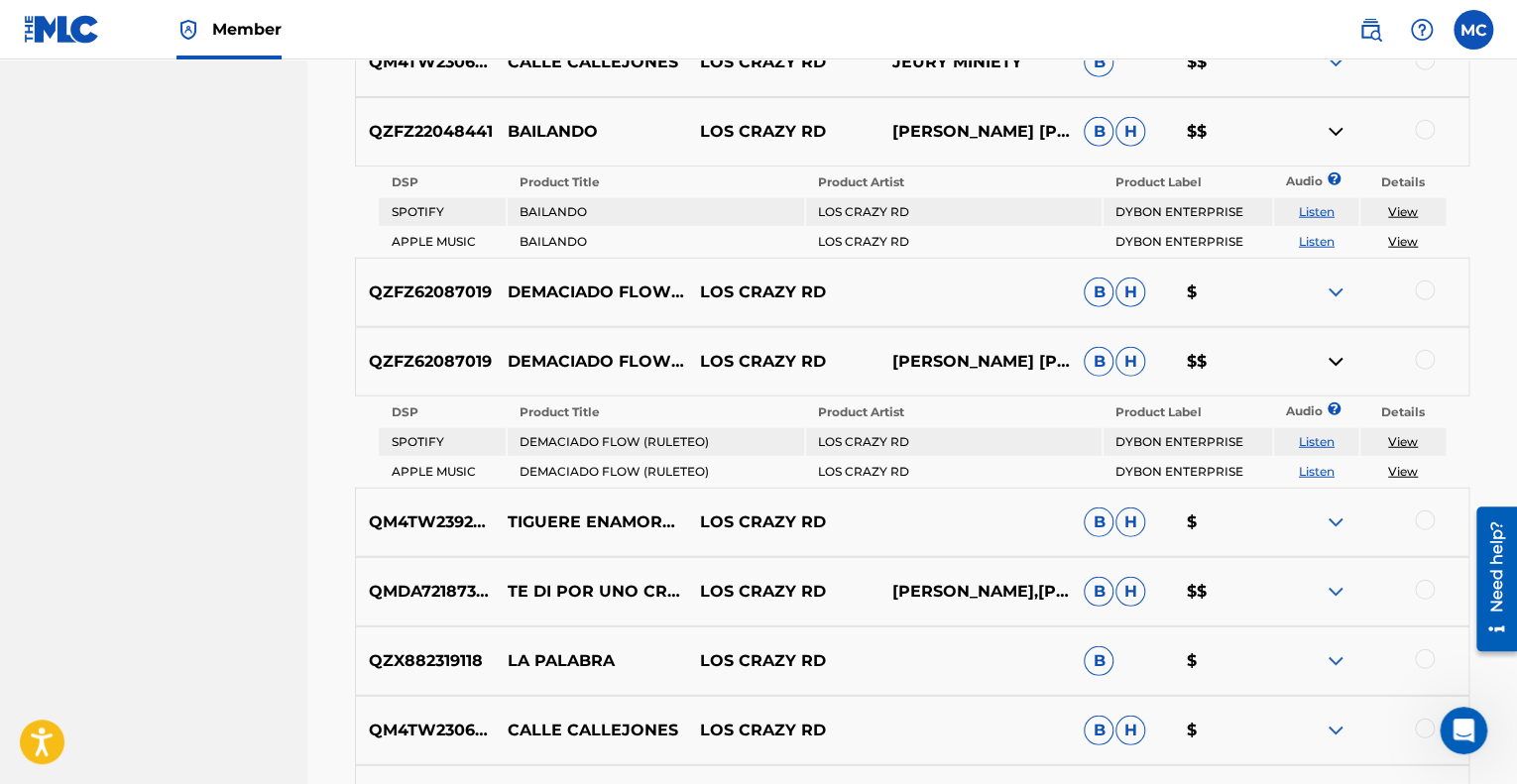 click at bounding box center (1336, 292) 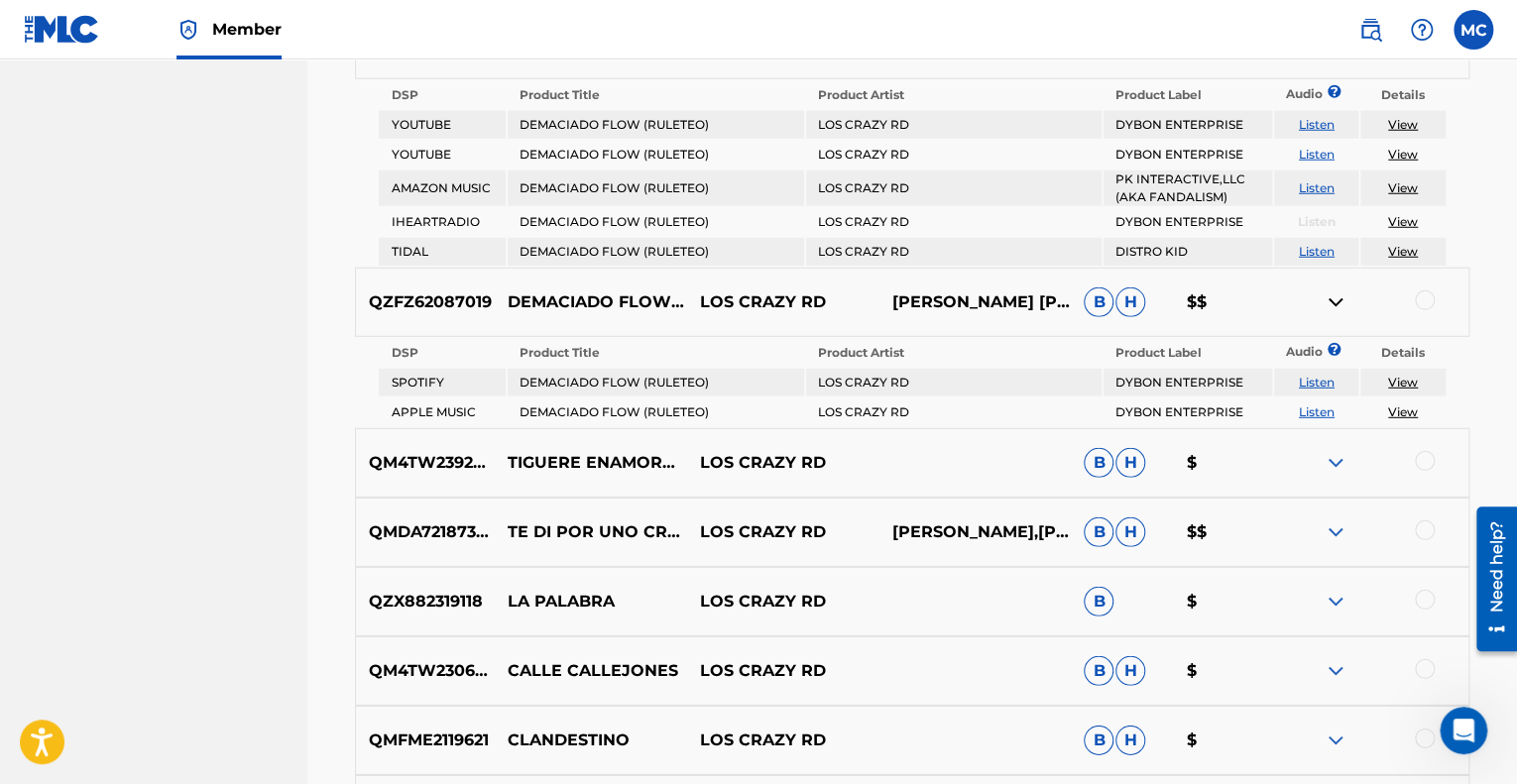 scroll, scrollTop: 2674, scrollLeft: 0, axis: vertical 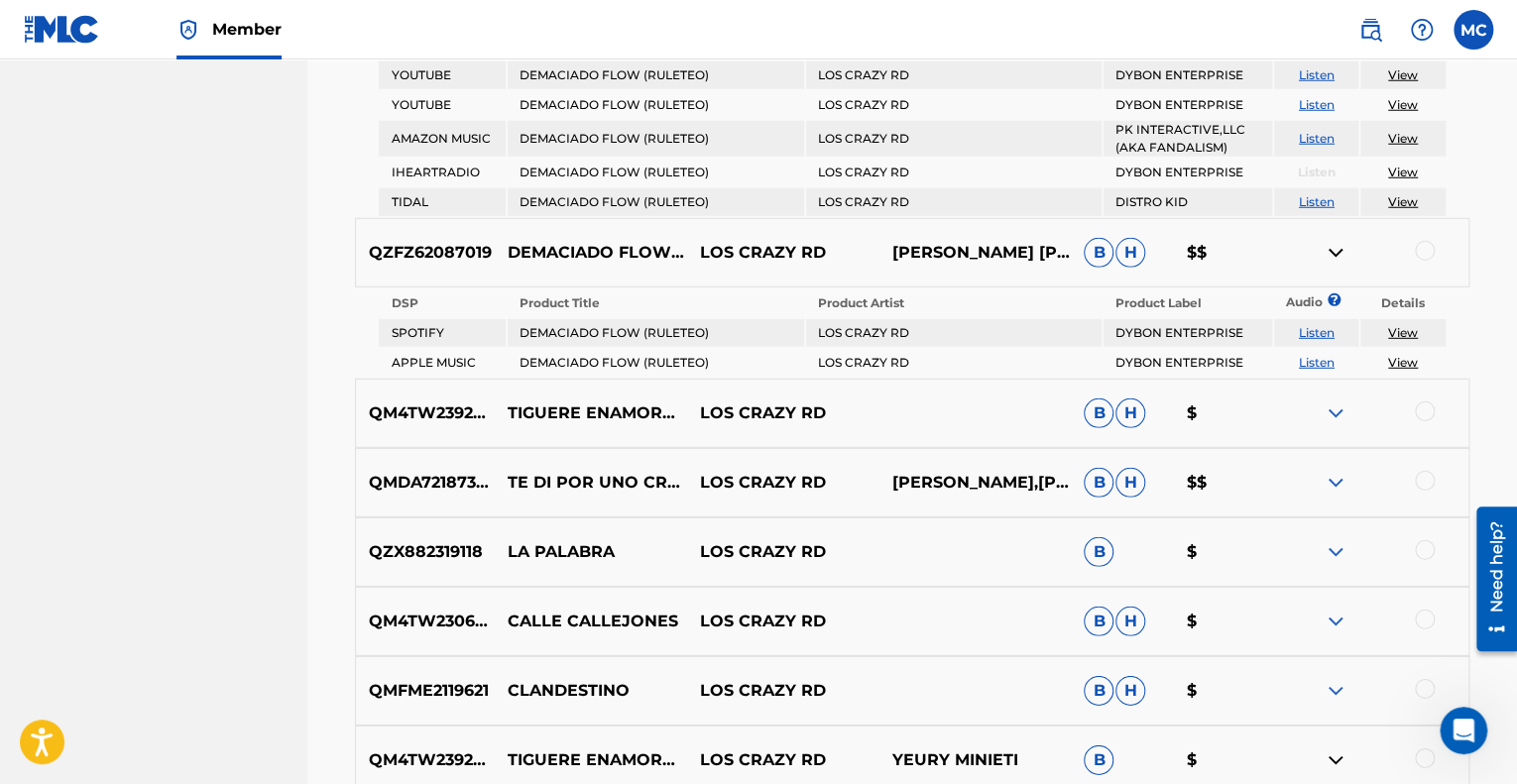 click at bounding box center [1336, 413] 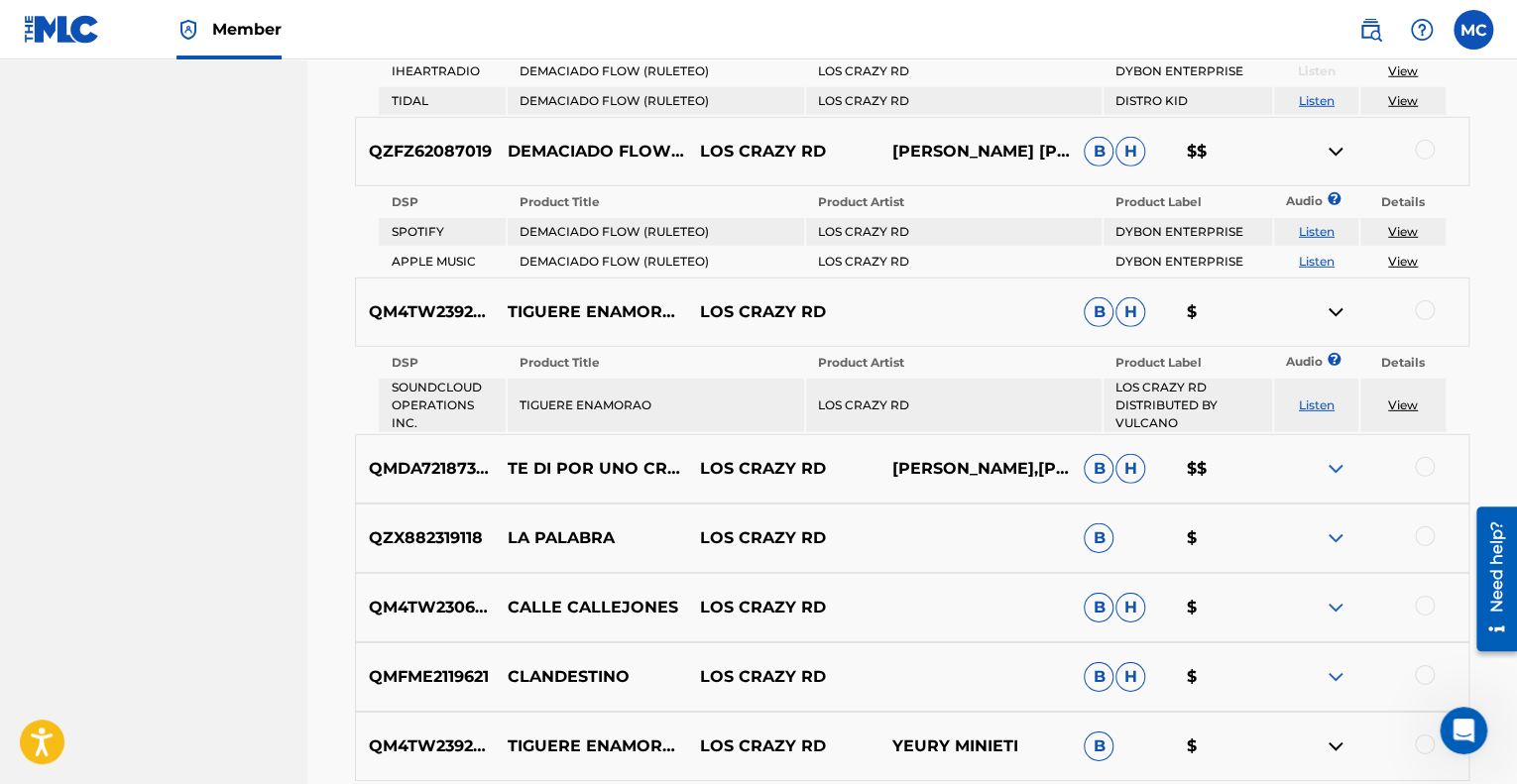scroll, scrollTop: 2872, scrollLeft: 0, axis: vertical 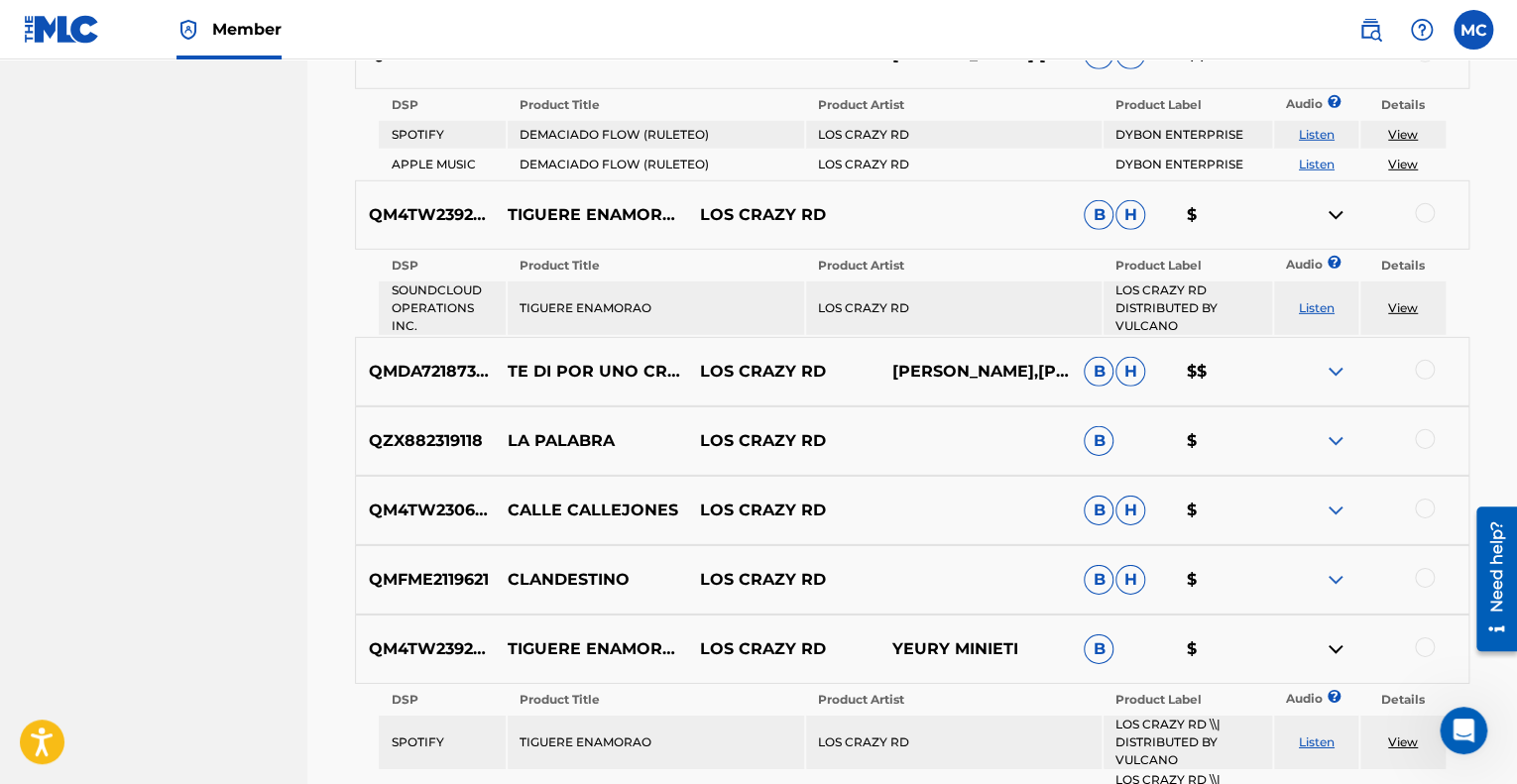 click at bounding box center (1336, 372) 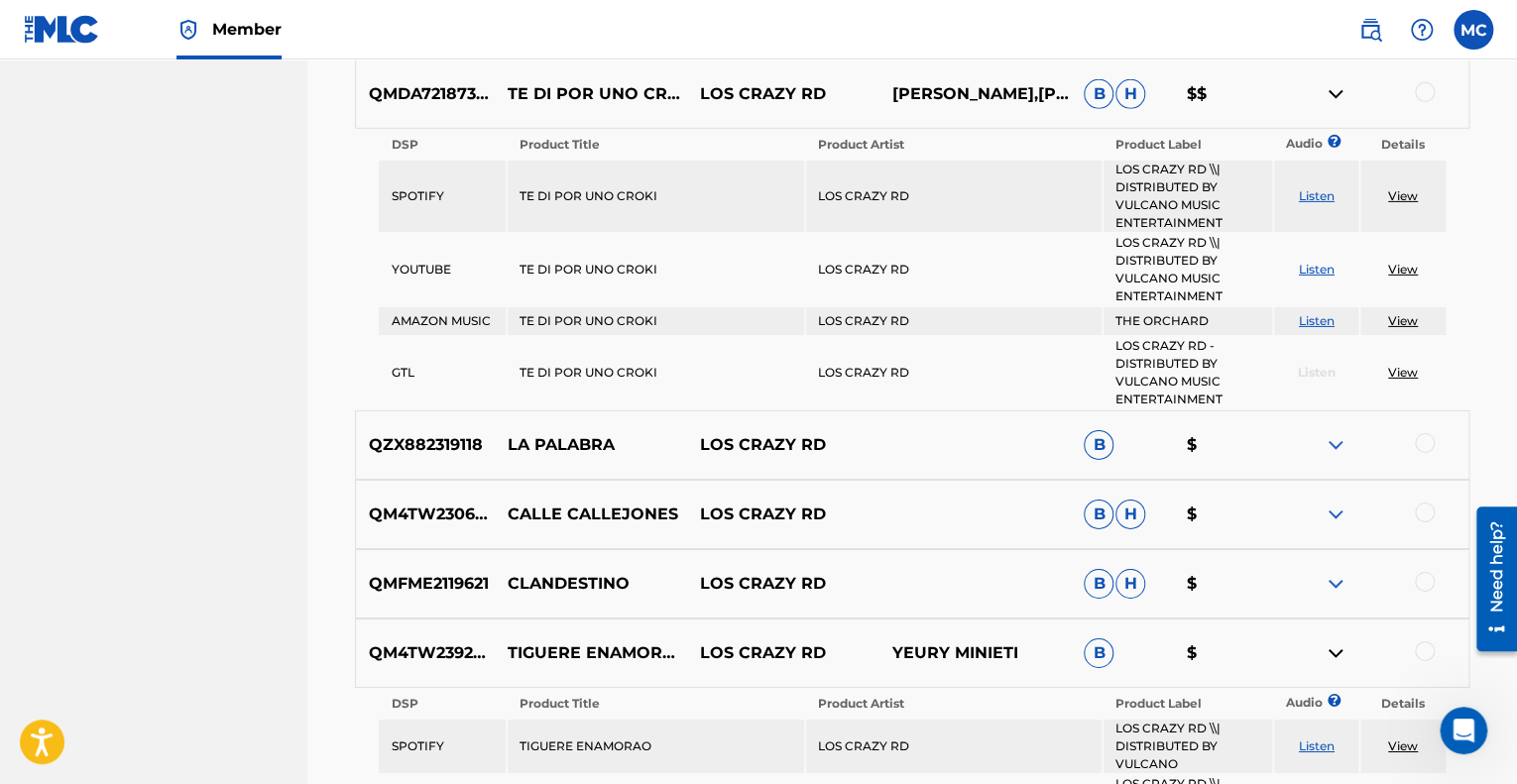 scroll, scrollTop: 3269, scrollLeft: 0, axis: vertical 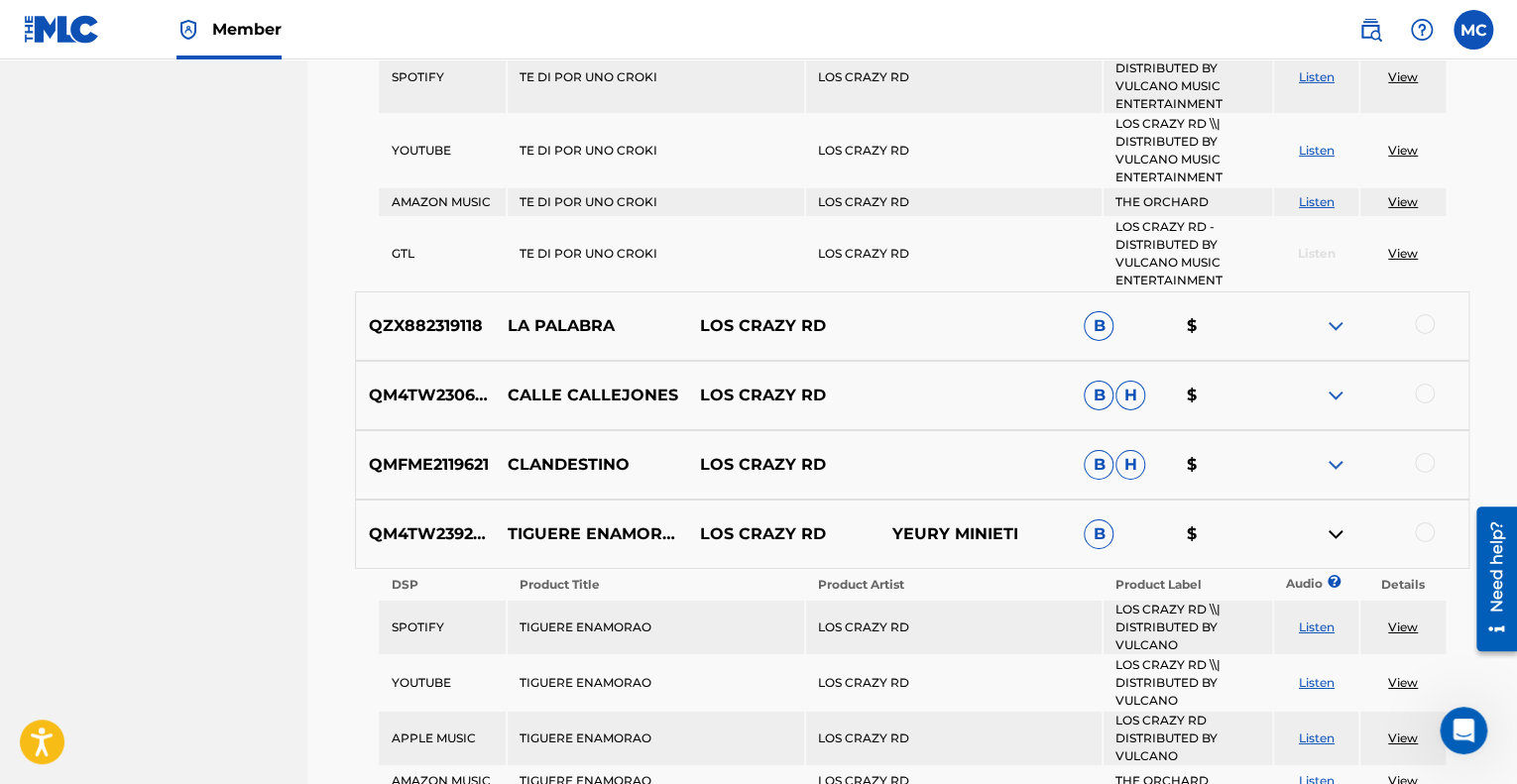 click at bounding box center (1336, 326) 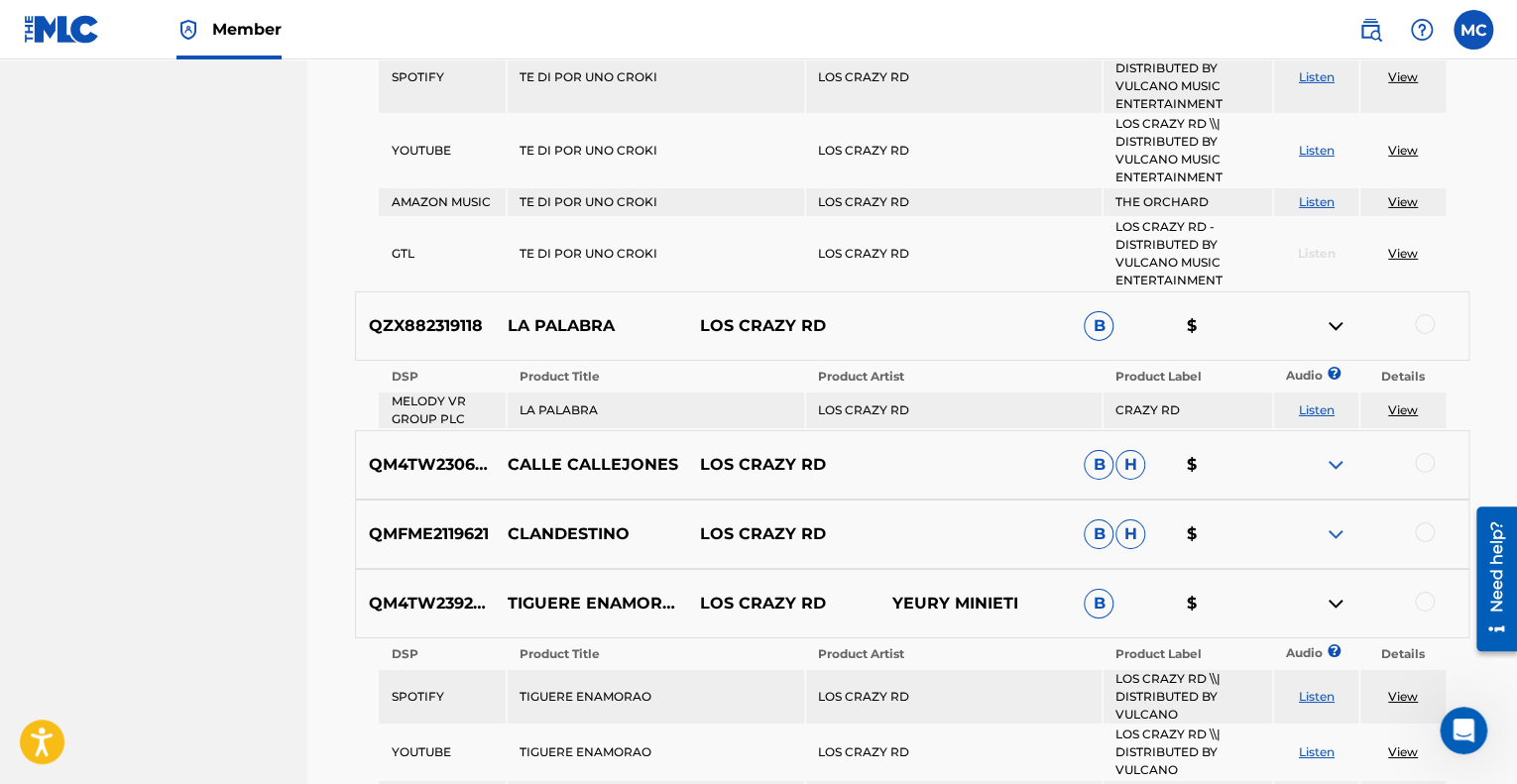 click at bounding box center [1372, 465] 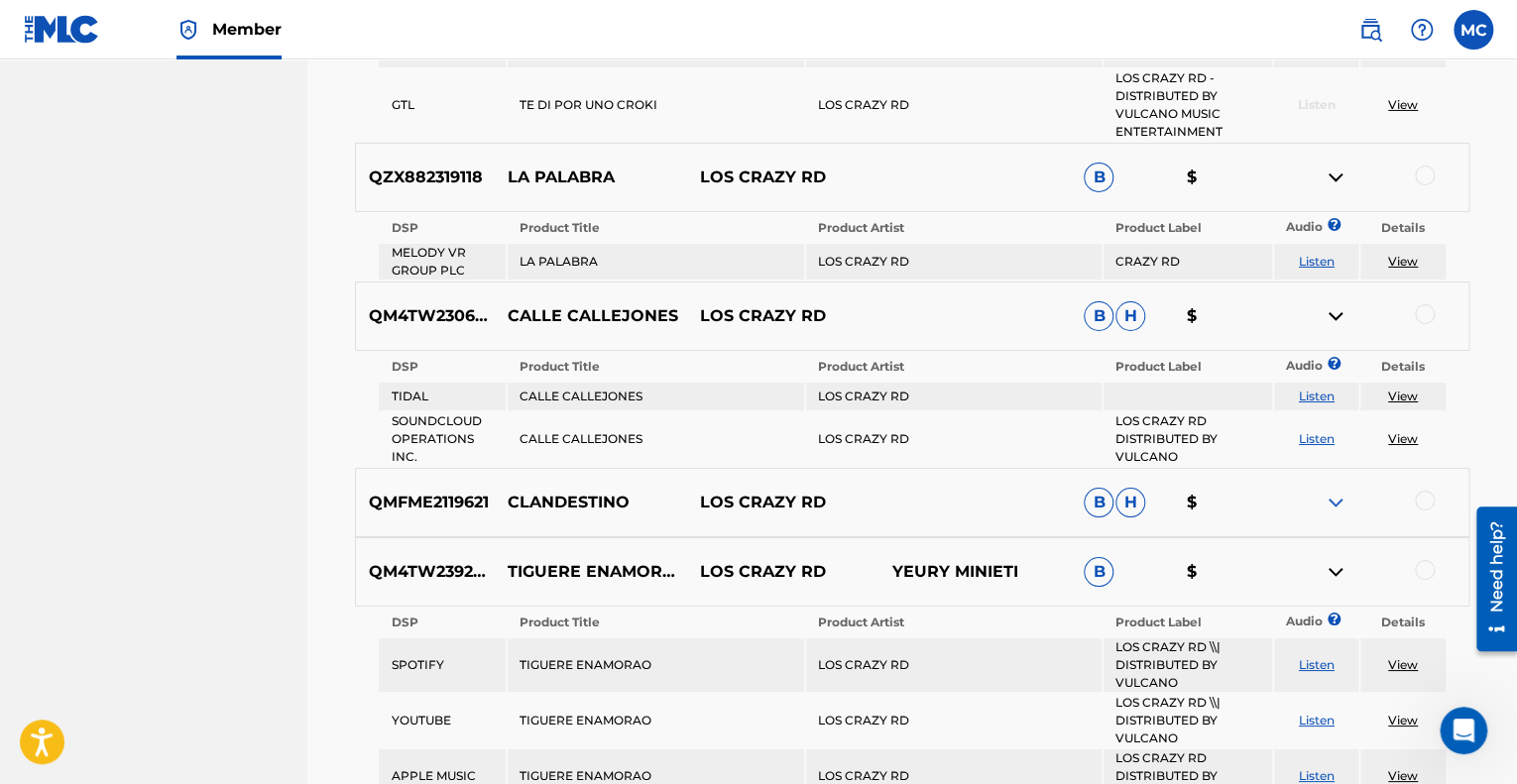 scroll, scrollTop: 3467, scrollLeft: 0, axis: vertical 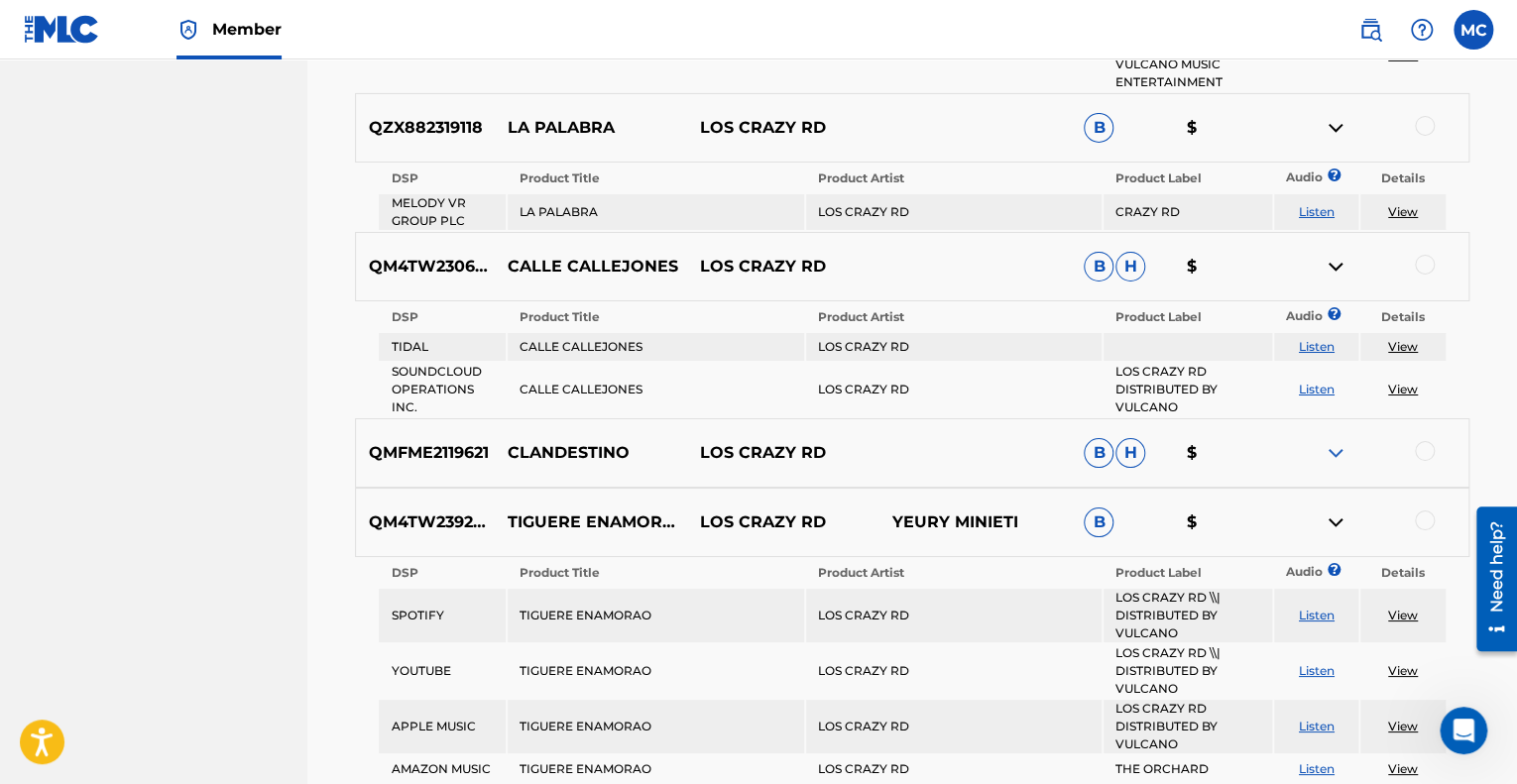 click at bounding box center [1336, 453] 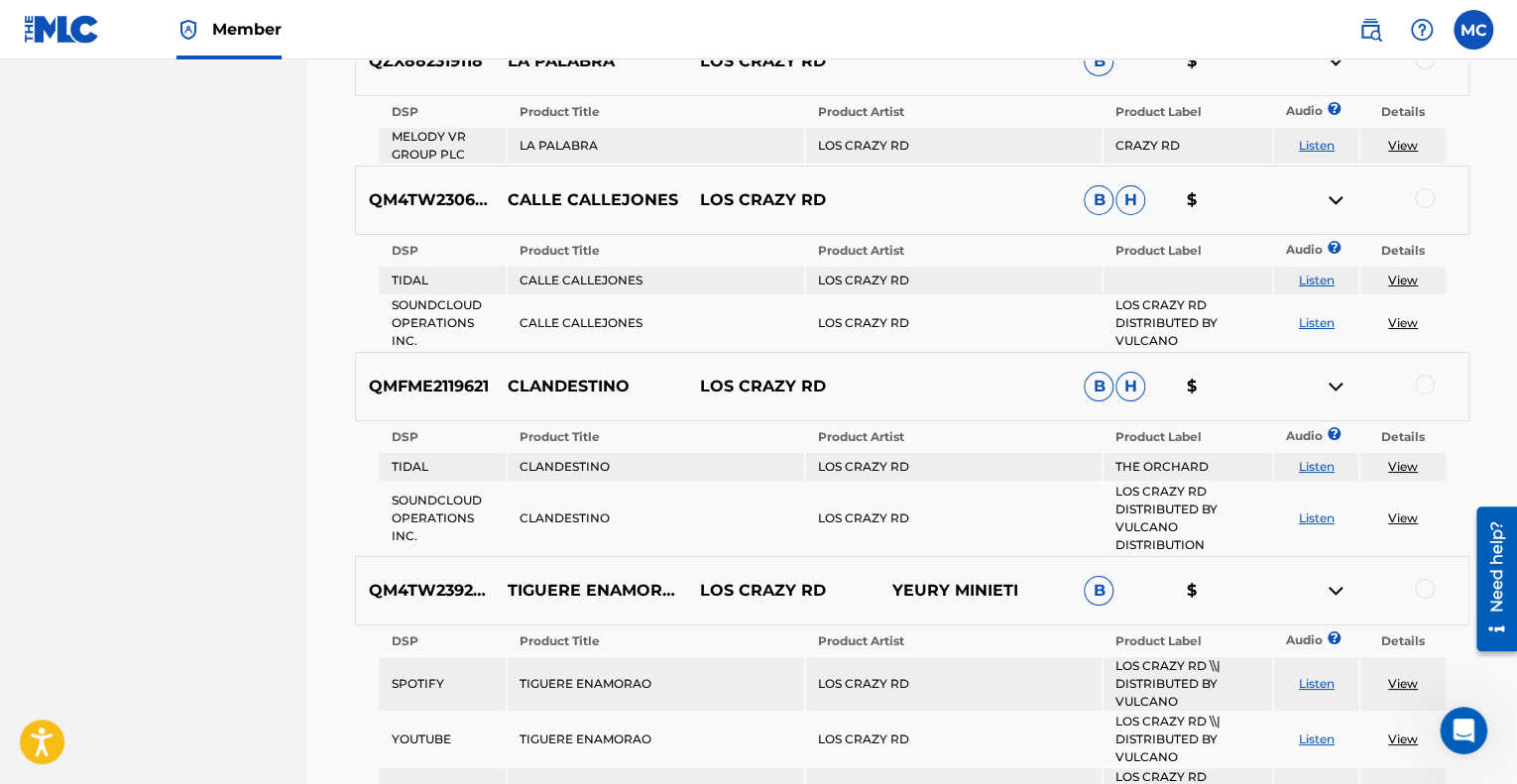 scroll, scrollTop: 3566, scrollLeft: 0, axis: vertical 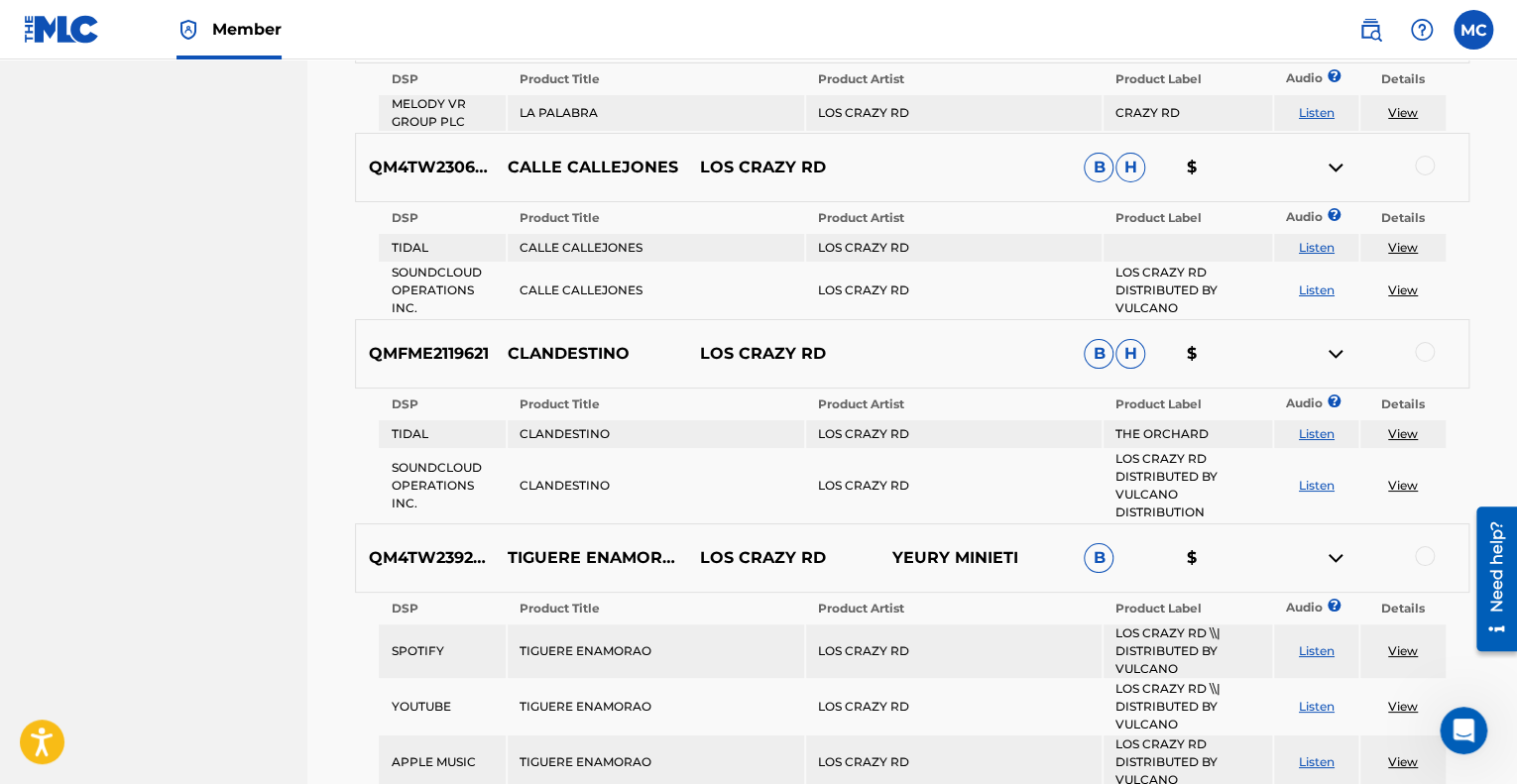 click at bounding box center [1336, 558] 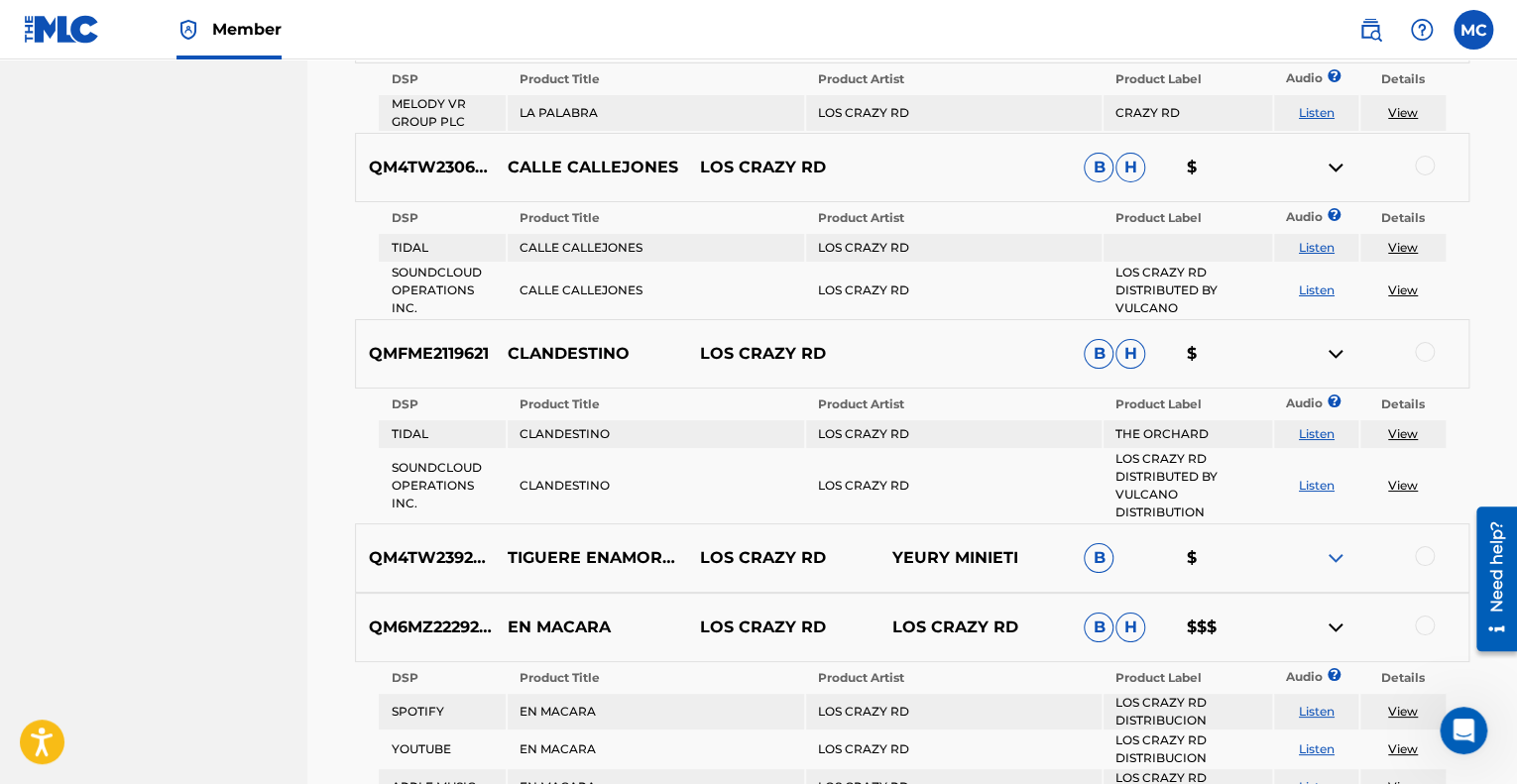 click at bounding box center (1336, 558) 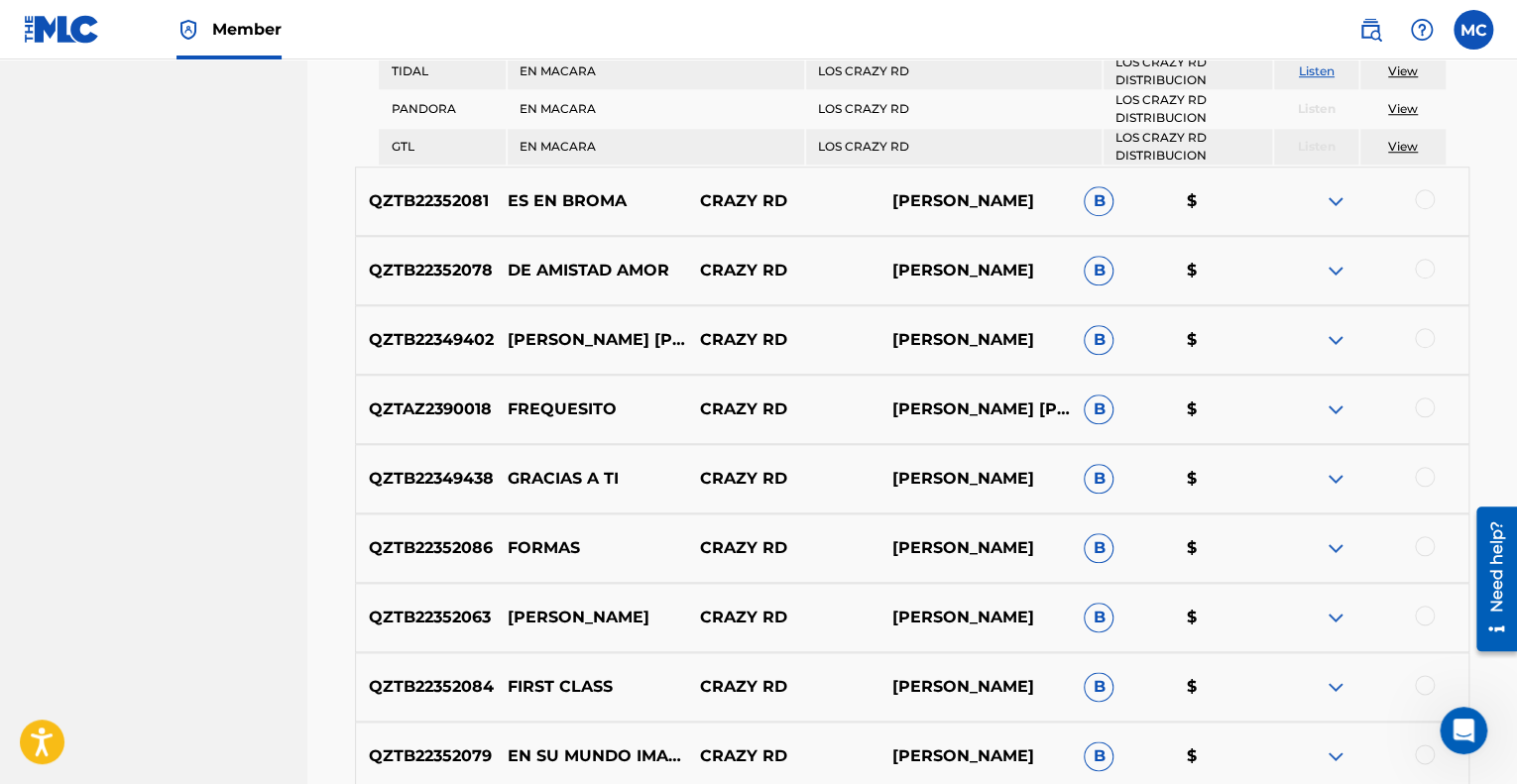 scroll, scrollTop: 4557, scrollLeft: 0, axis: vertical 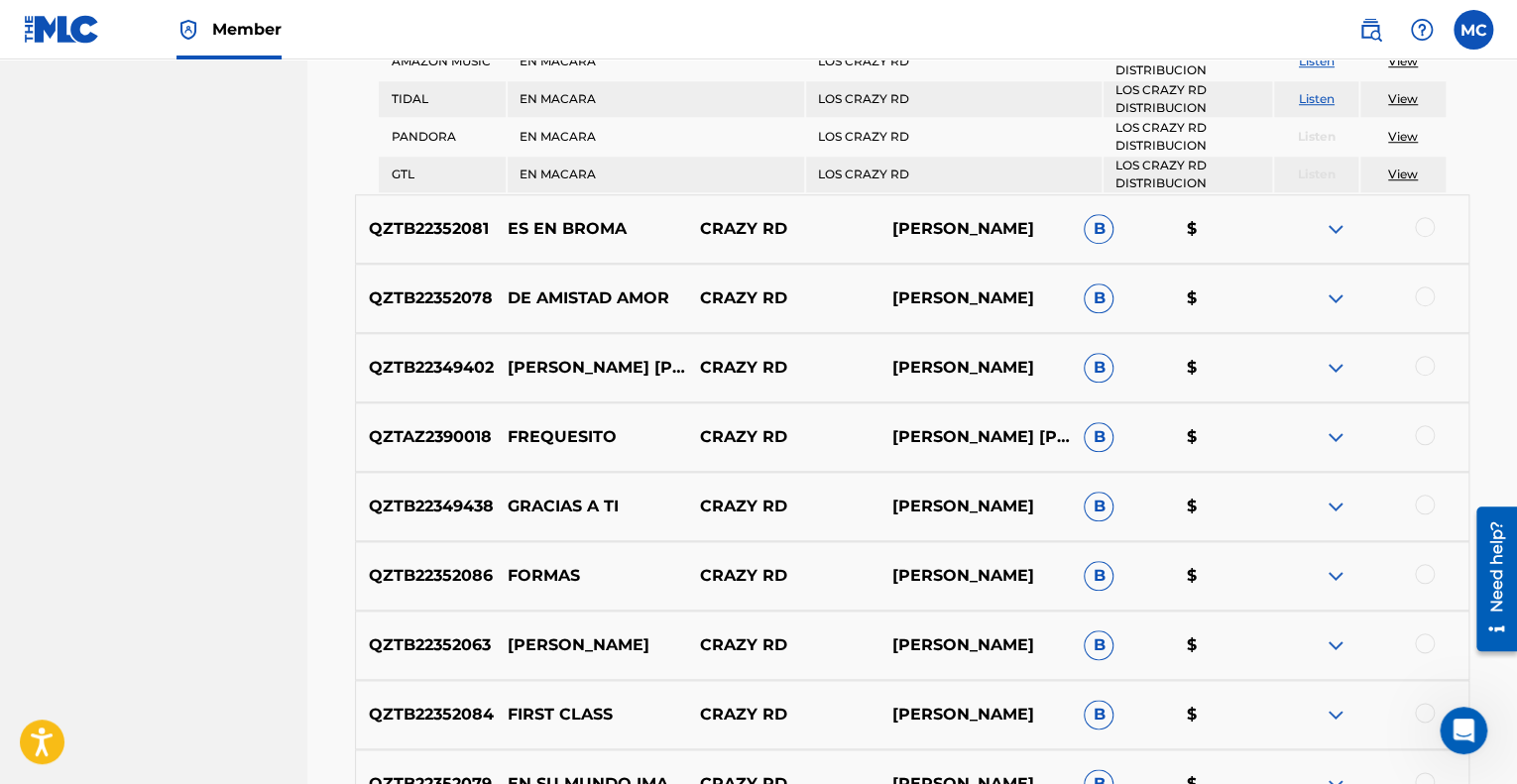 click at bounding box center [1336, 437] 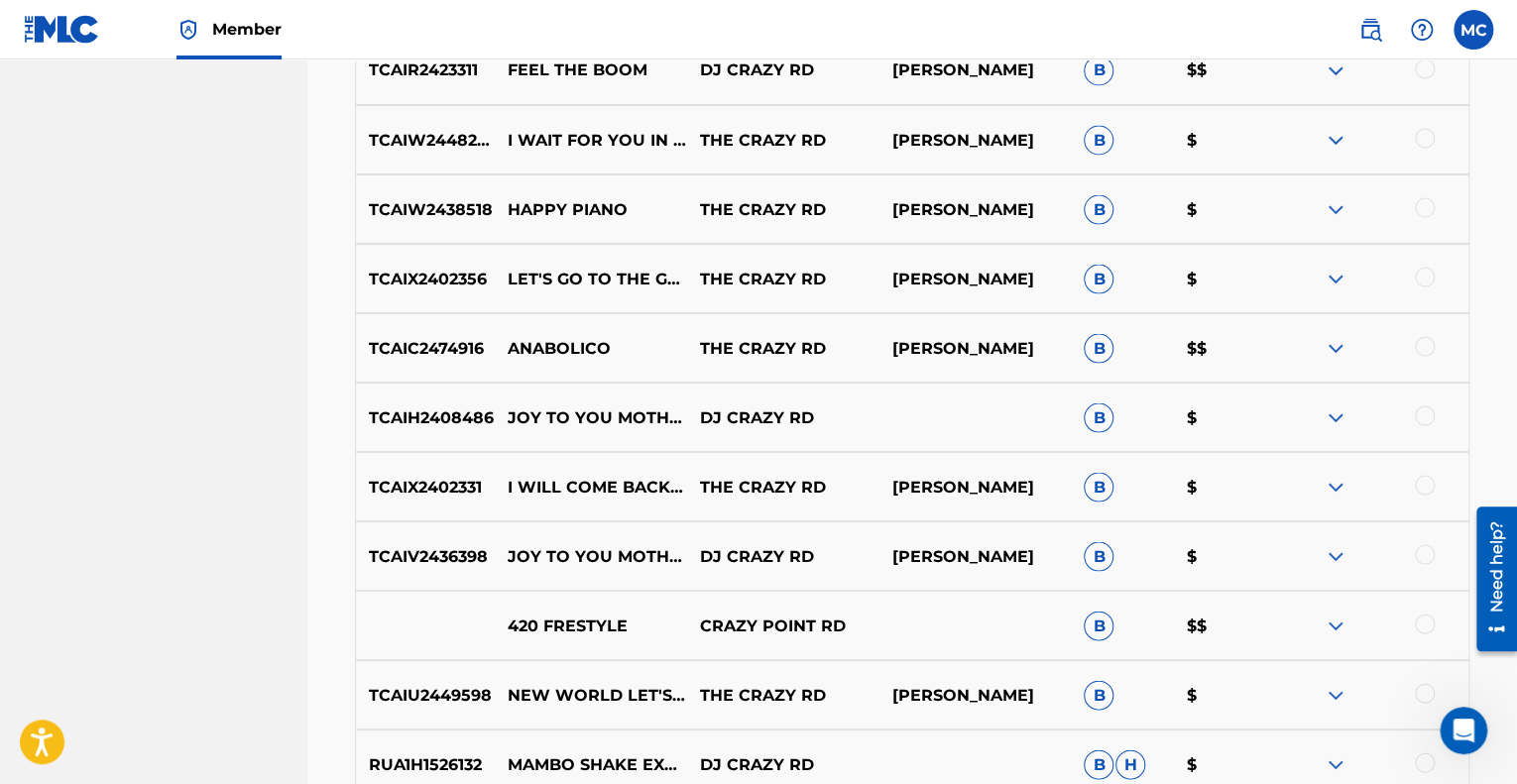 scroll, scrollTop: 5350, scrollLeft: 0, axis: vertical 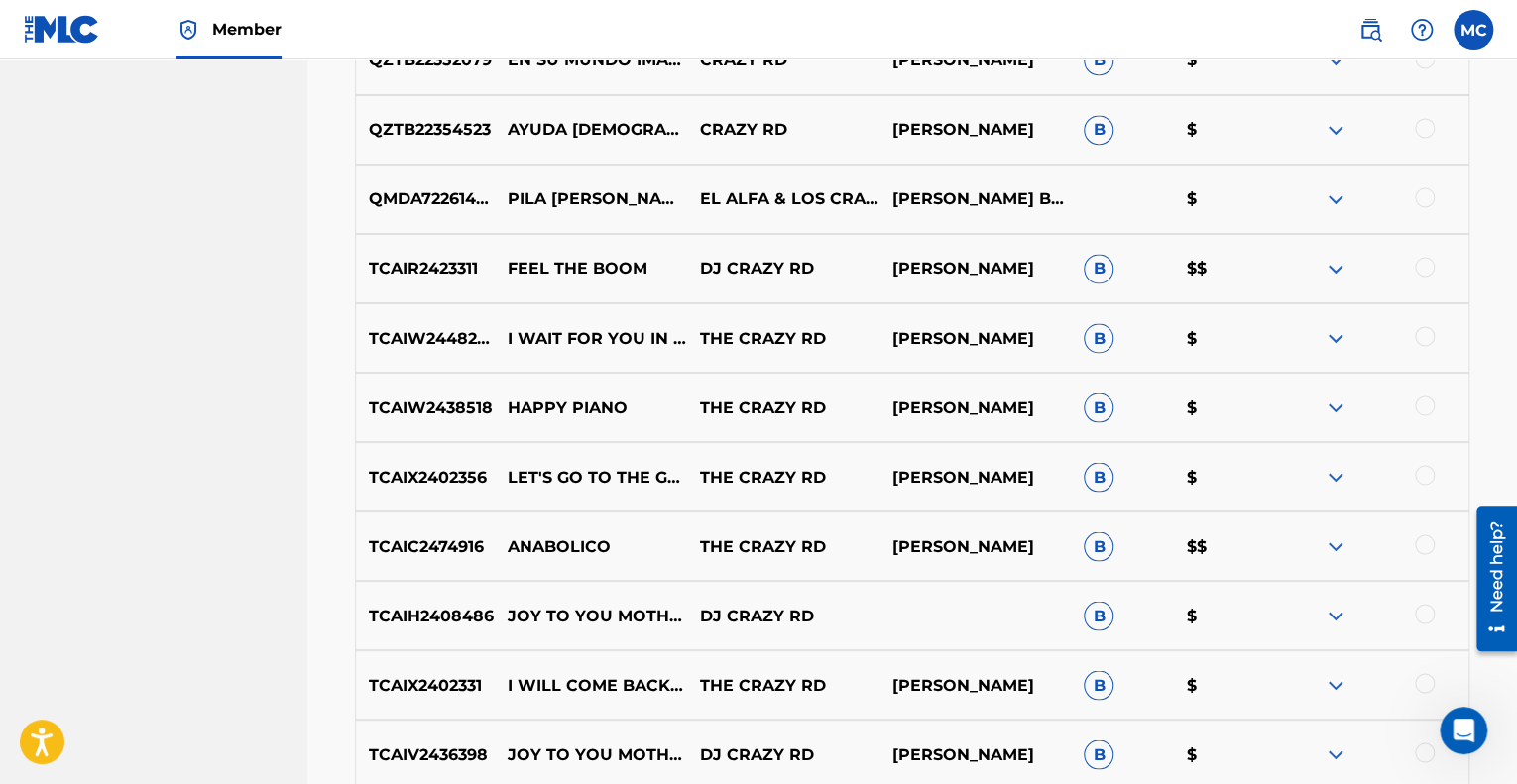 click at bounding box center (1336, 199) 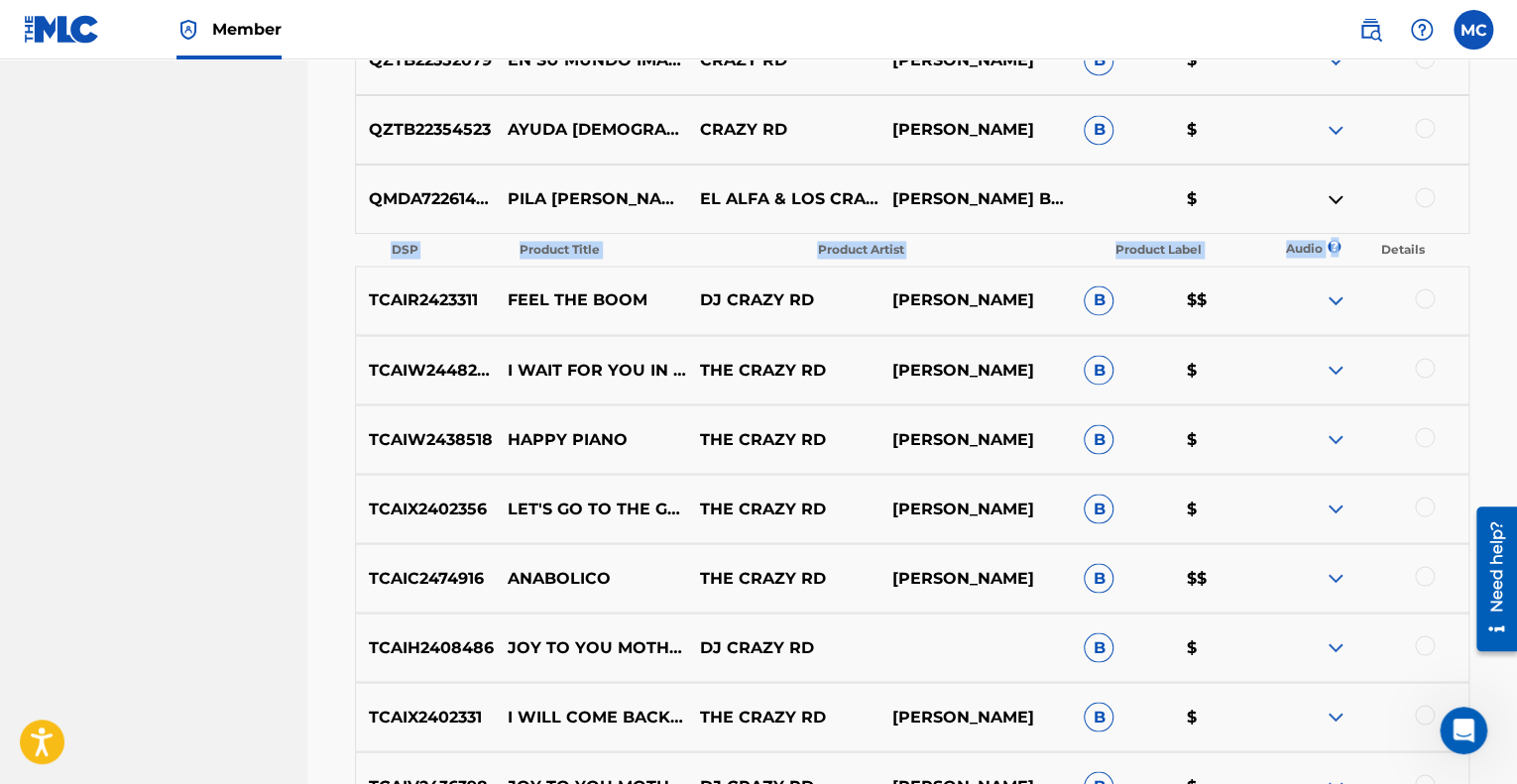 drag, startPoint x: 369, startPoint y: 220, endPoint x: 1337, endPoint y: 225, distance: 968.0129 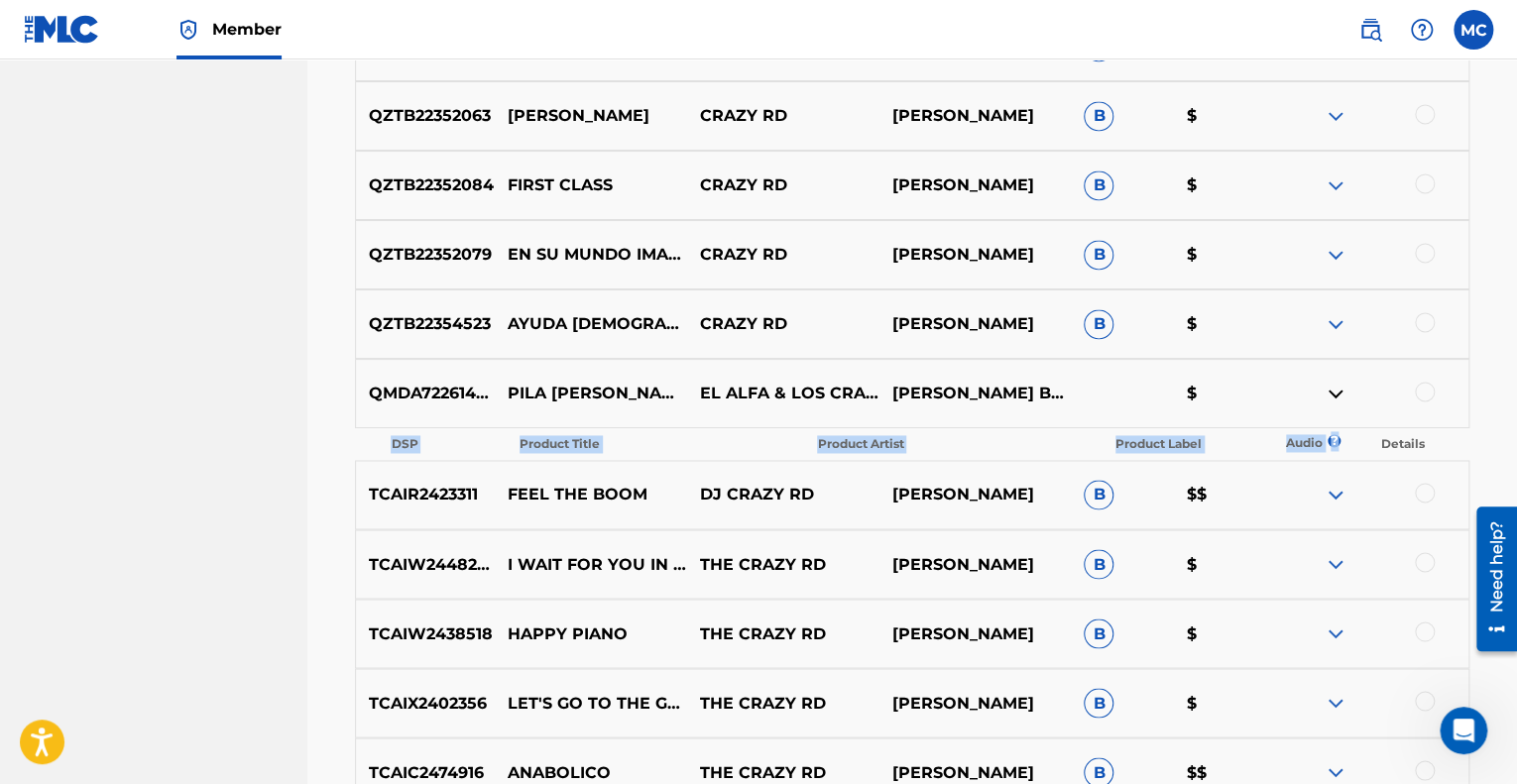 scroll, scrollTop: 5152, scrollLeft: 0, axis: vertical 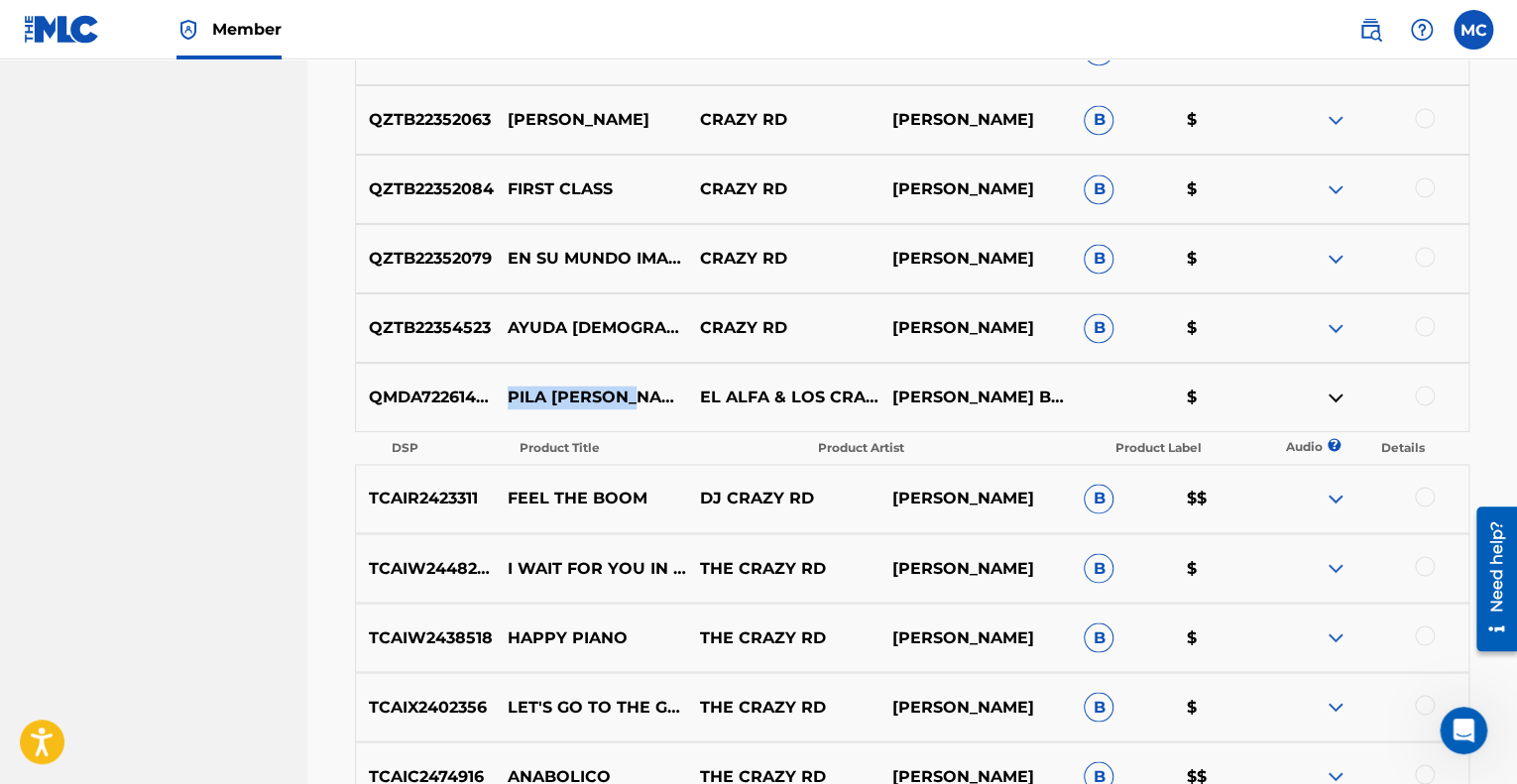 drag, startPoint x: 641, startPoint y: 367, endPoint x: 508, endPoint y: 380, distance: 133.63383 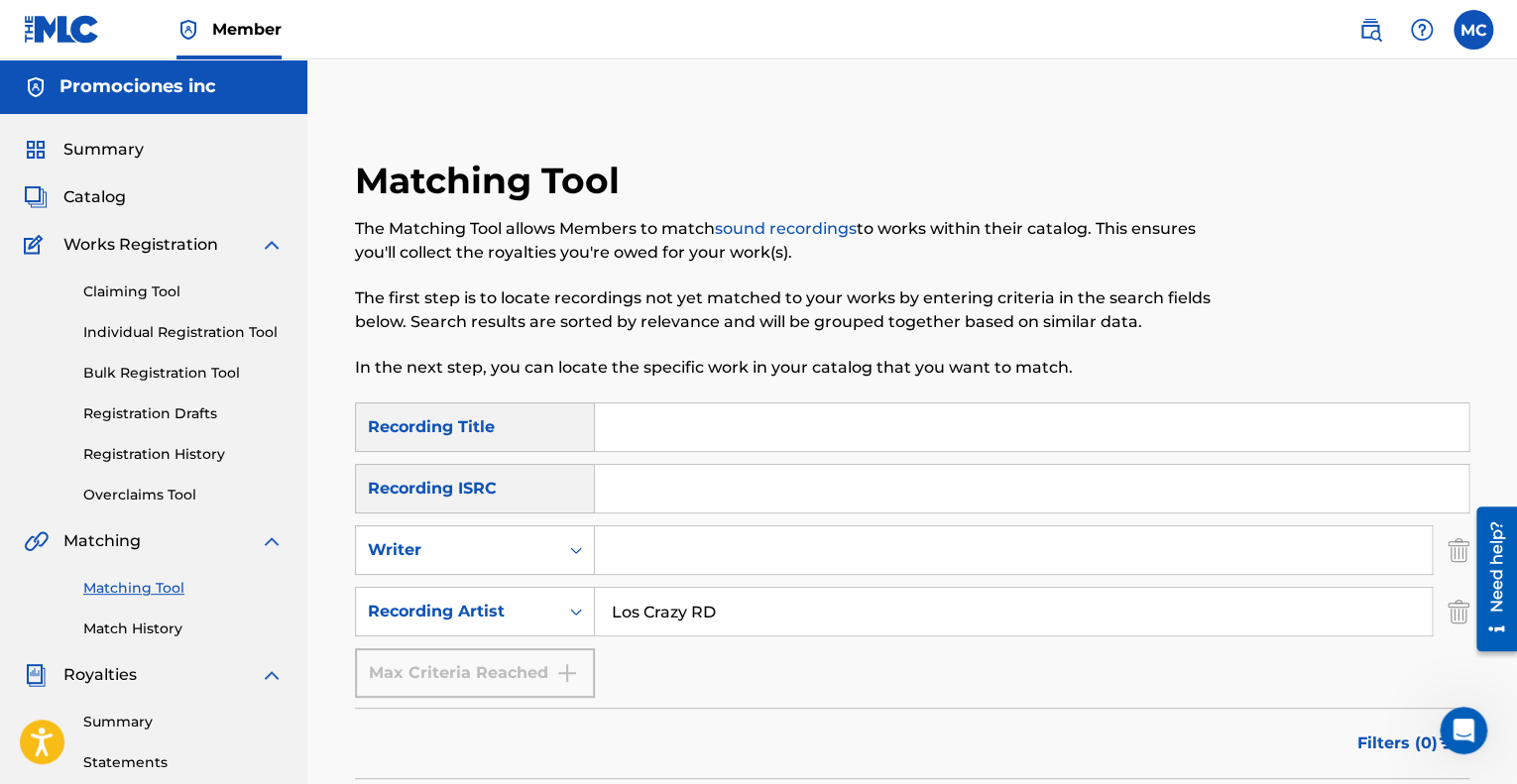 scroll, scrollTop: 198, scrollLeft: 0, axis: vertical 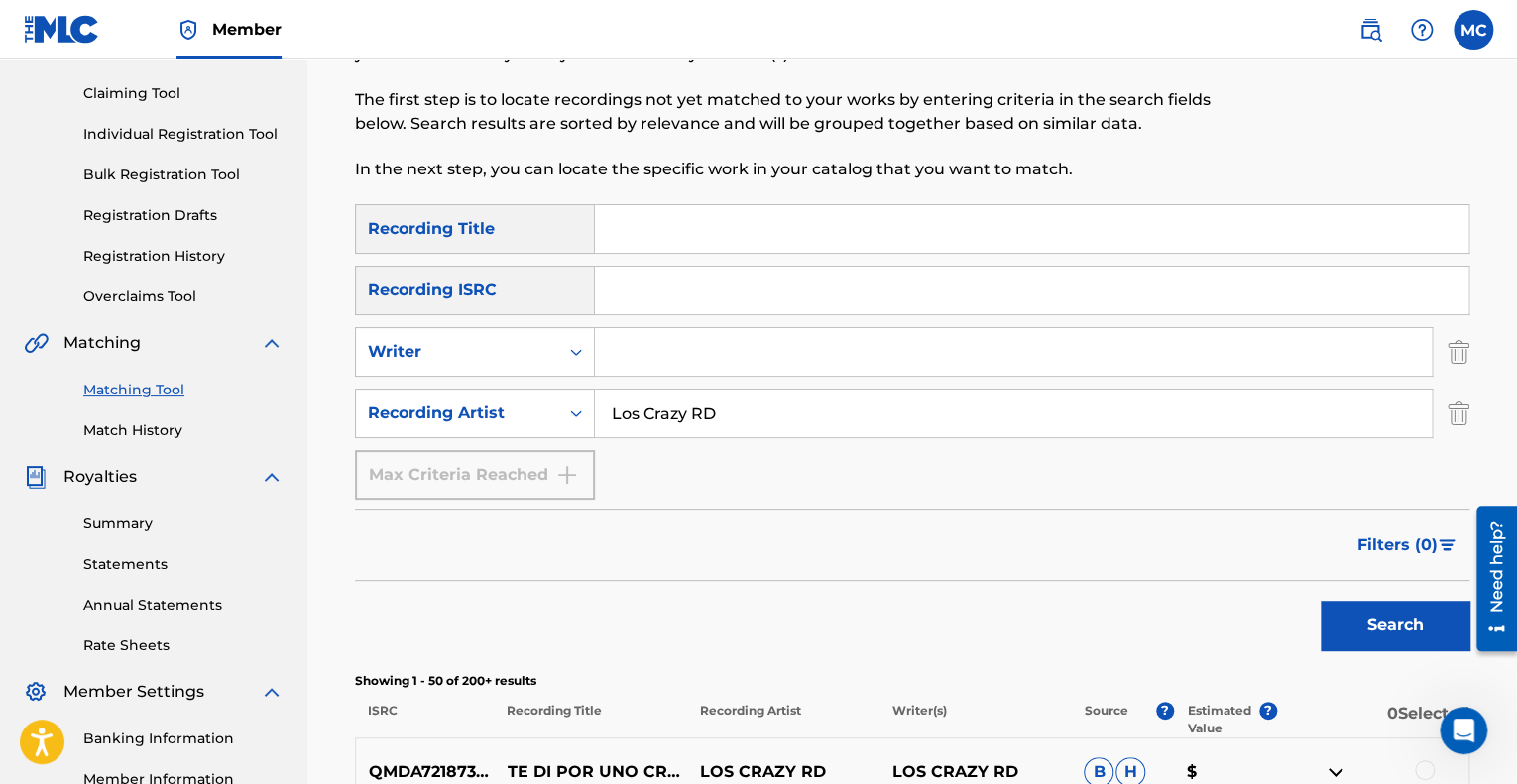 click at bounding box center (1031, 229) 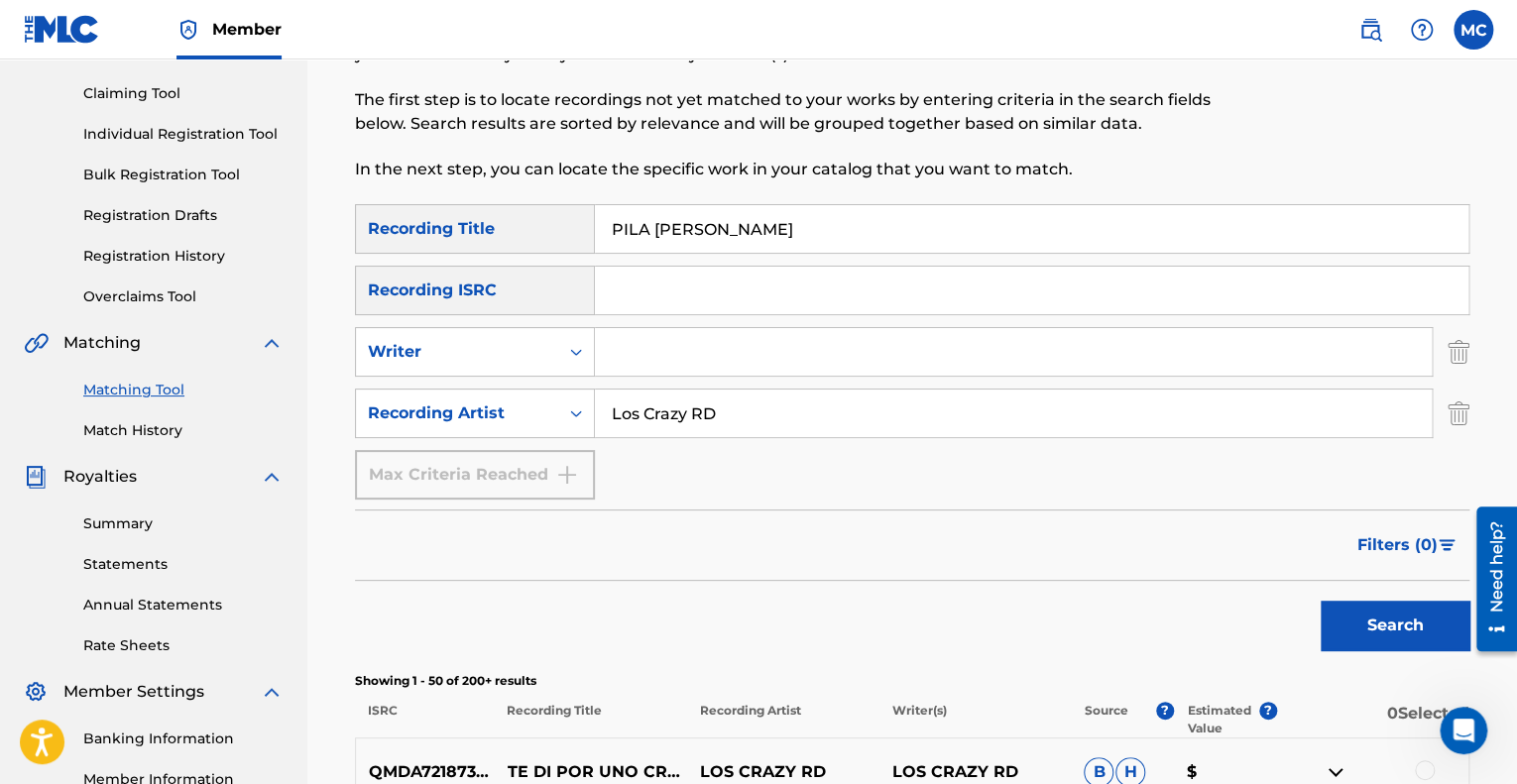 click on "Search" at bounding box center (1395, 625) 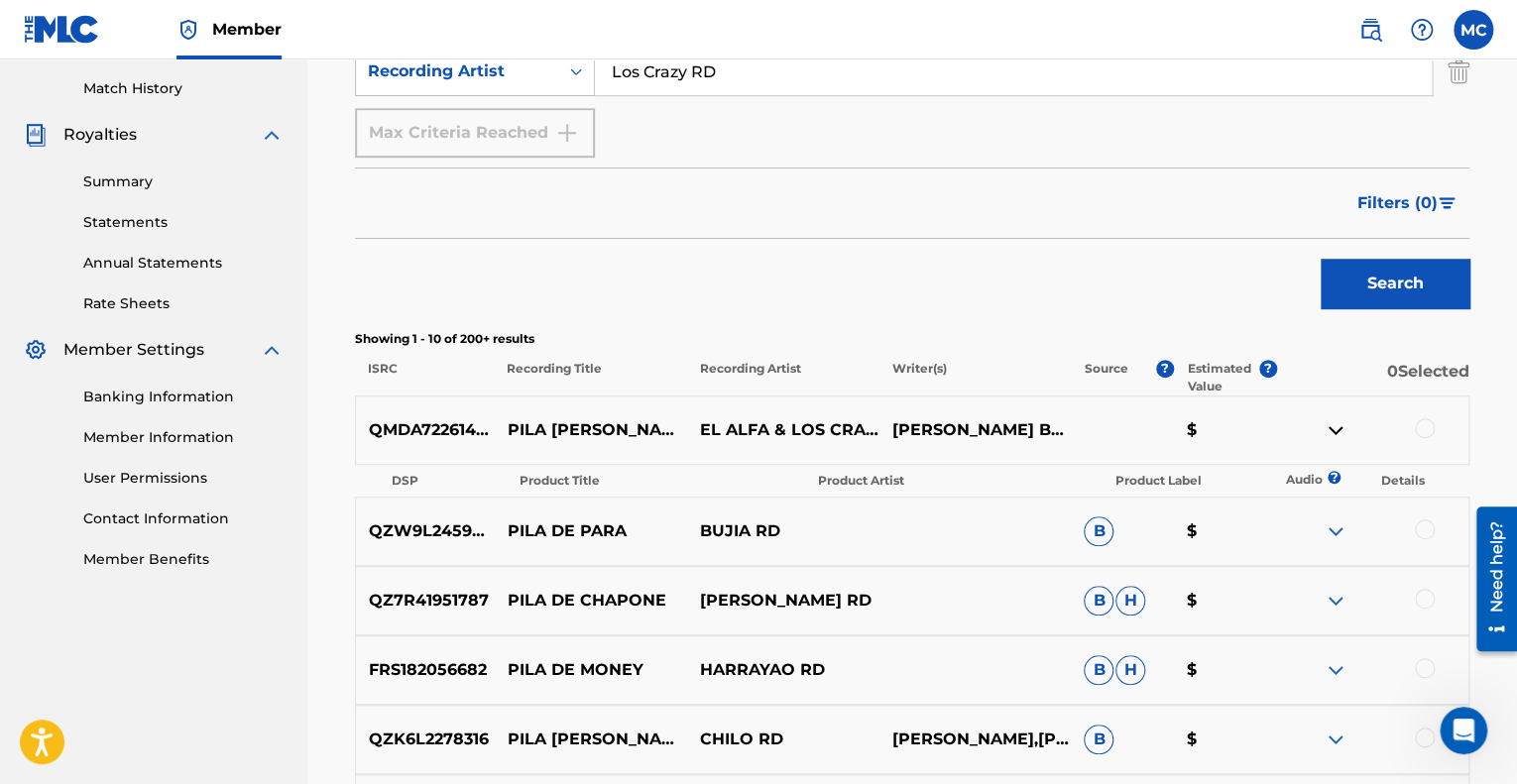 scroll, scrollTop: 297, scrollLeft: 0, axis: vertical 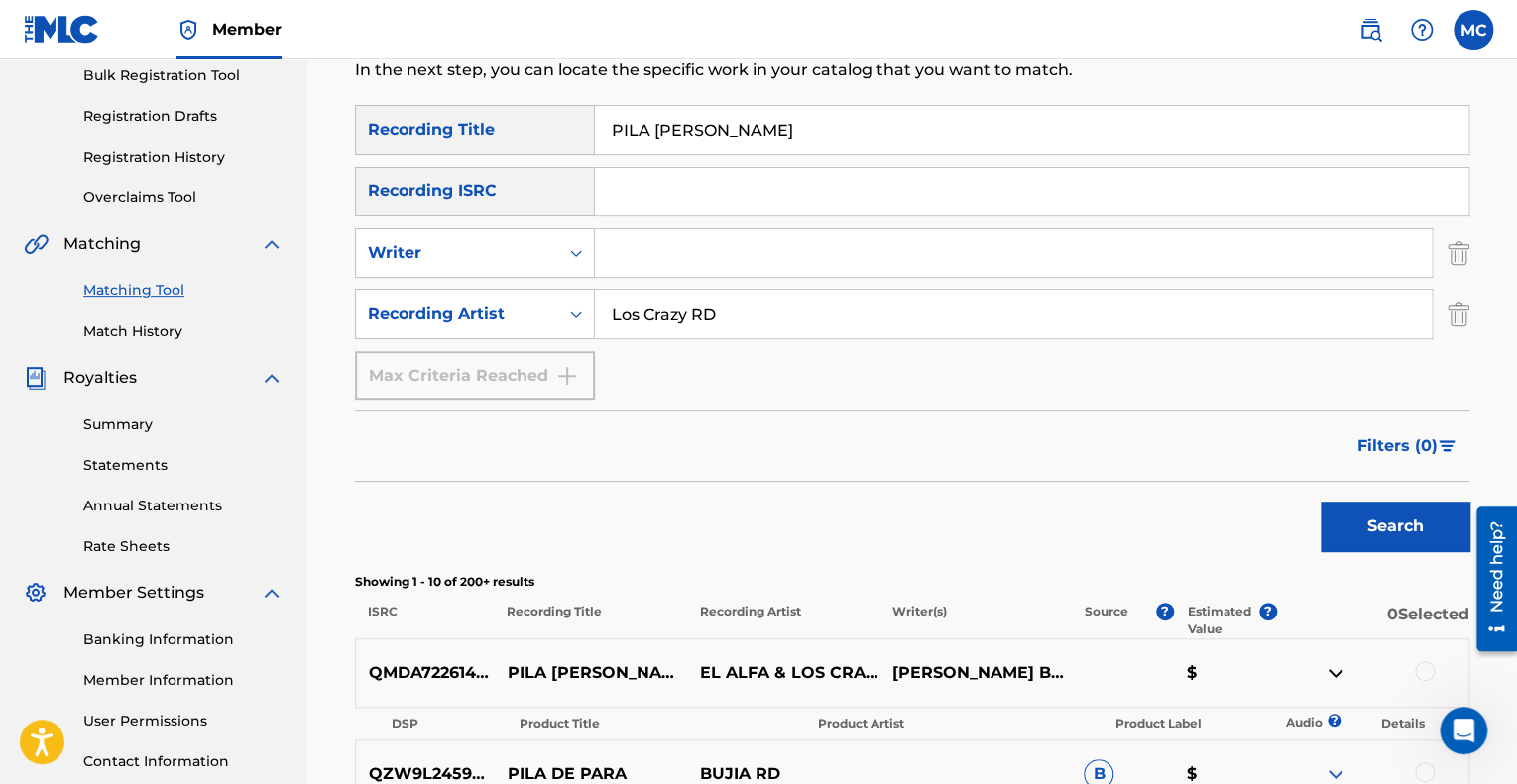 click on "PILA DE MUECK" at bounding box center (1031, 130) 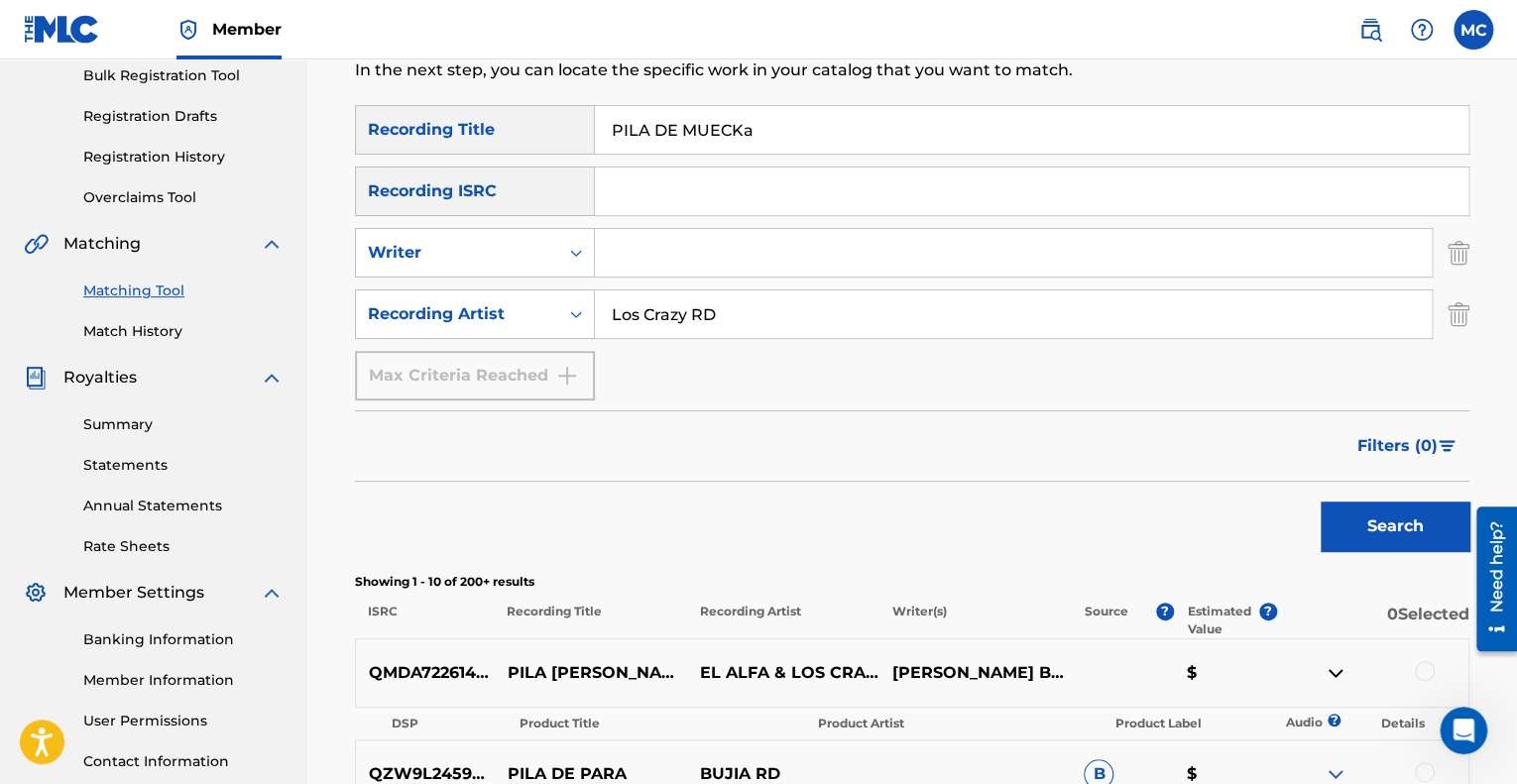 type on "PILA DE MUECKa" 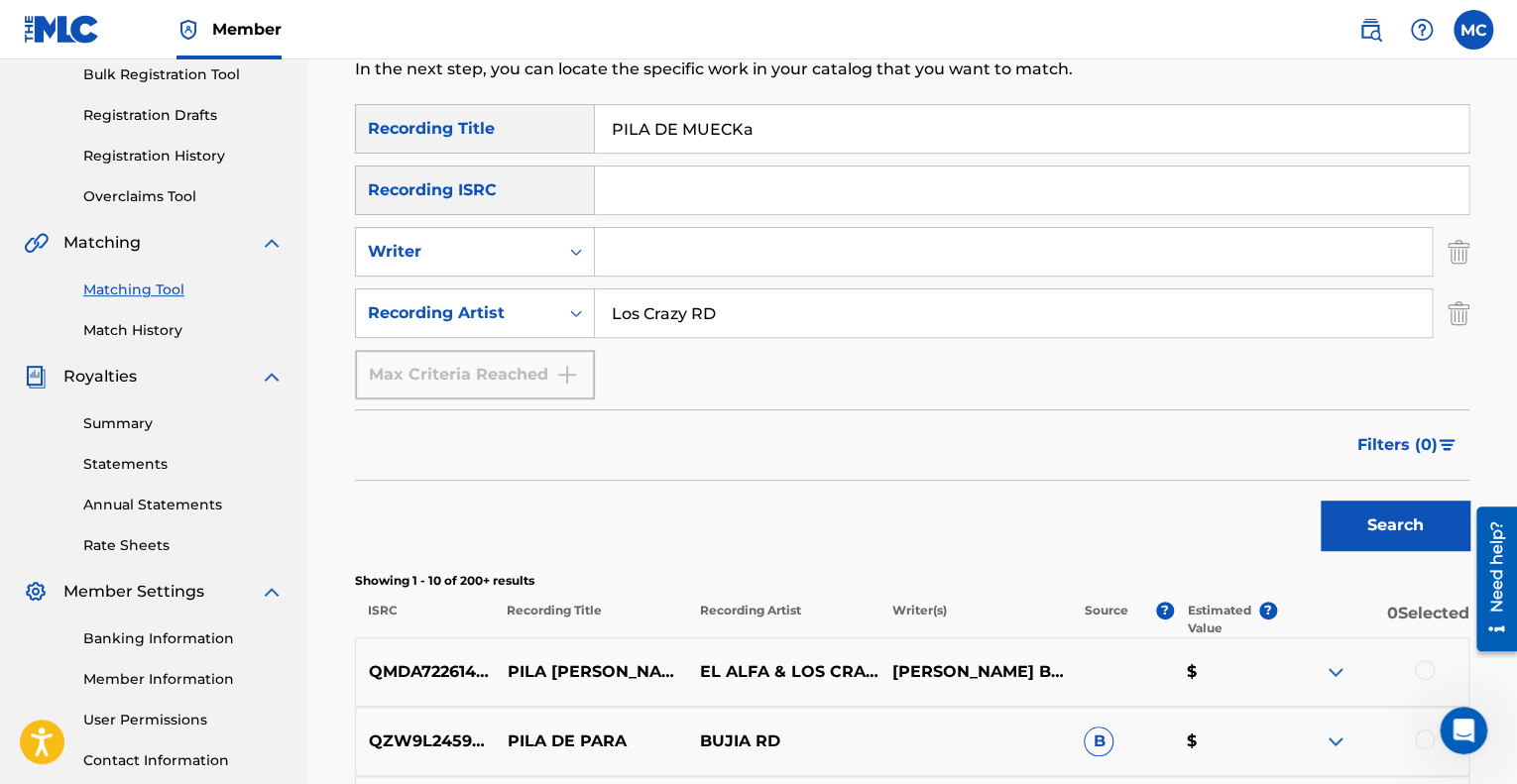 scroll, scrollTop: 297, scrollLeft: 0, axis: vertical 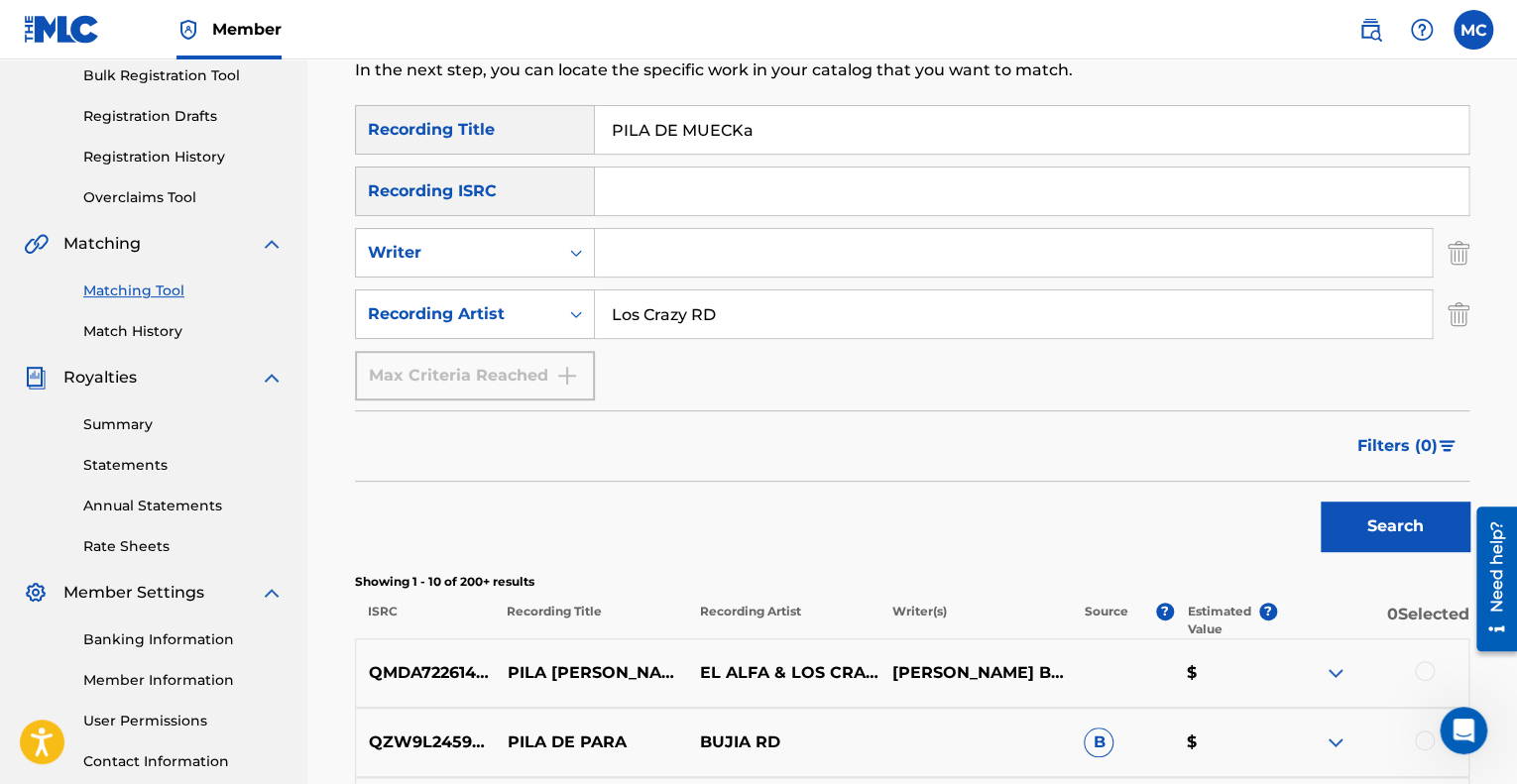 click at bounding box center [1336, 673] 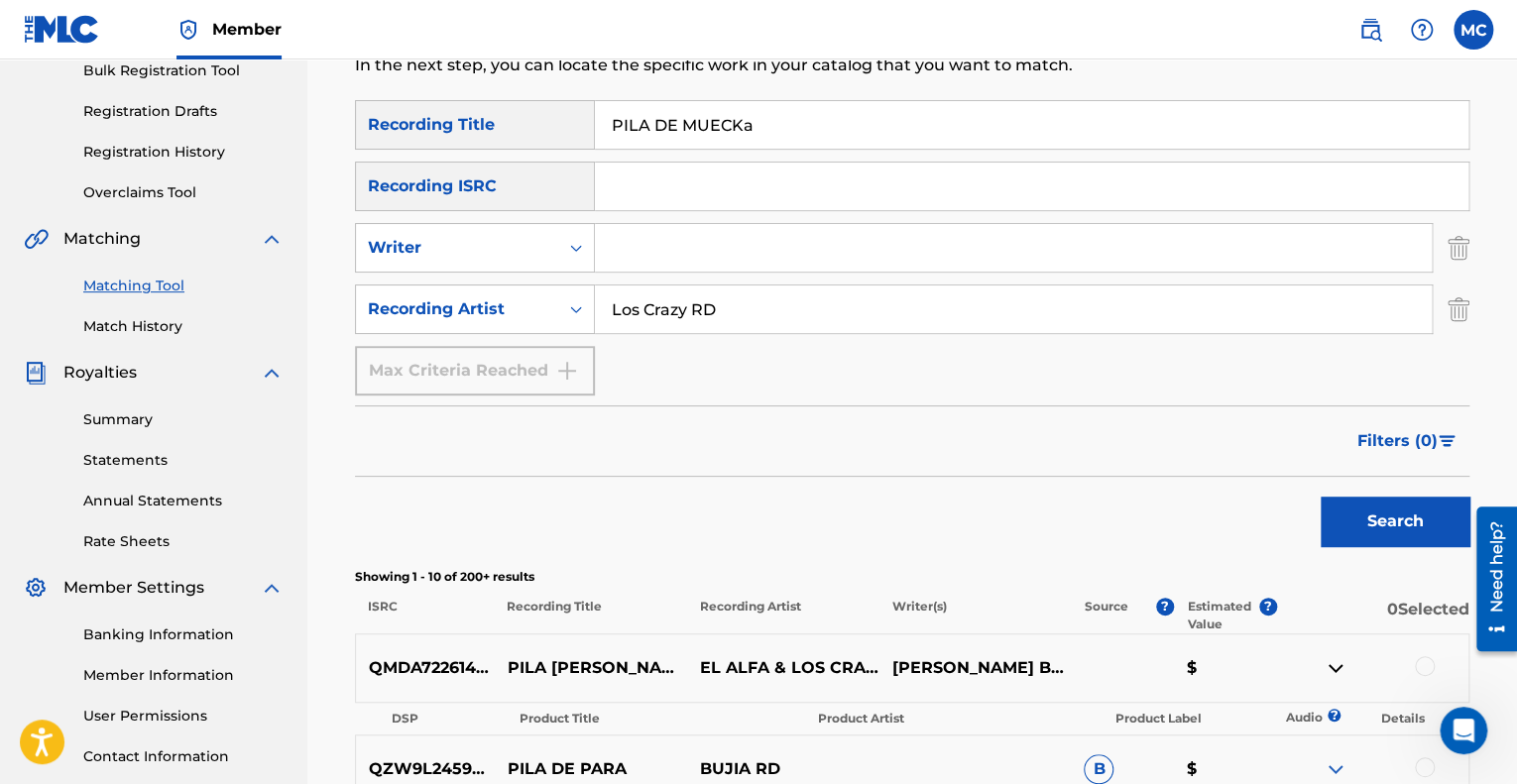 scroll, scrollTop: 297, scrollLeft: 0, axis: vertical 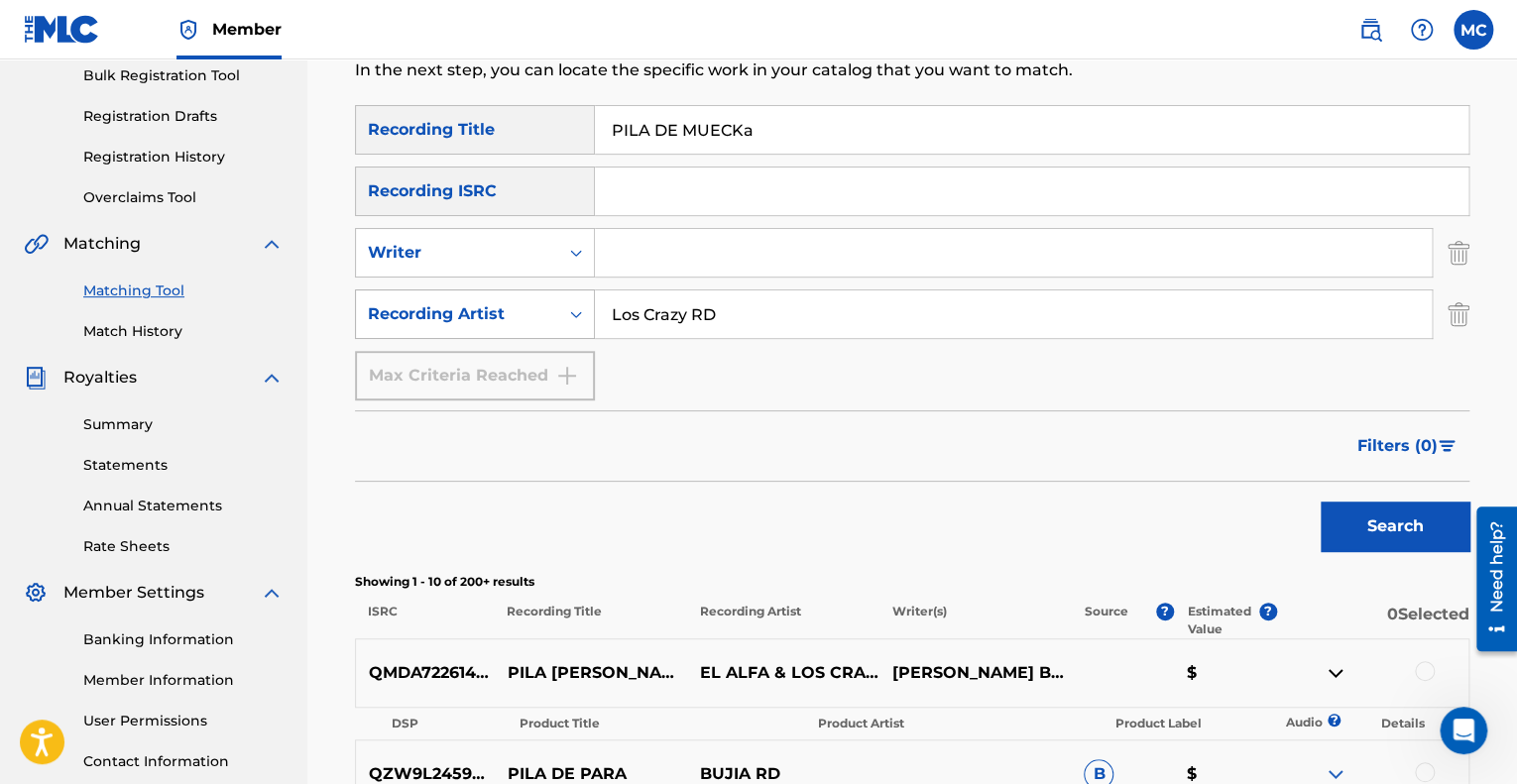 drag, startPoint x: 758, startPoint y: 324, endPoint x: 593, endPoint y: 320, distance: 165.04848 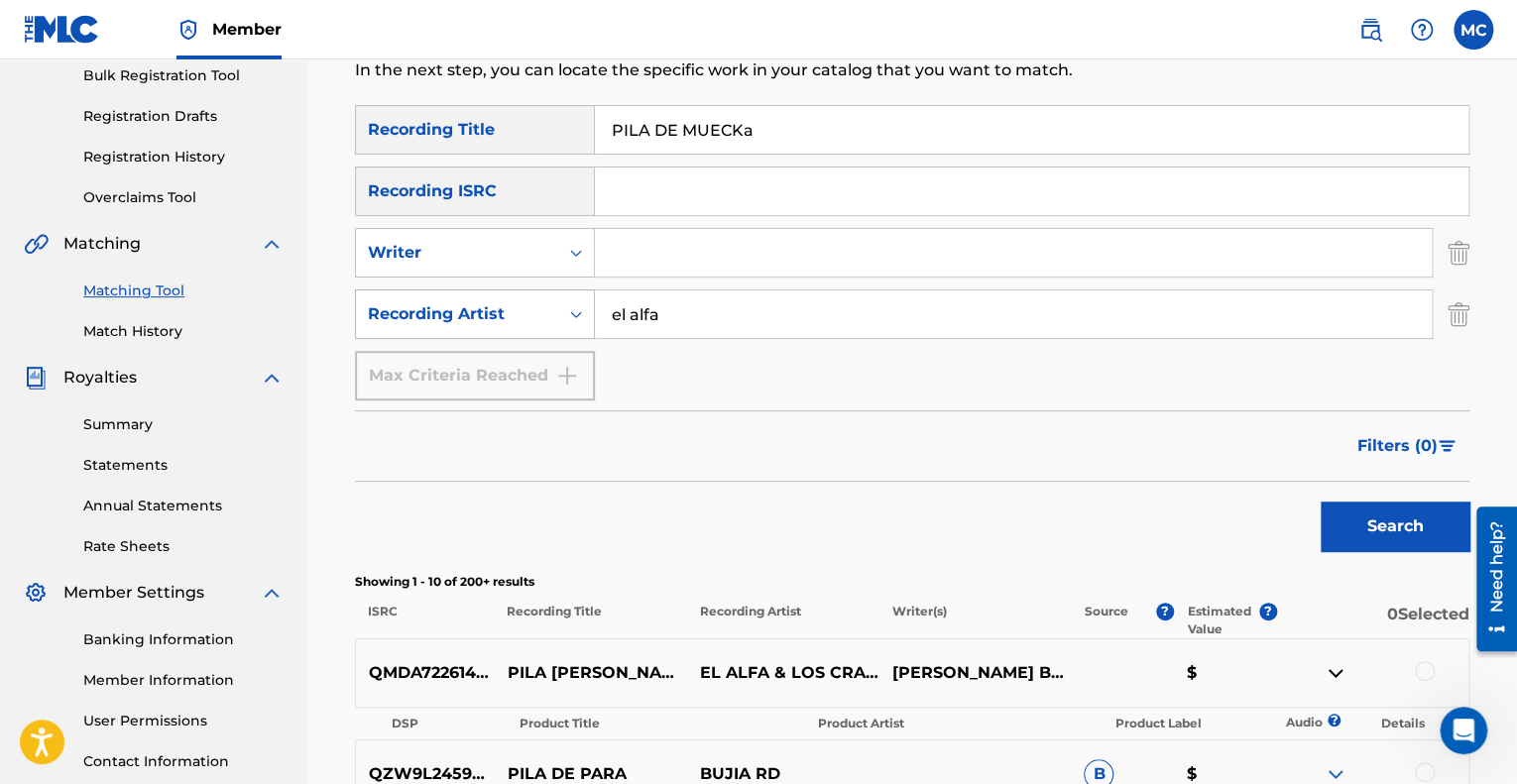 type on "el alfa" 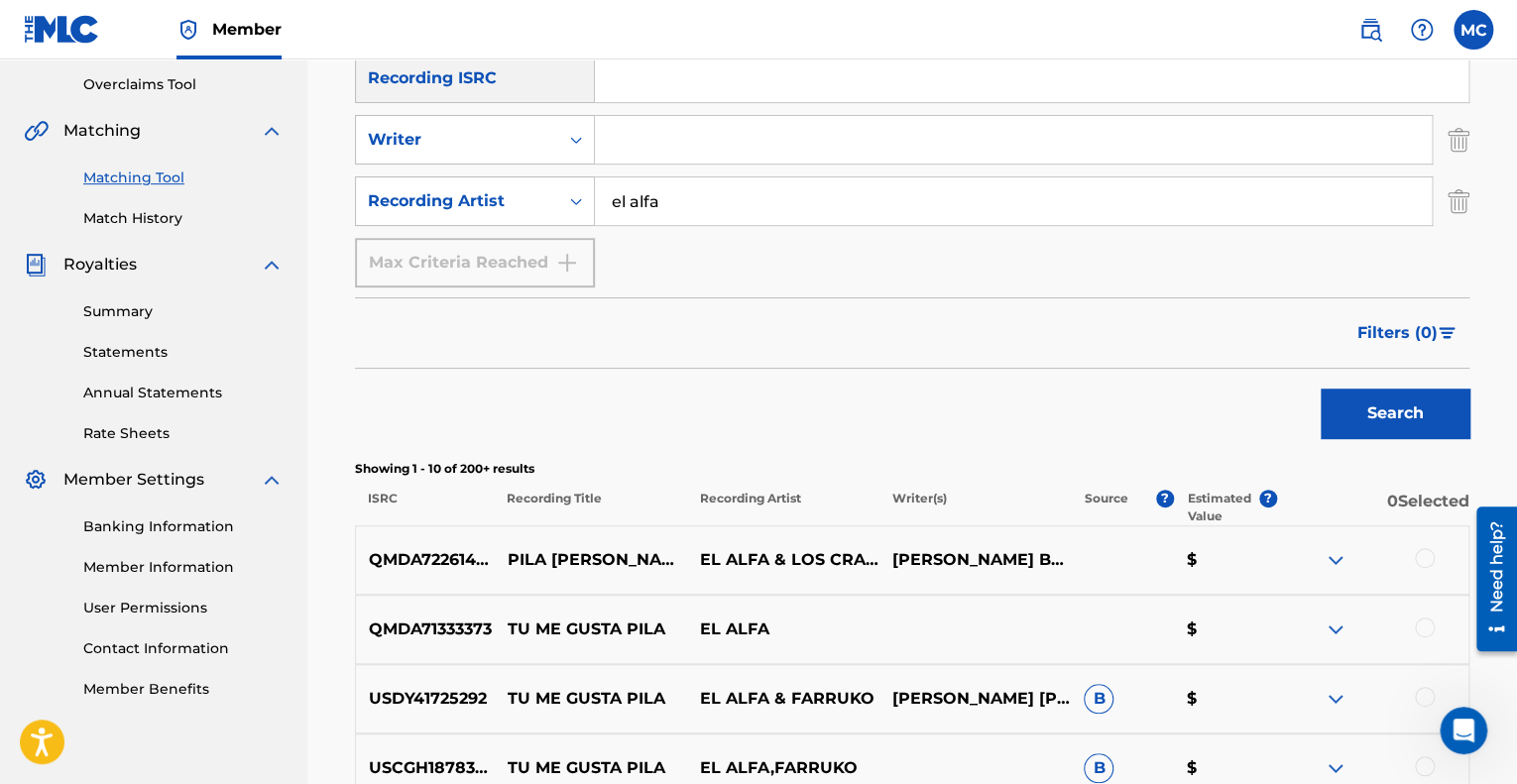 scroll, scrollTop: 595, scrollLeft: 0, axis: vertical 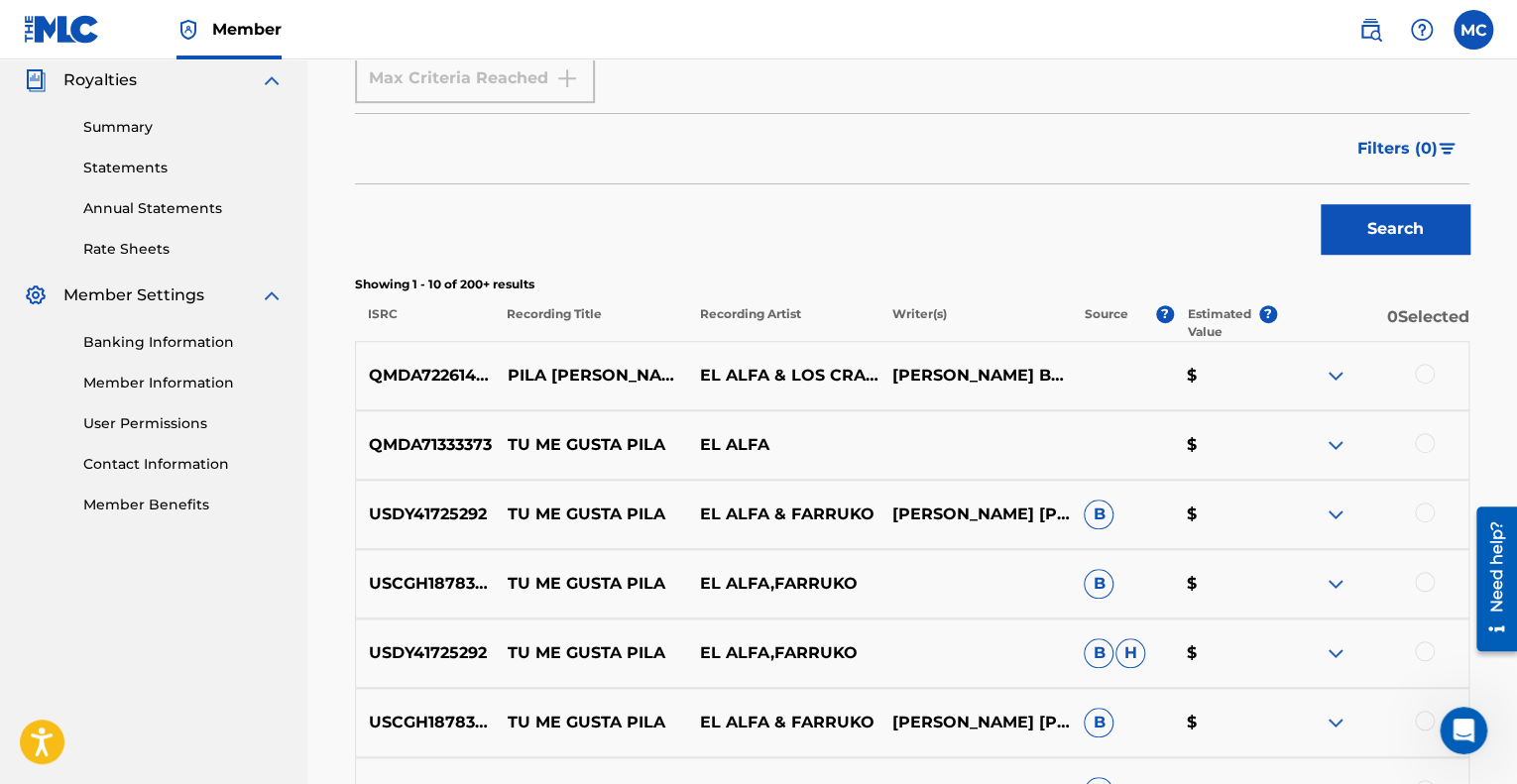 click at bounding box center [1336, 445] 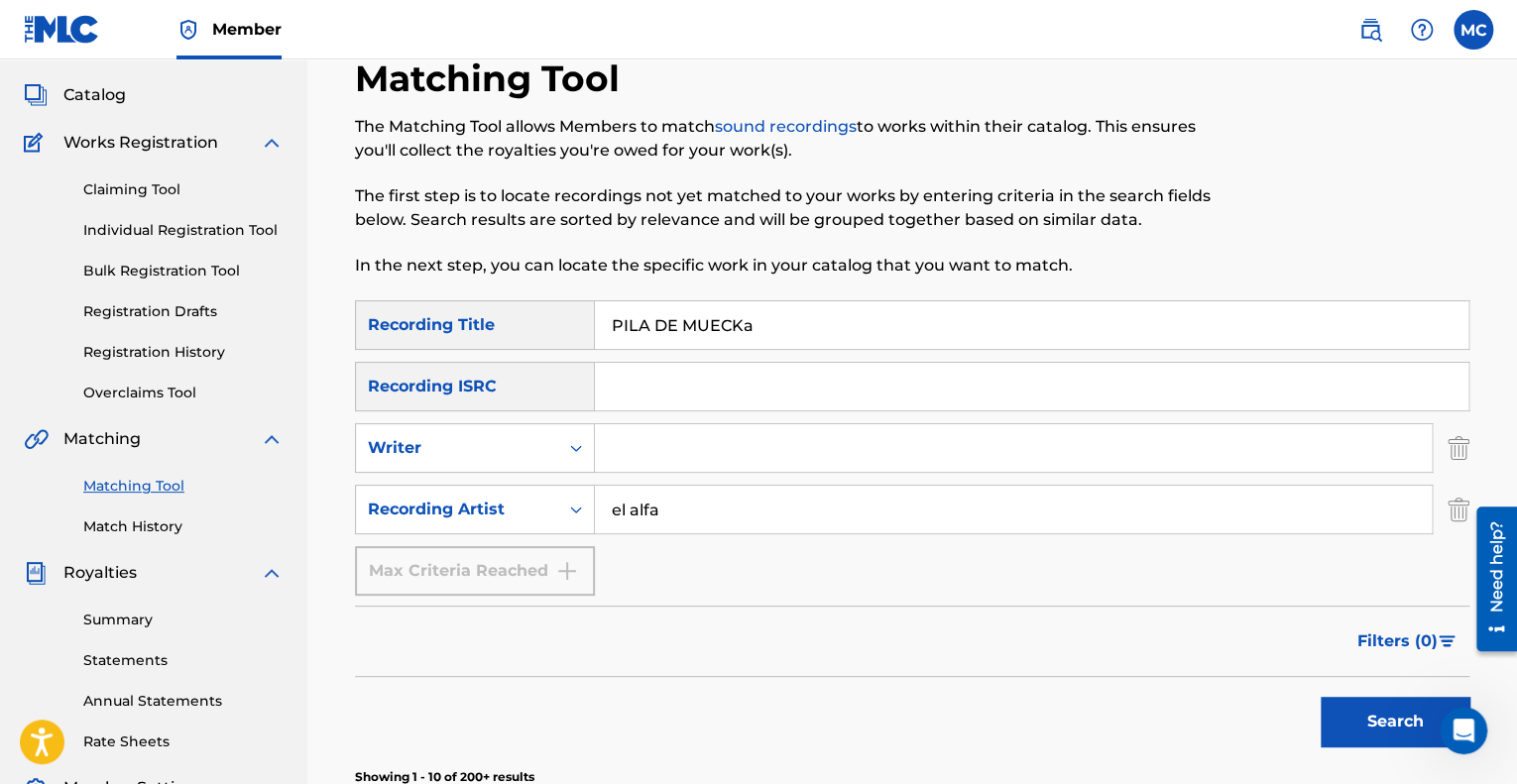 scroll, scrollTop: 99, scrollLeft: 0, axis: vertical 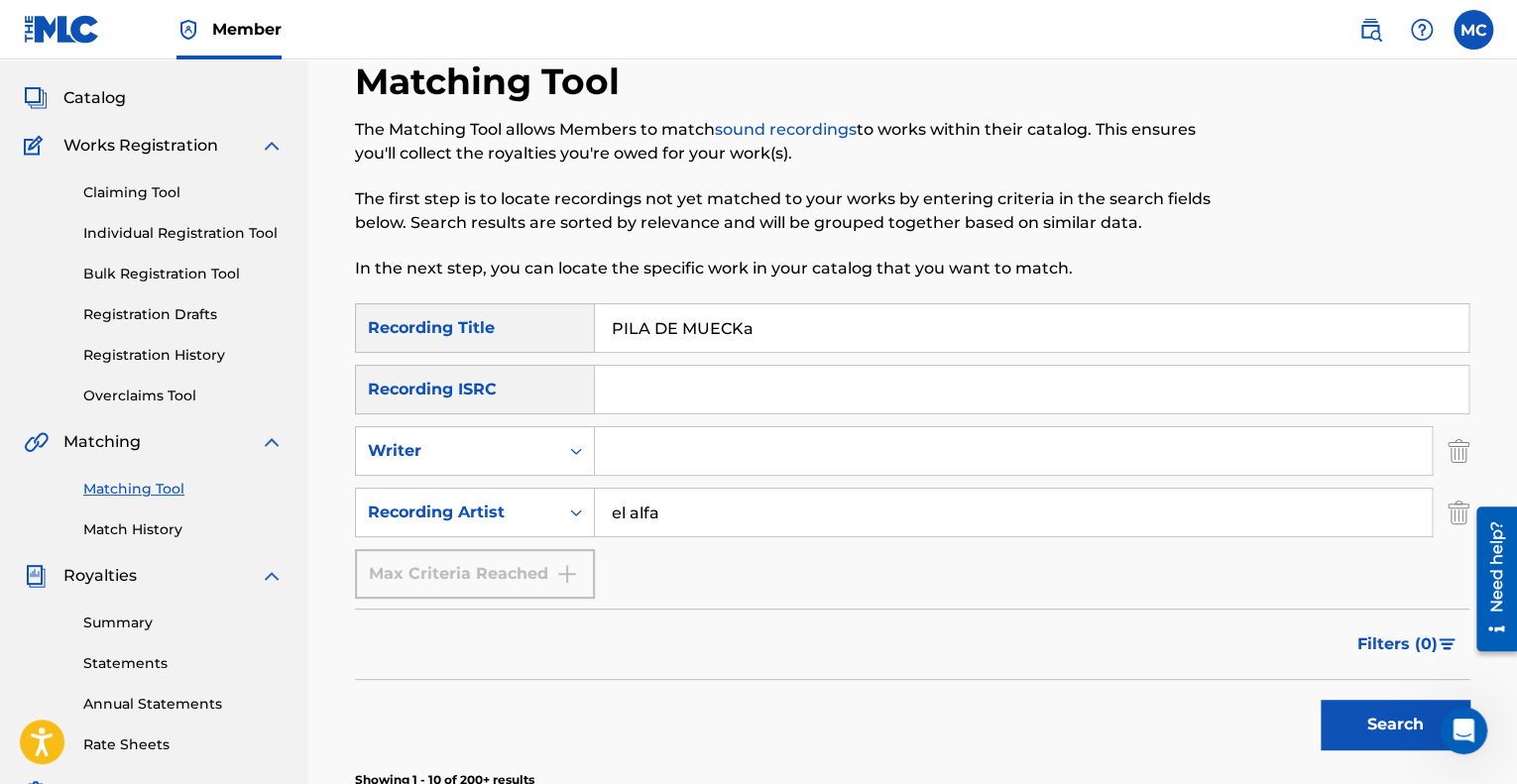 drag, startPoint x: 756, startPoint y: 331, endPoint x: 535, endPoint y: 328, distance: 221.02036 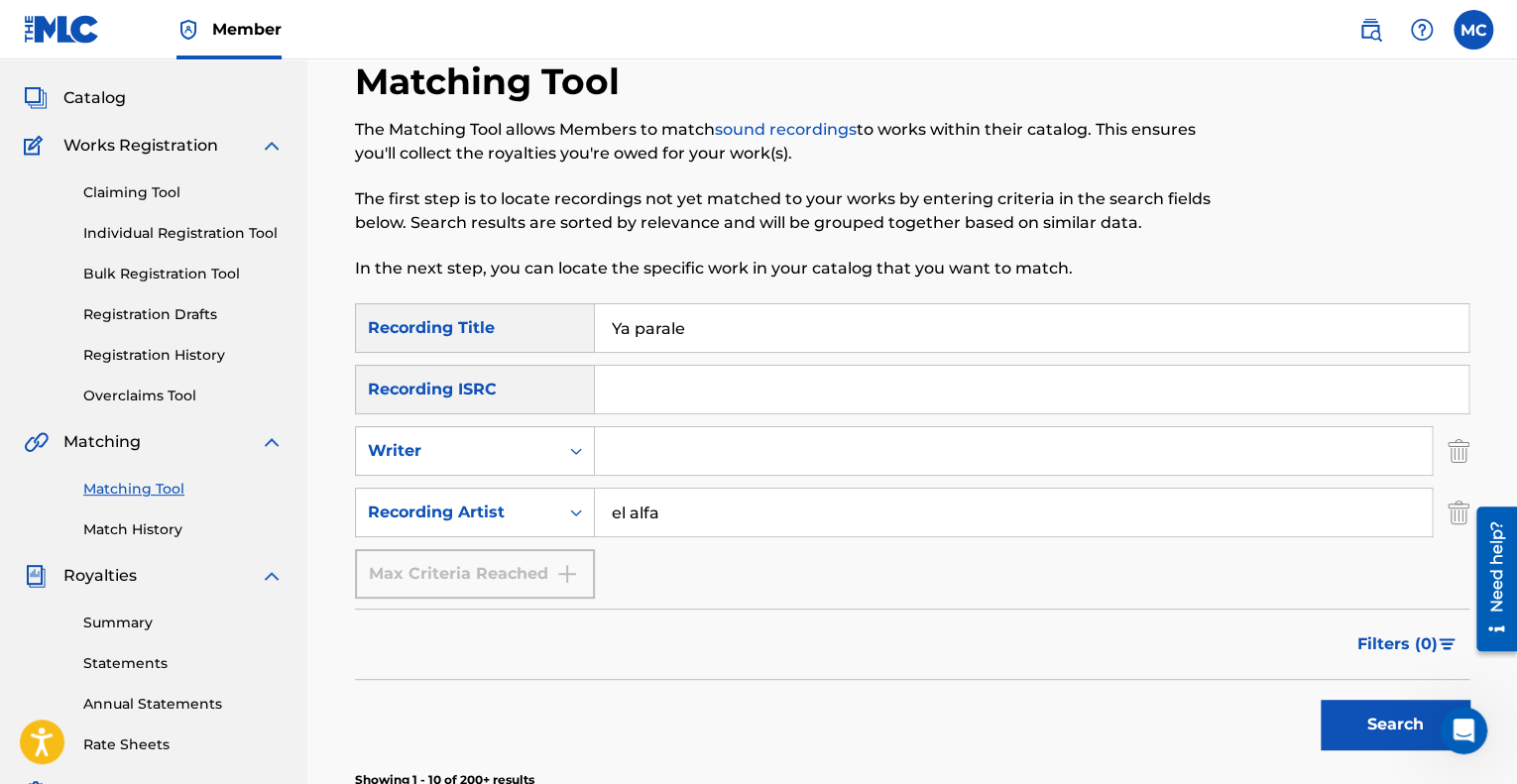 type on "Ya parale" 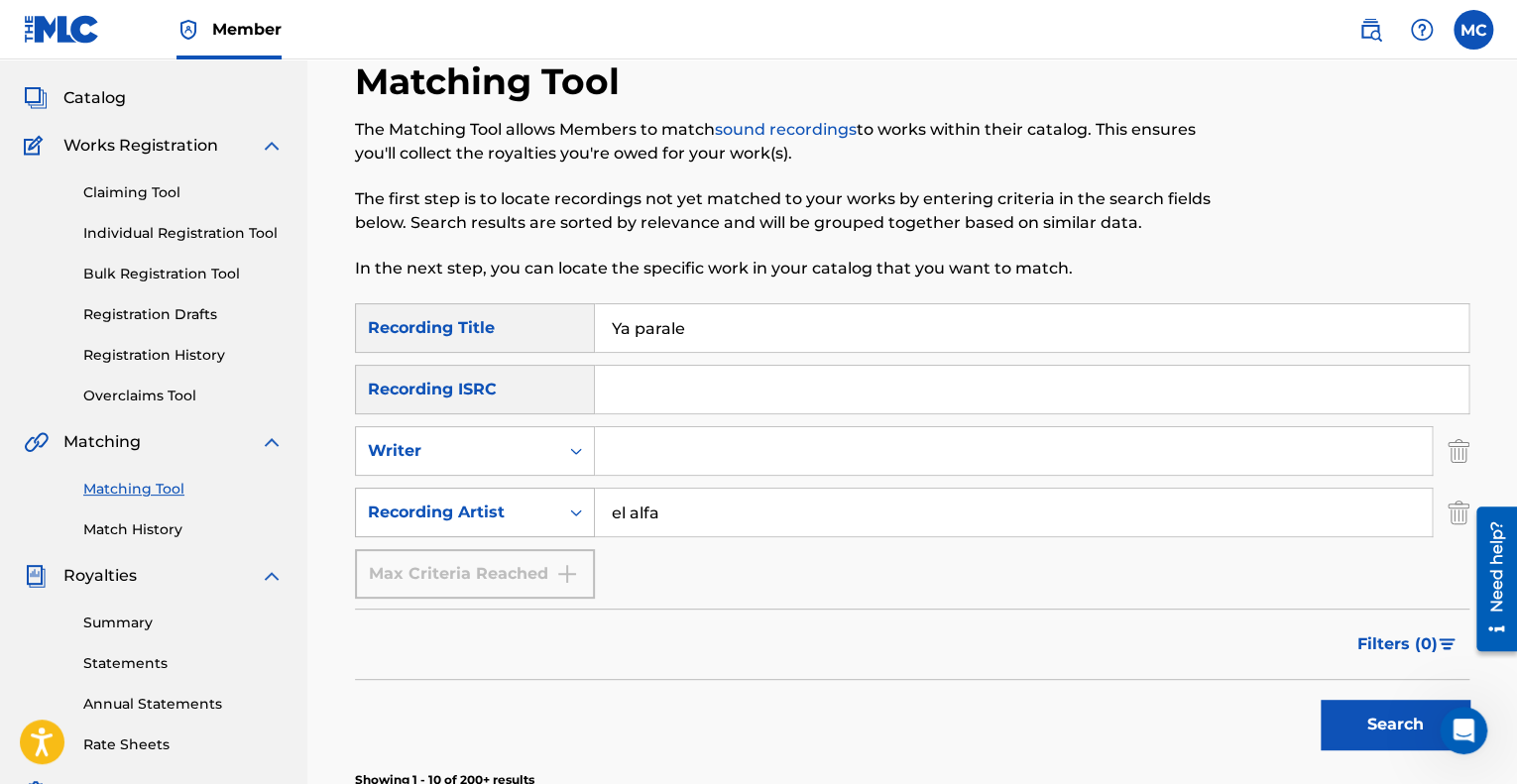 drag, startPoint x: 688, startPoint y: 511, endPoint x: 511, endPoint y: 513, distance: 177.0113 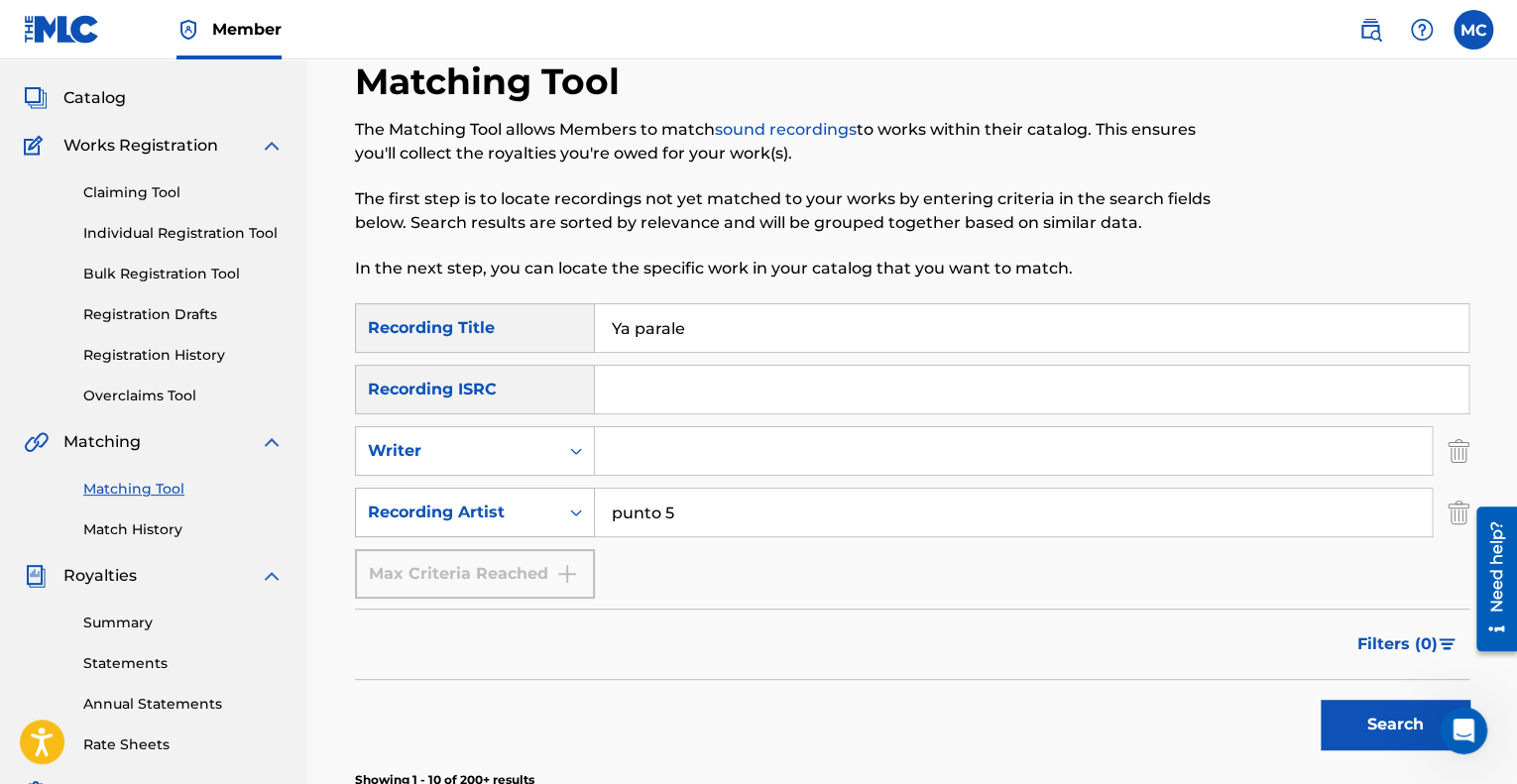 click on "Search" at bounding box center (1395, 725) 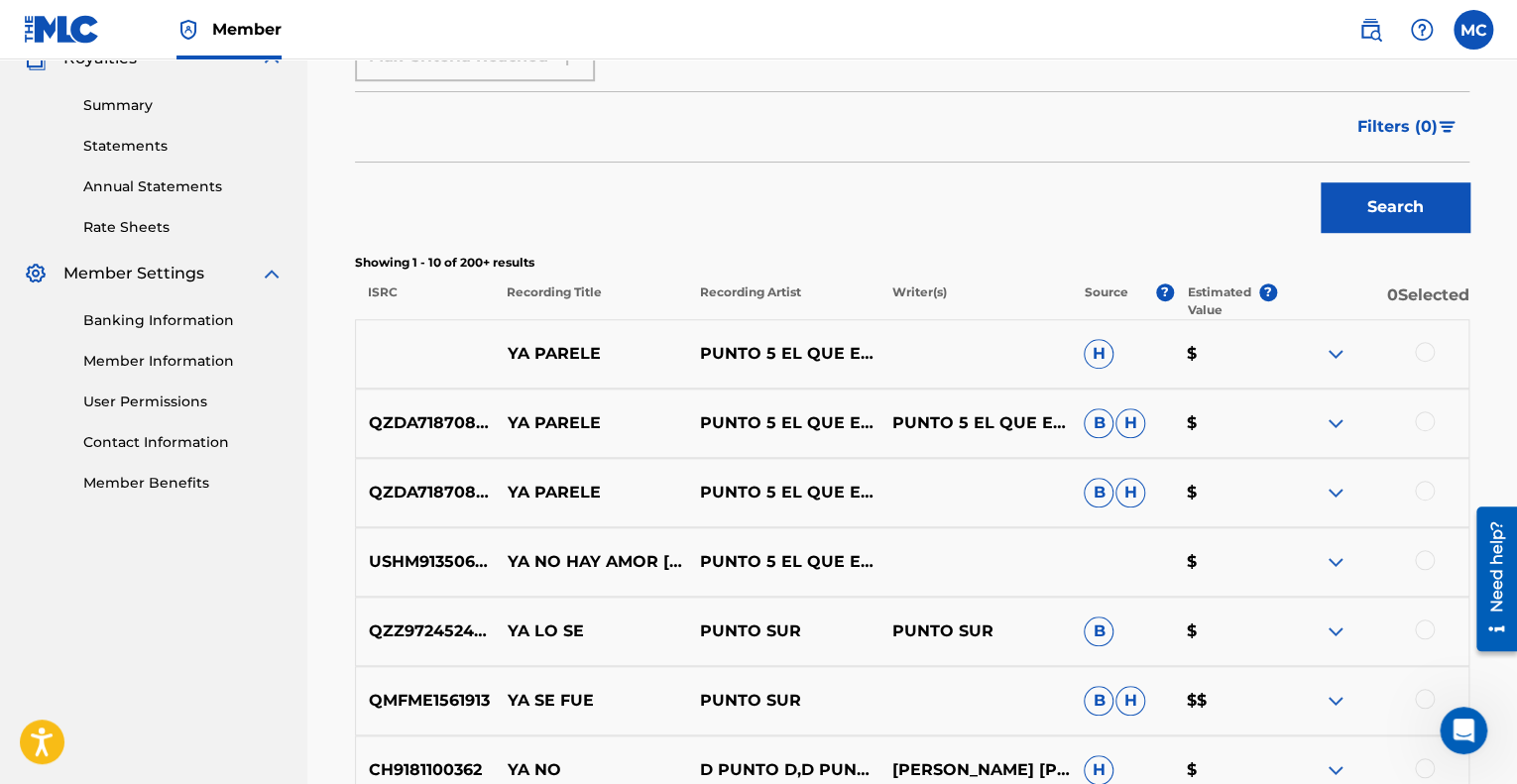 scroll, scrollTop: 595, scrollLeft: 0, axis: vertical 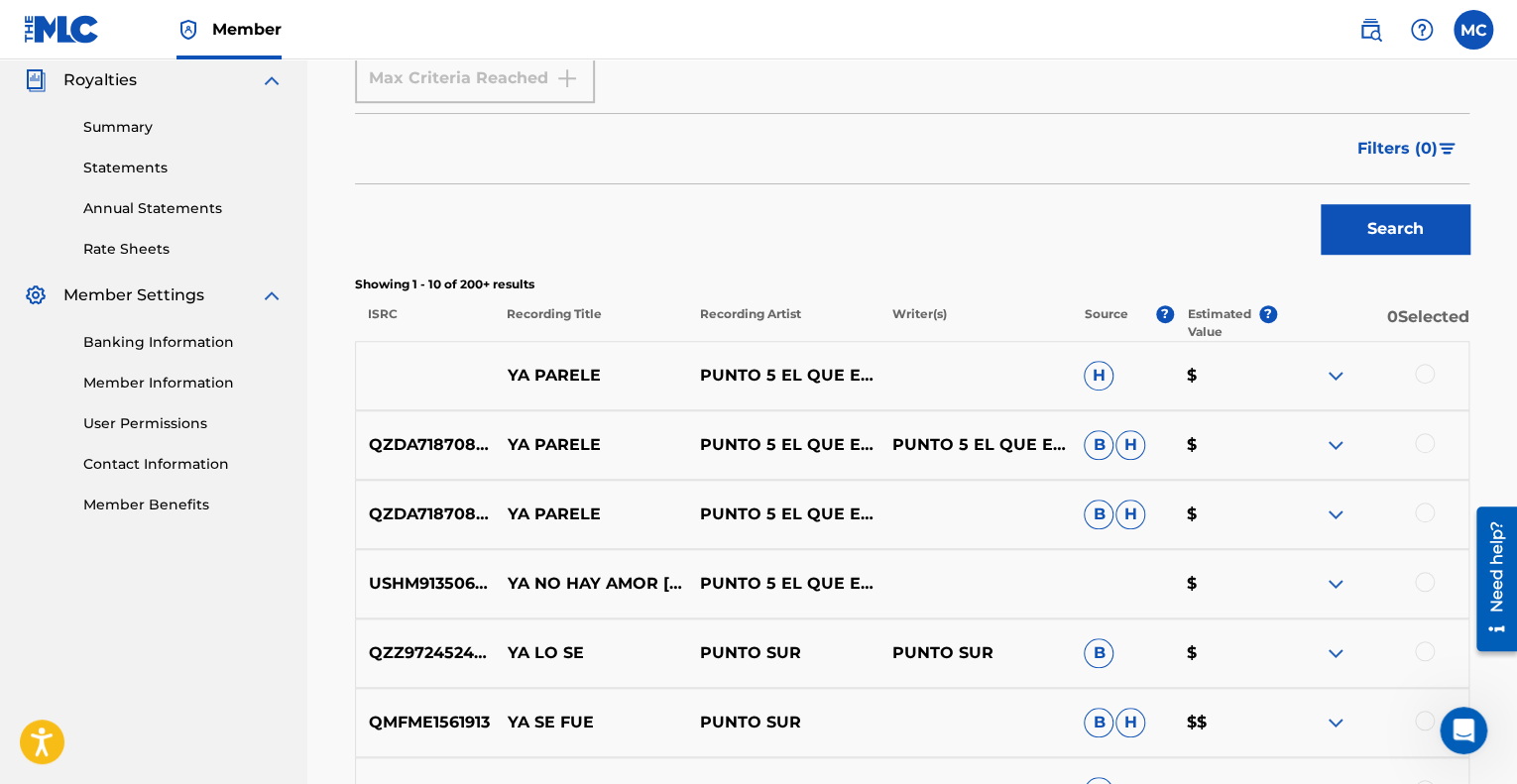 click at bounding box center (1336, 376) 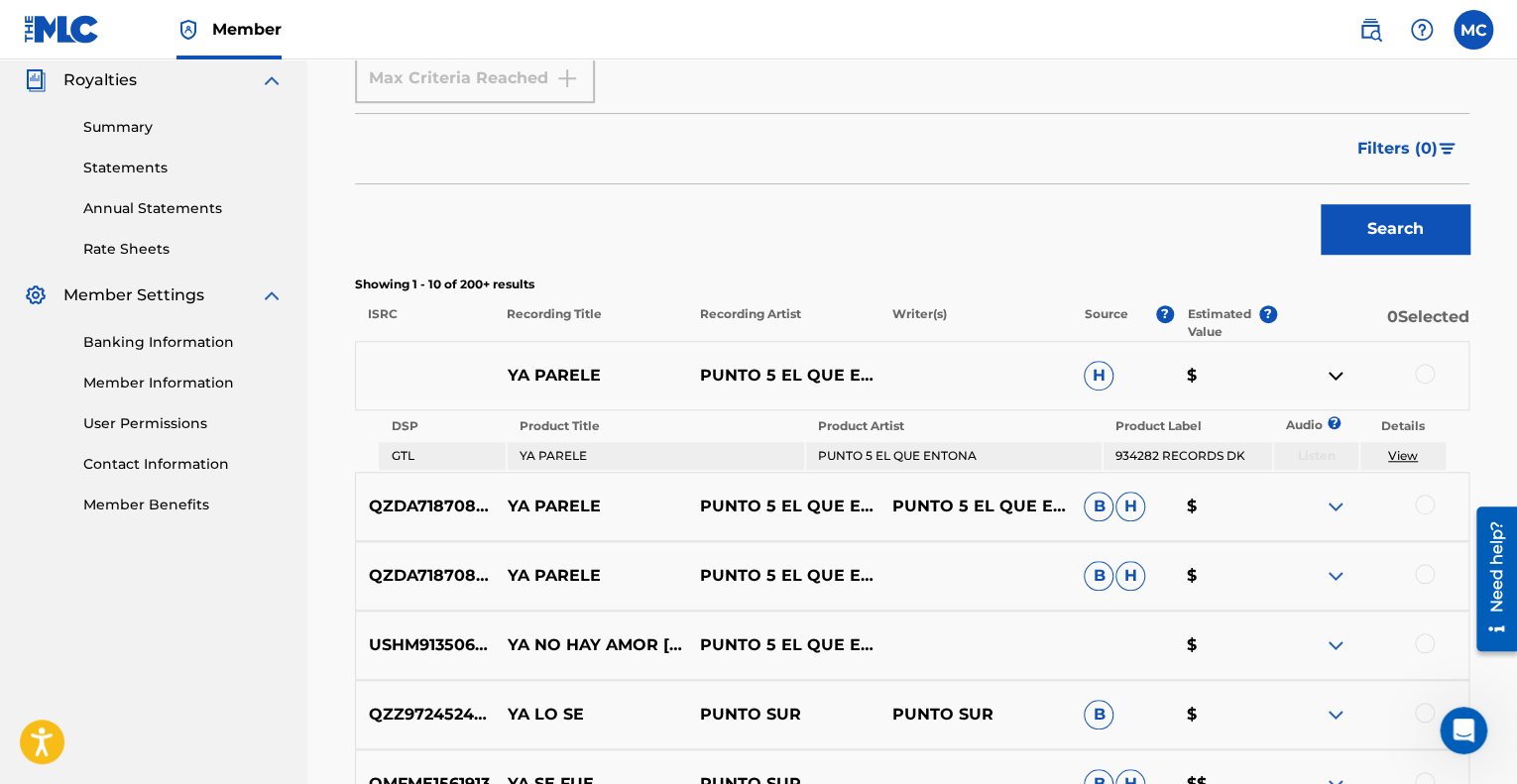click on "View" at bounding box center (1403, 455) 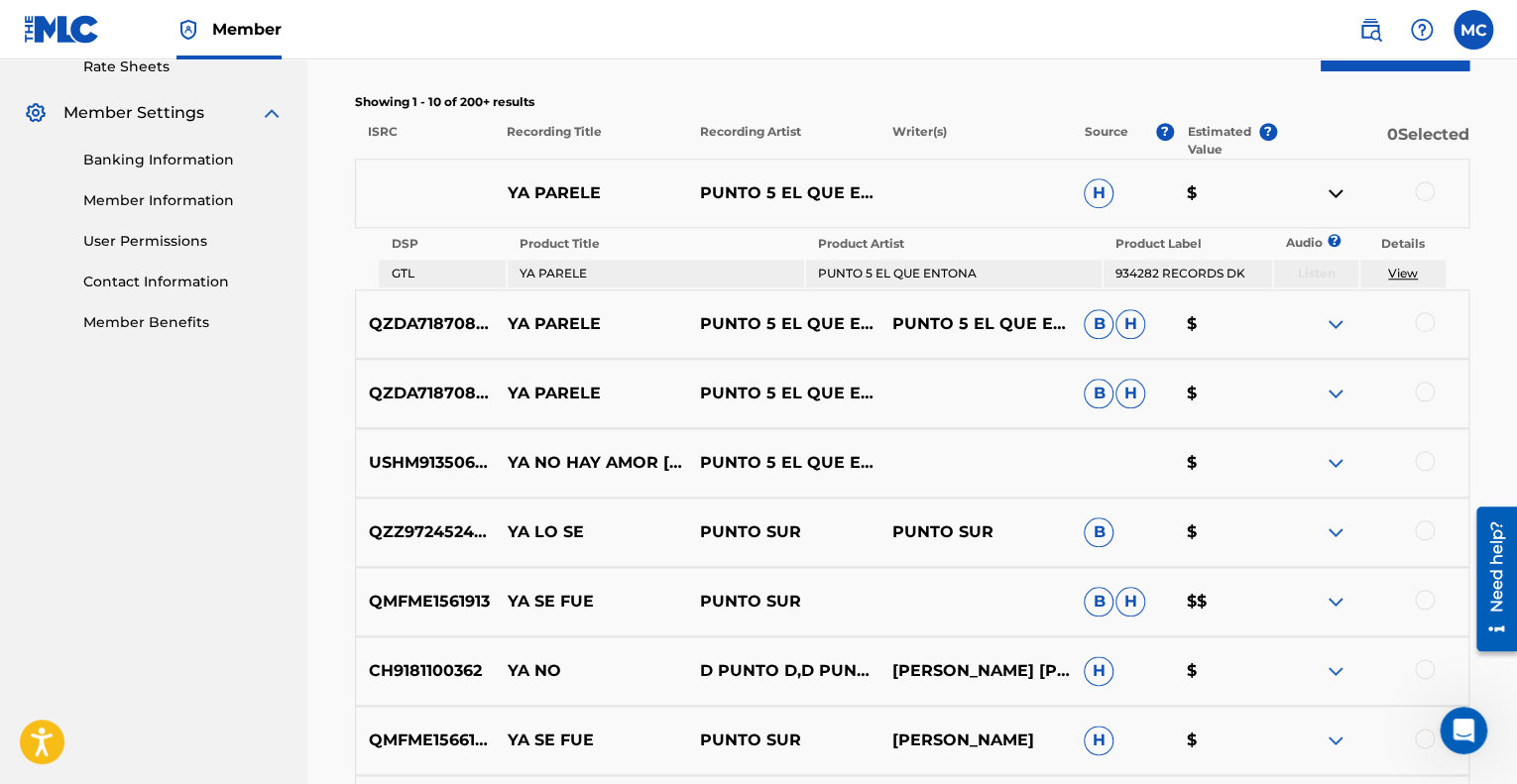 scroll, scrollTop: 793, scrollLeft: 0, axis: vertical 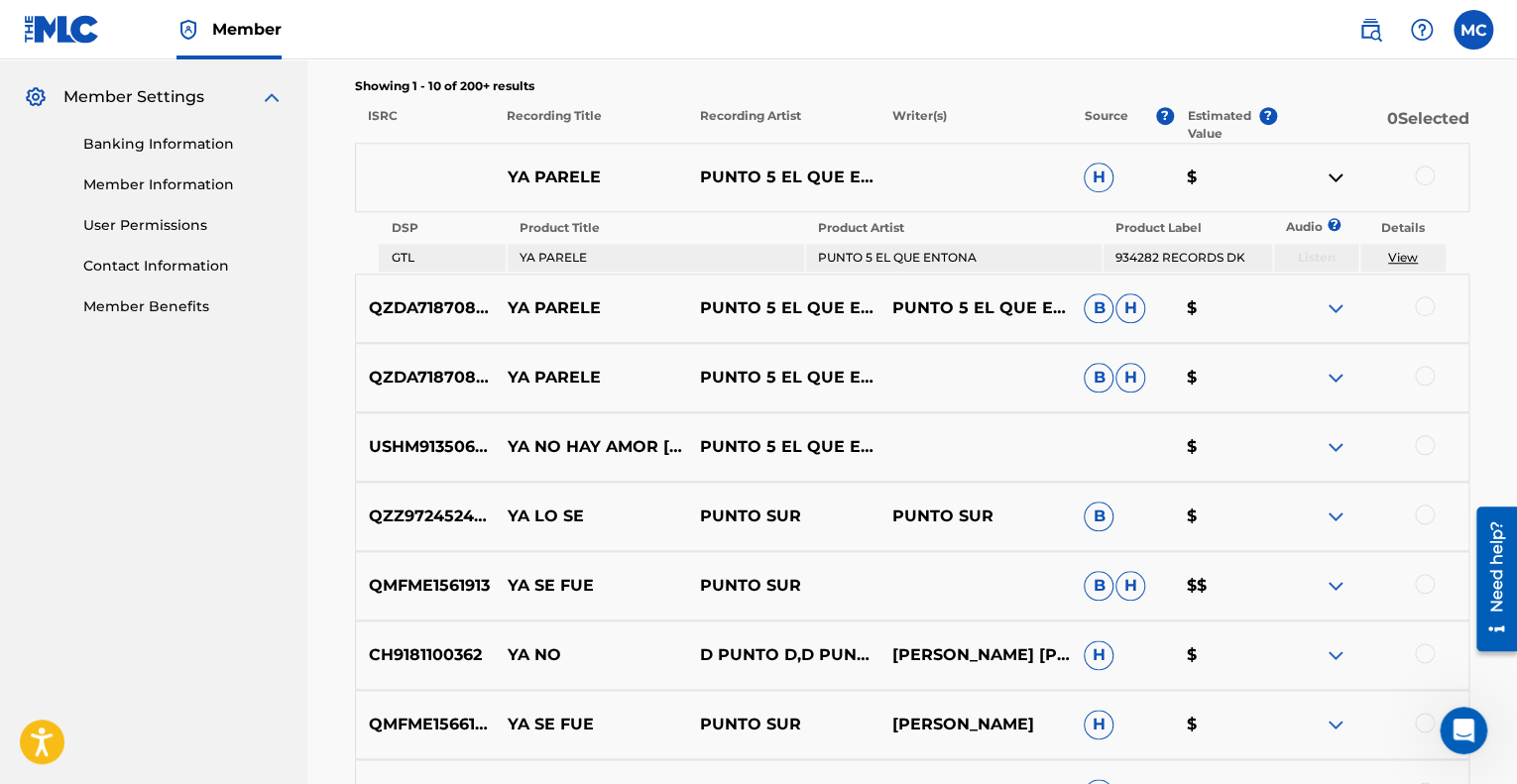 click at bounding box center [1336, 308] 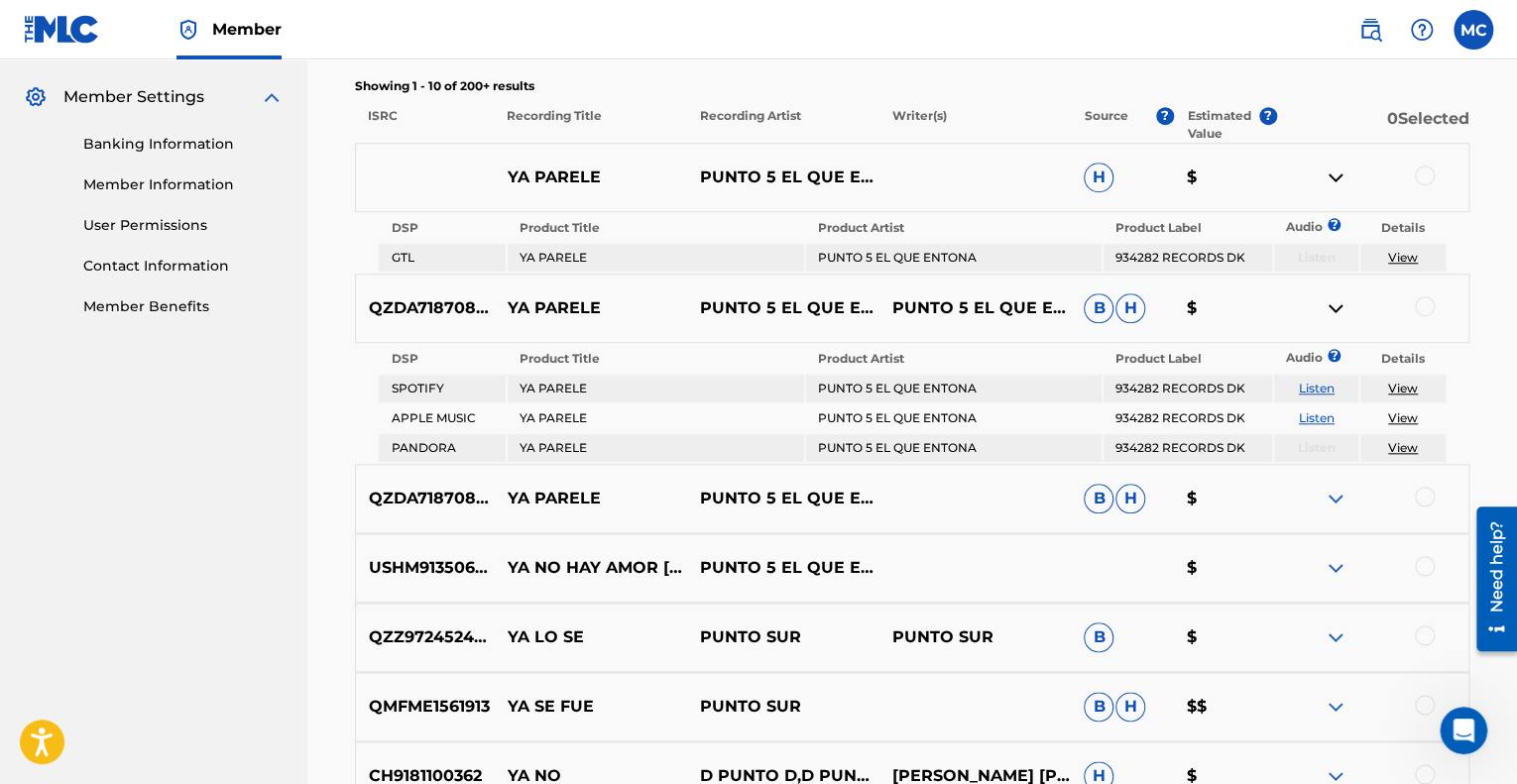 click on "View" at bounding box center (1403, 388) 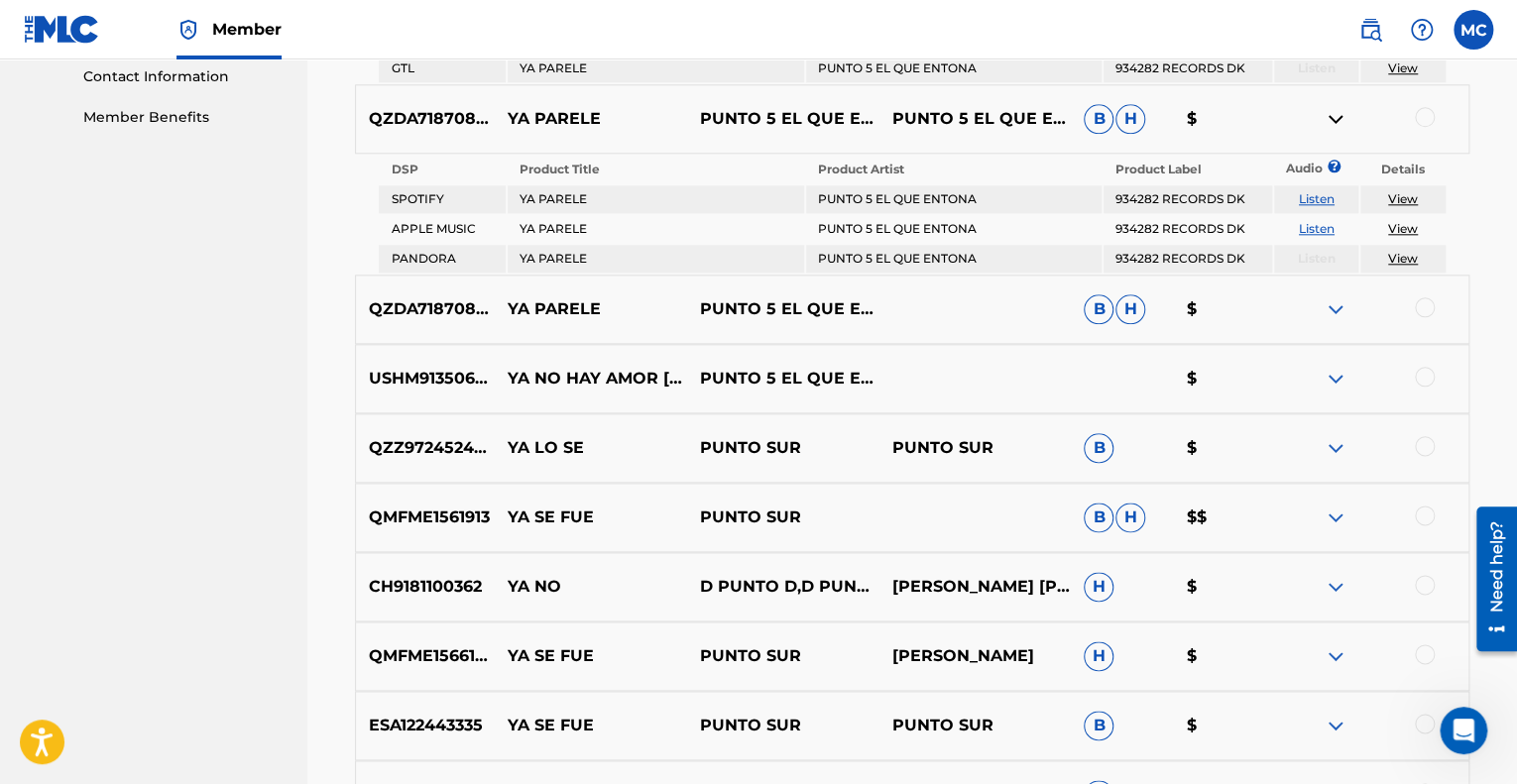 scroll, scrollTop: 991, scrollLeft: 0, axis: vertical 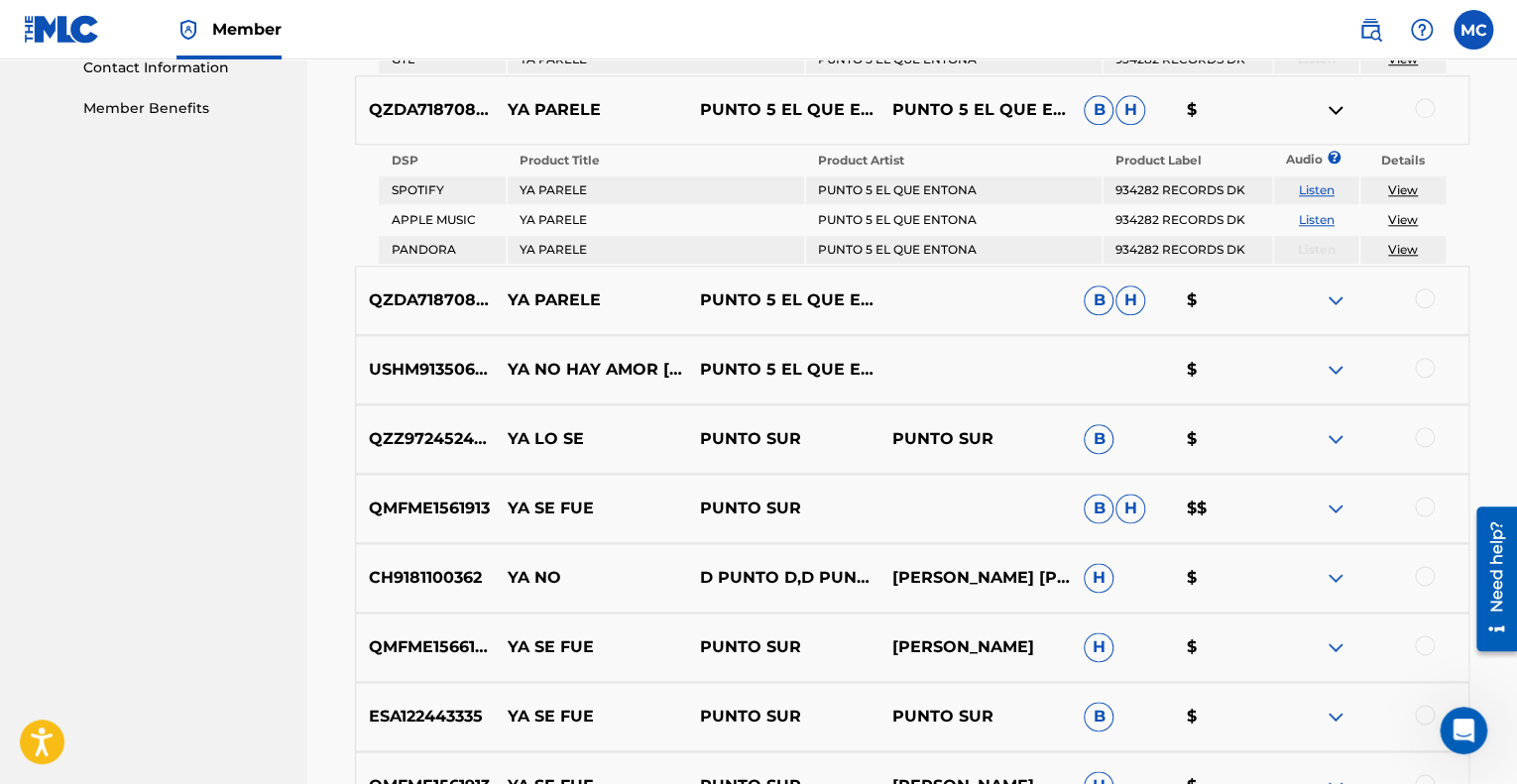click at bounding box center [1336, 370] 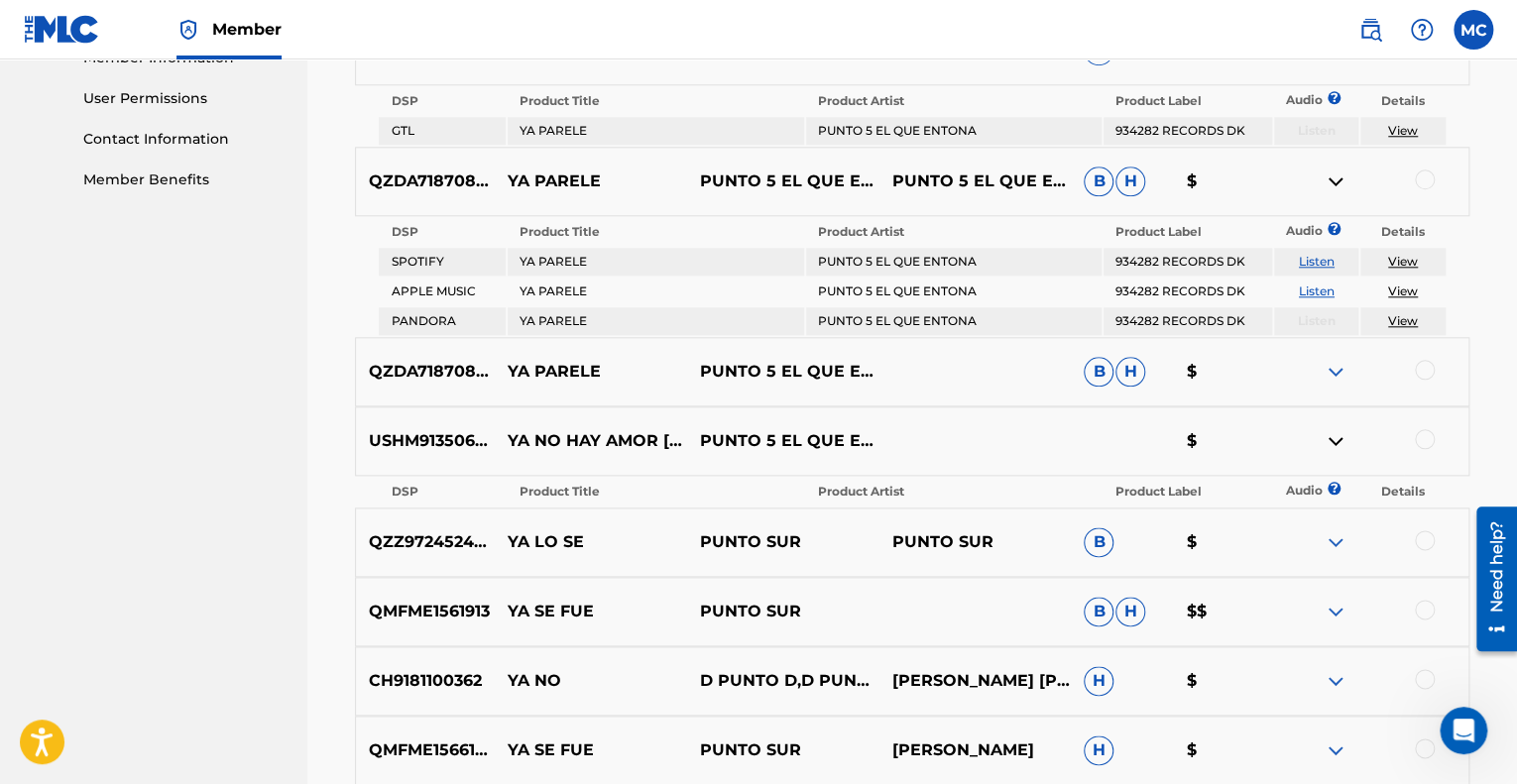 scroll, scrollTop: 892, scrollLeft: 0, axis: vertical 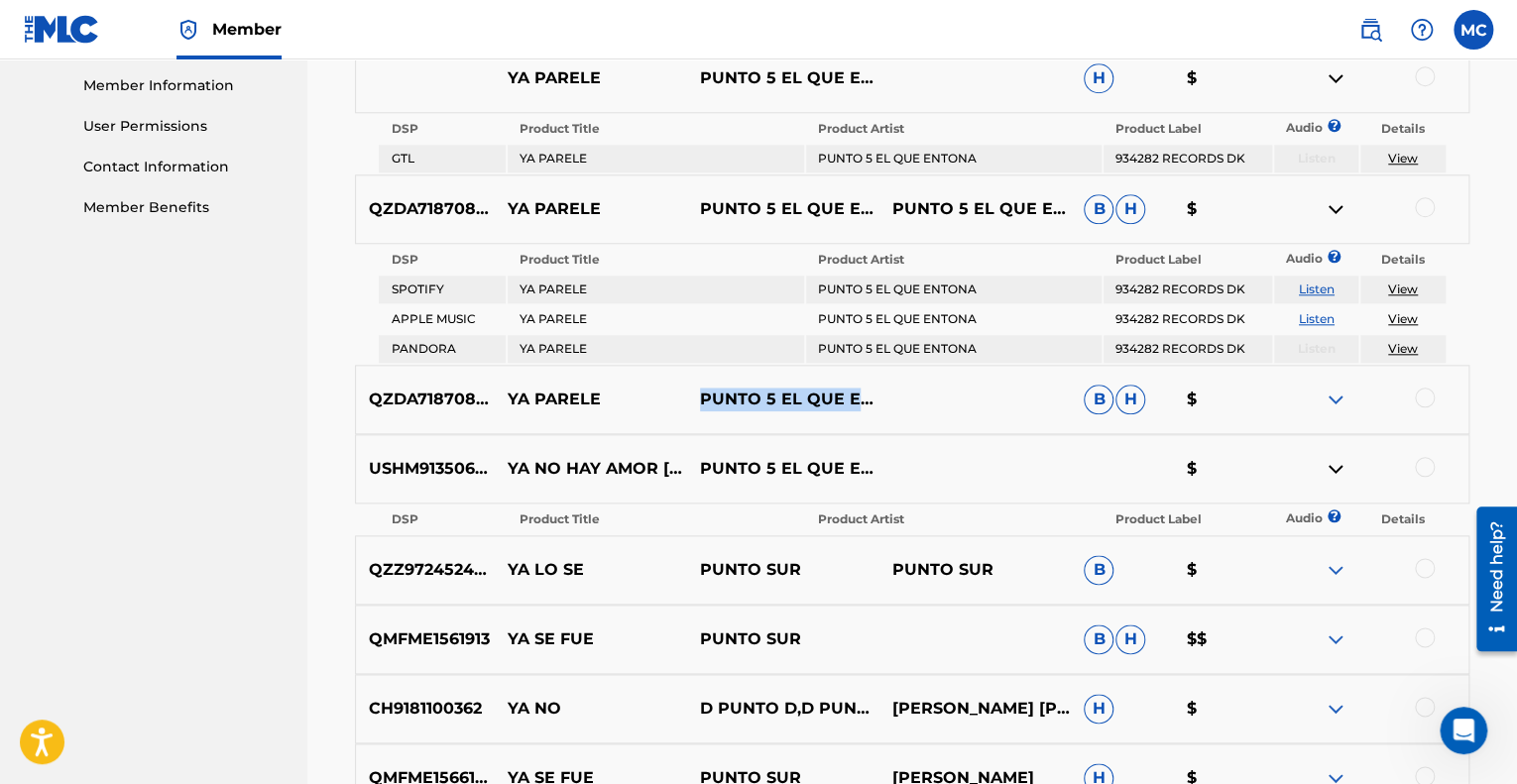 drag, startPoint x: 781, startPoint y: 411, endPoint x: 685, endPoint y: 387, distance: 98.95454 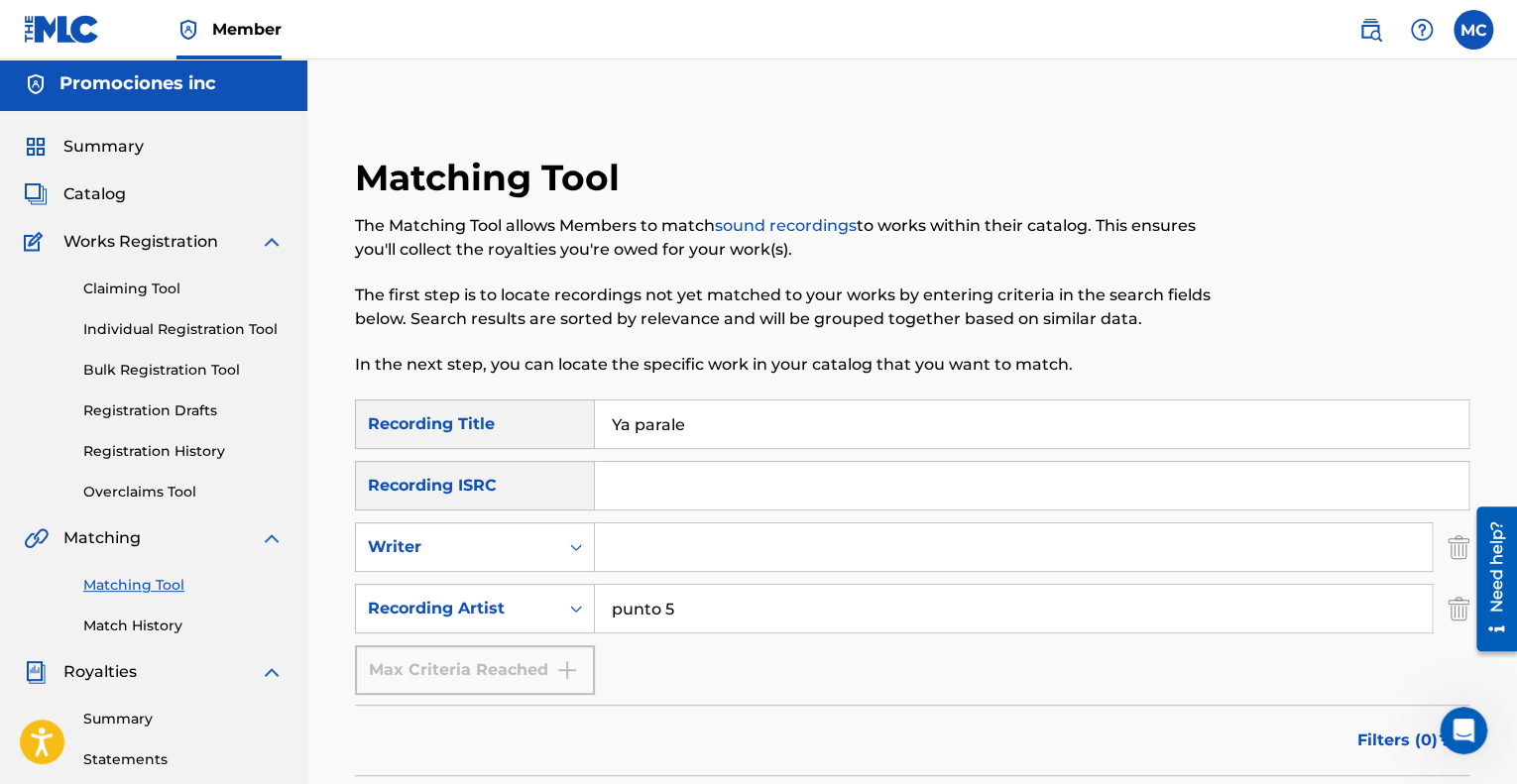 scroll, scrollTop: 0, scrollLeft: 0, axis: both 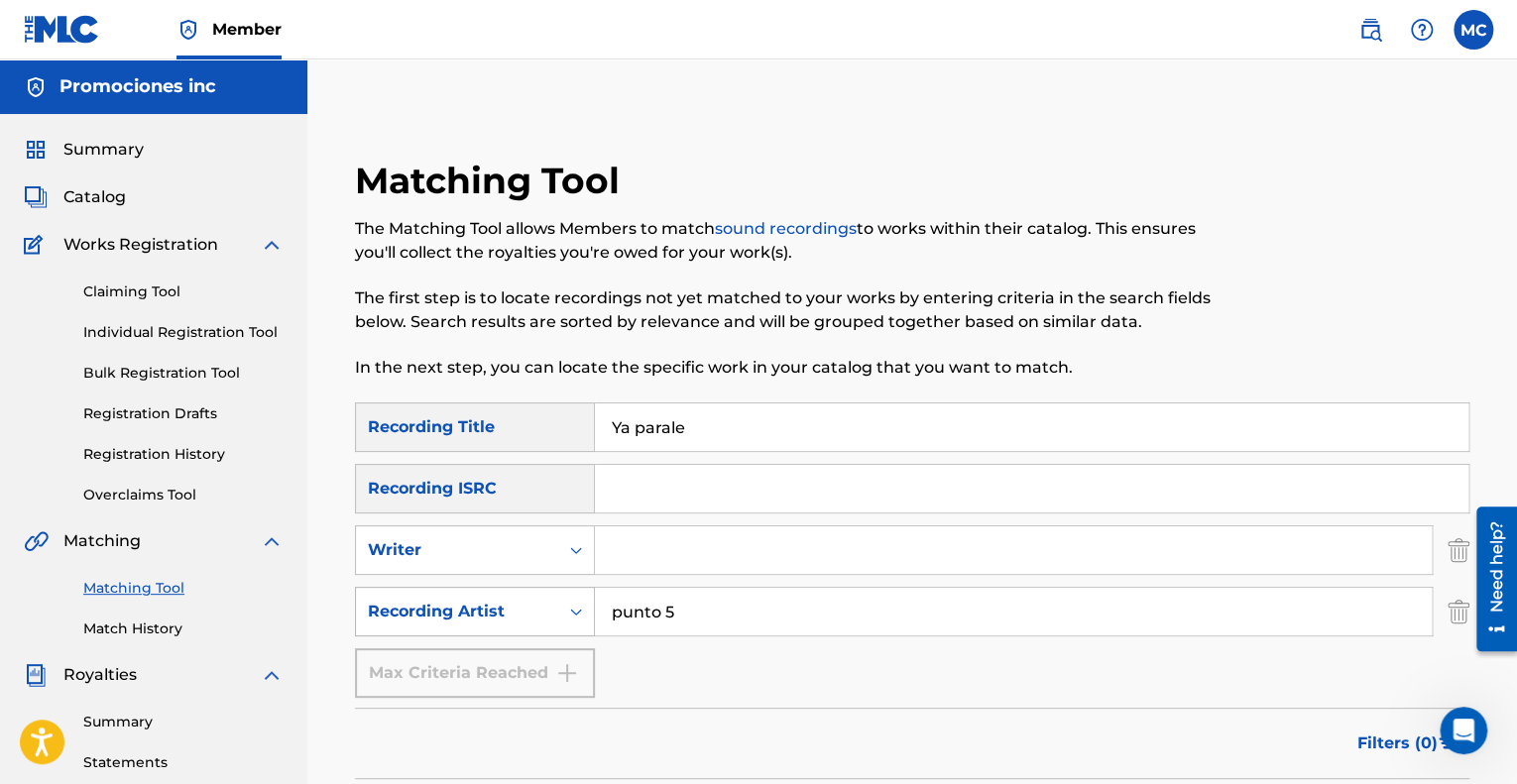 drag, startPoint x: 695, startPoint y: 617, endPoint x: 500, endPoint y: 625, distance: 195.16403 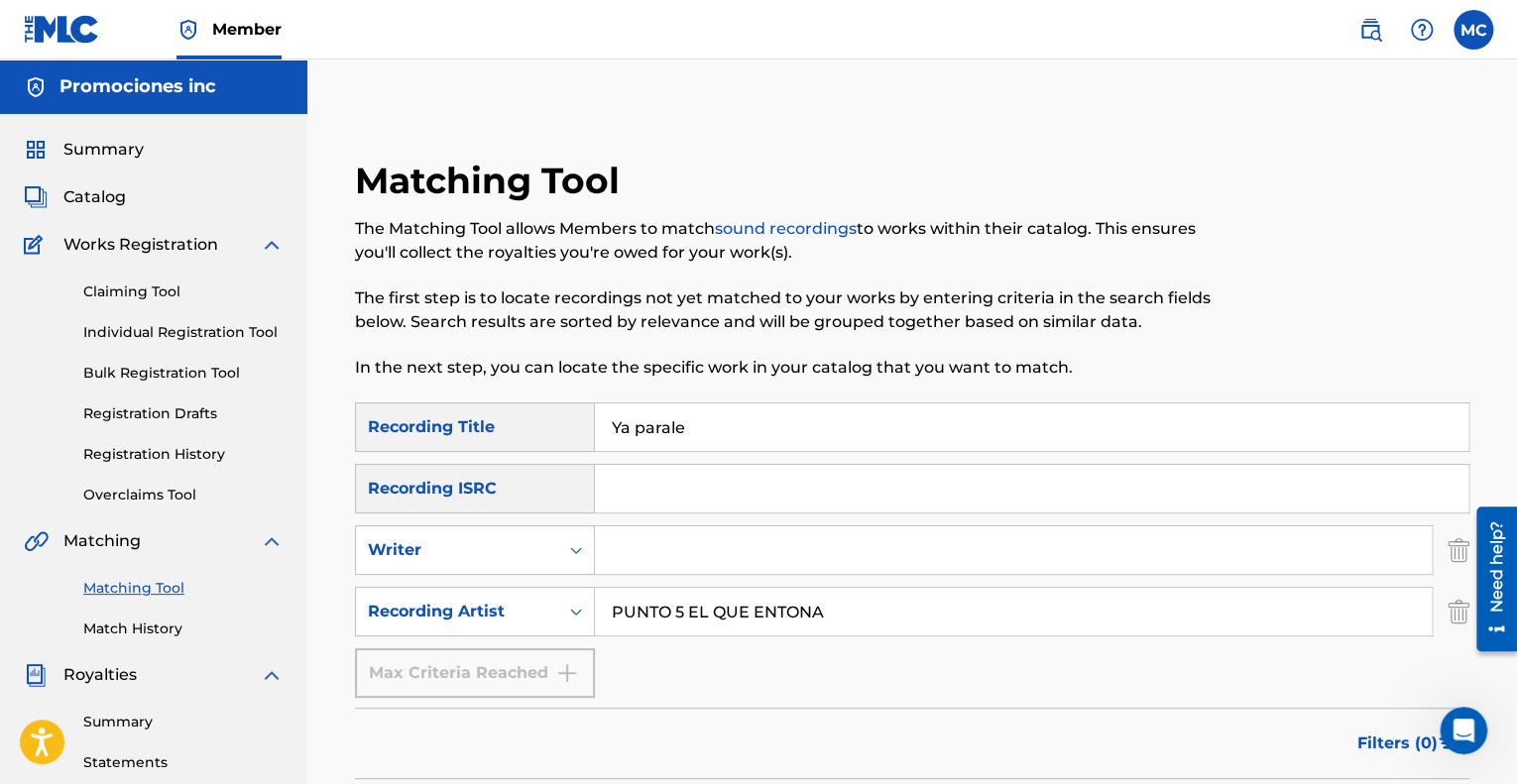 type on "PUNTO 5 EL QUE ENTONA" 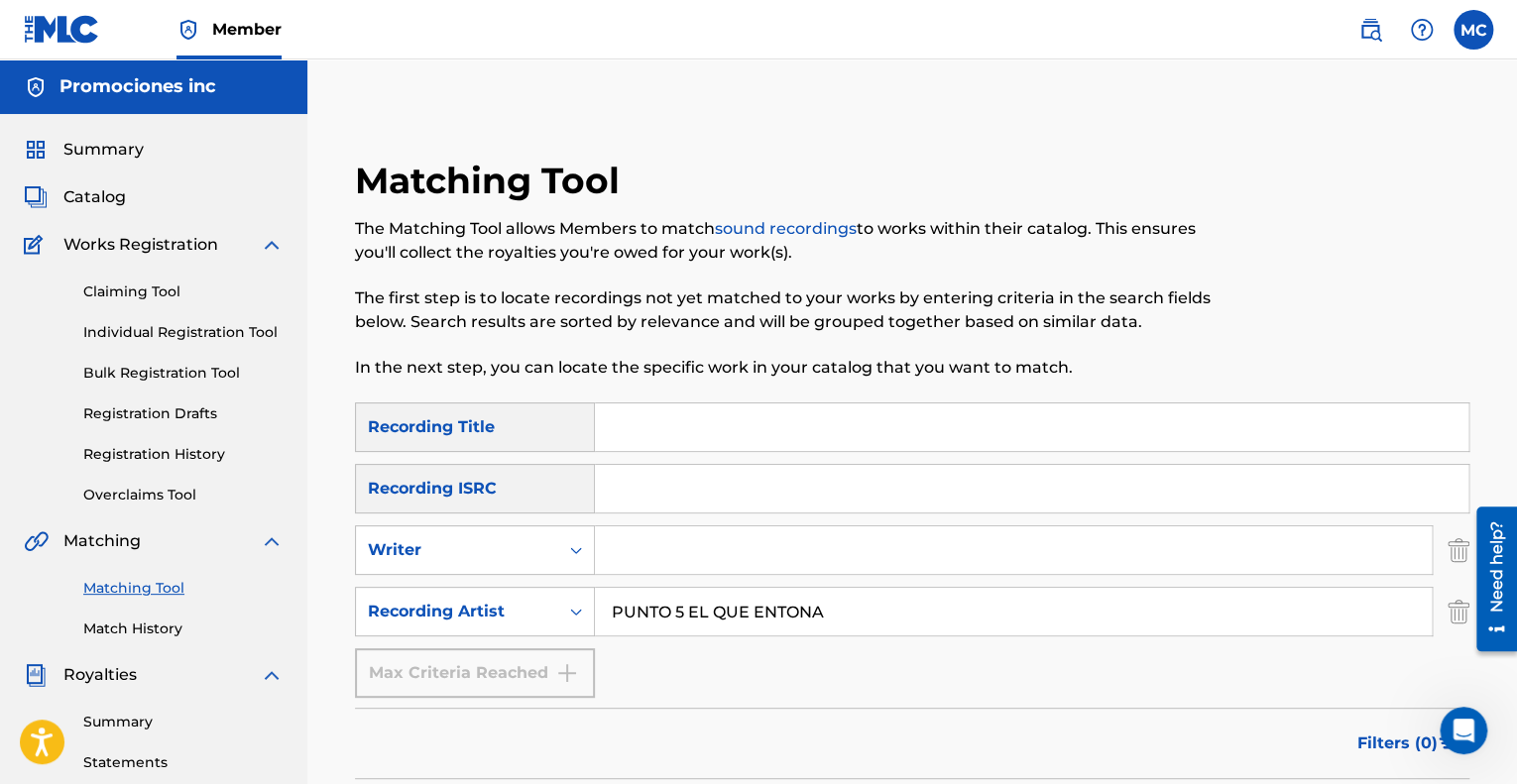 click on "Search" at bounding box center [1395, 824] 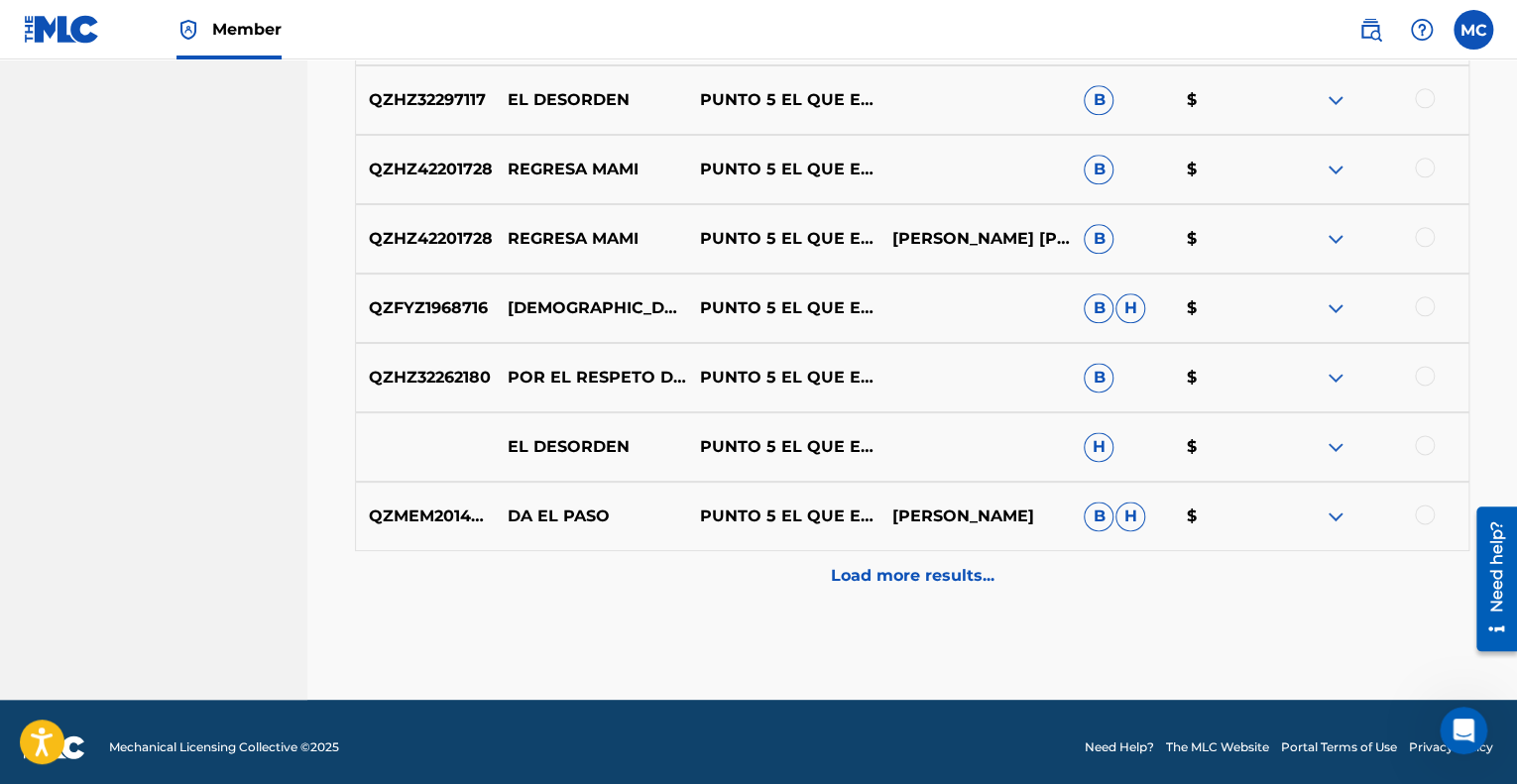 scroll, scrollTop: 1088, scrollLeft: 0, axis: vertical 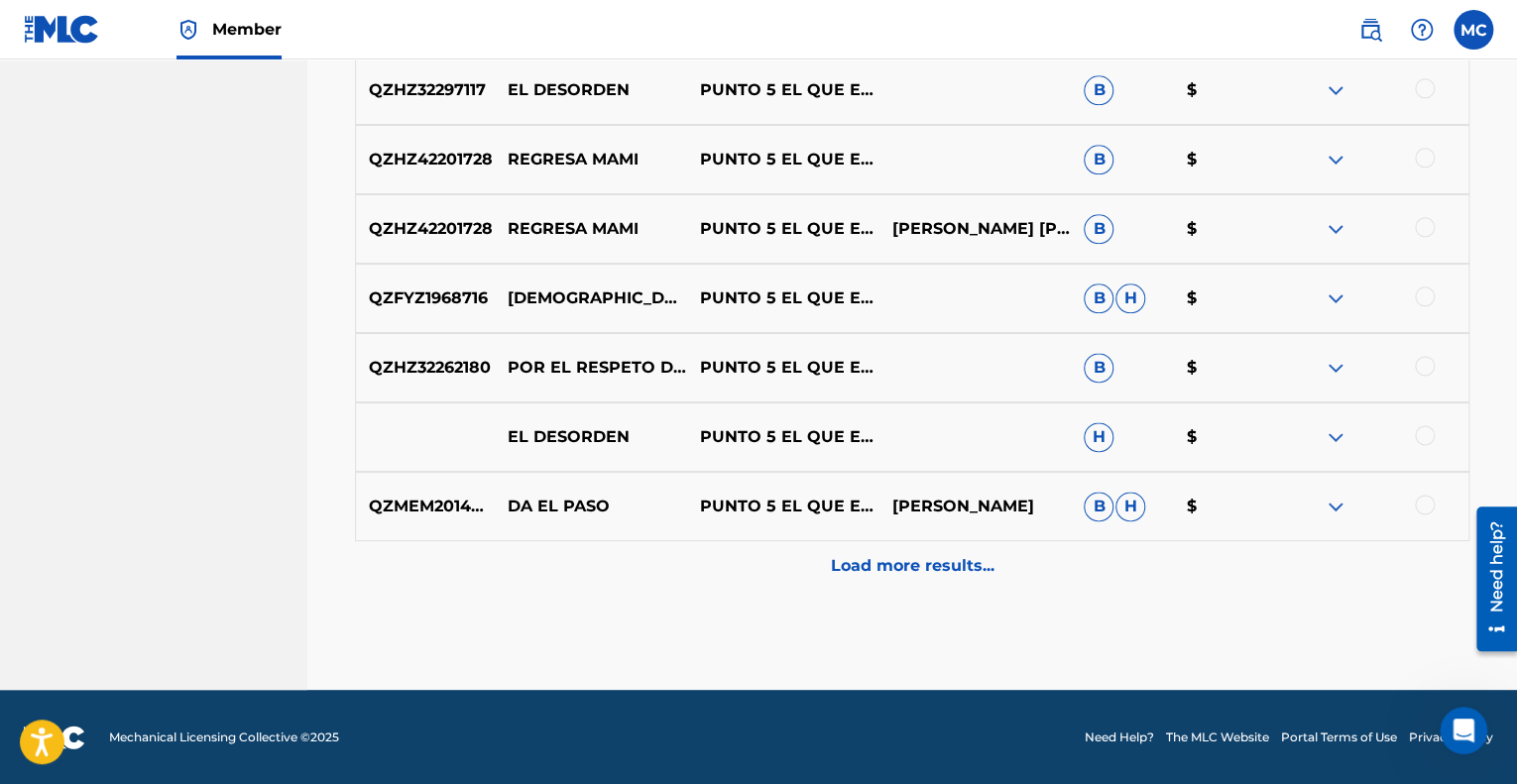 click on "Load more results..." at bounding box center (912, 566) 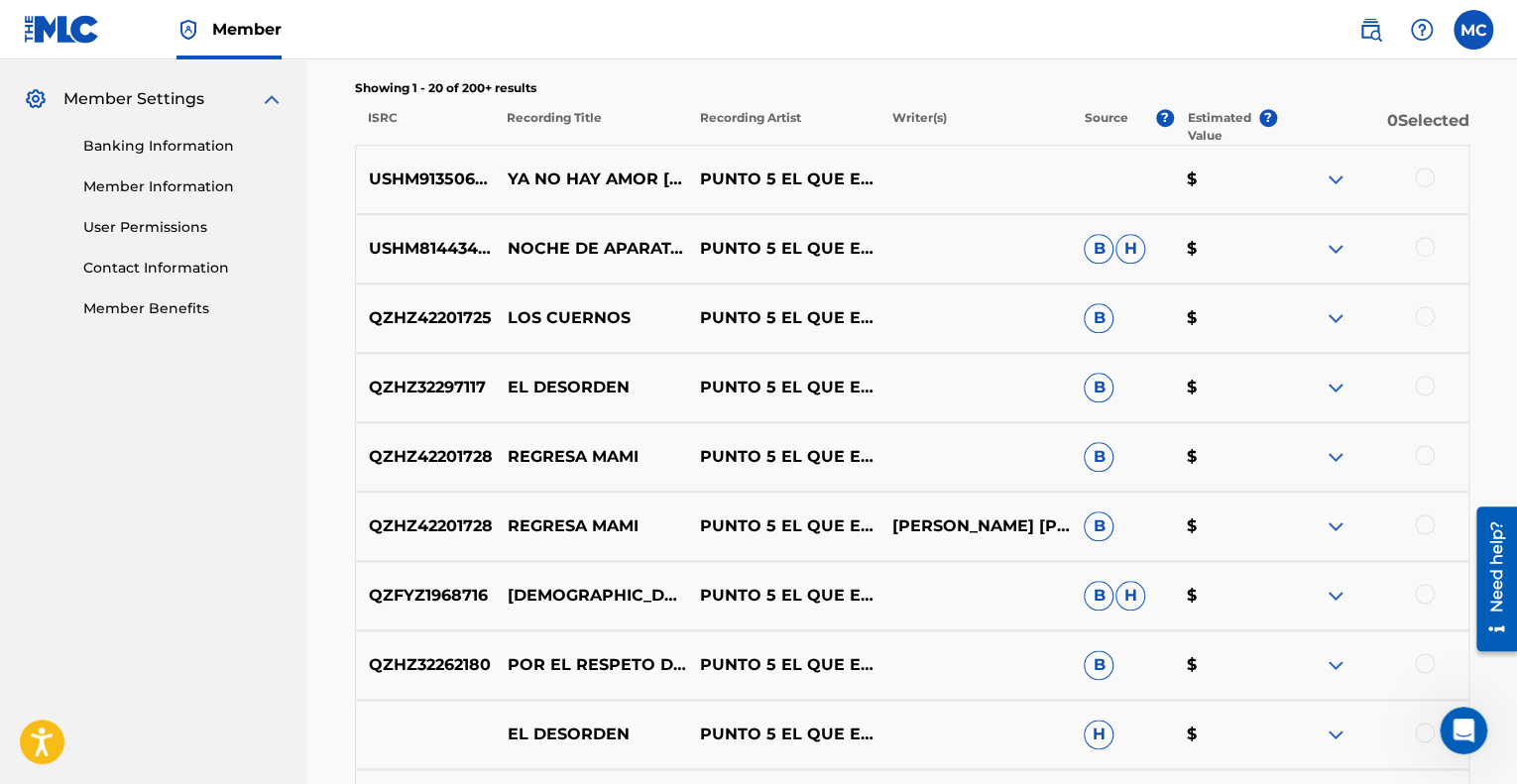 scroll, scrollTop: 692, scrollLeft: 0, axis: vertical 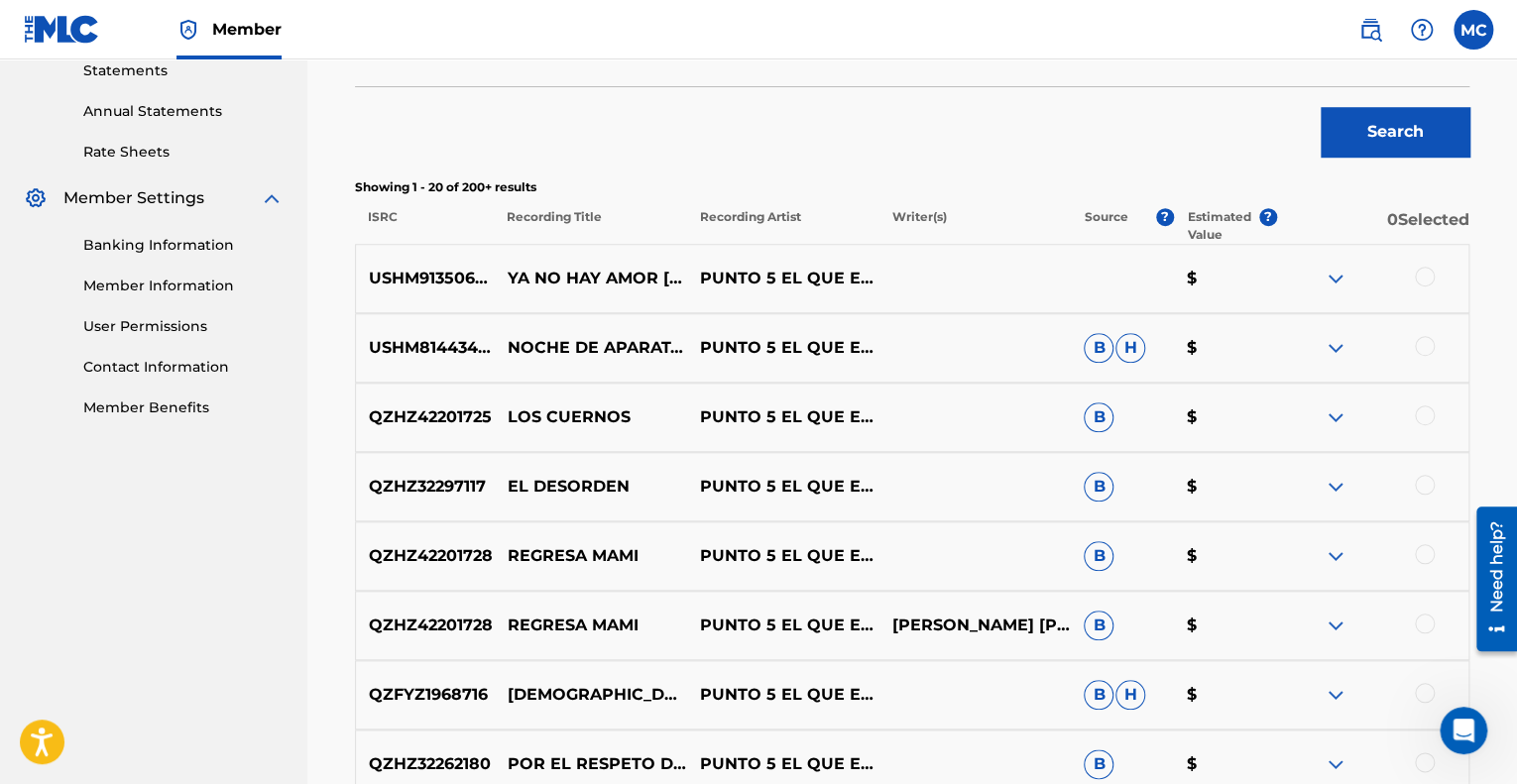 click at bounding box center [1336, 348] 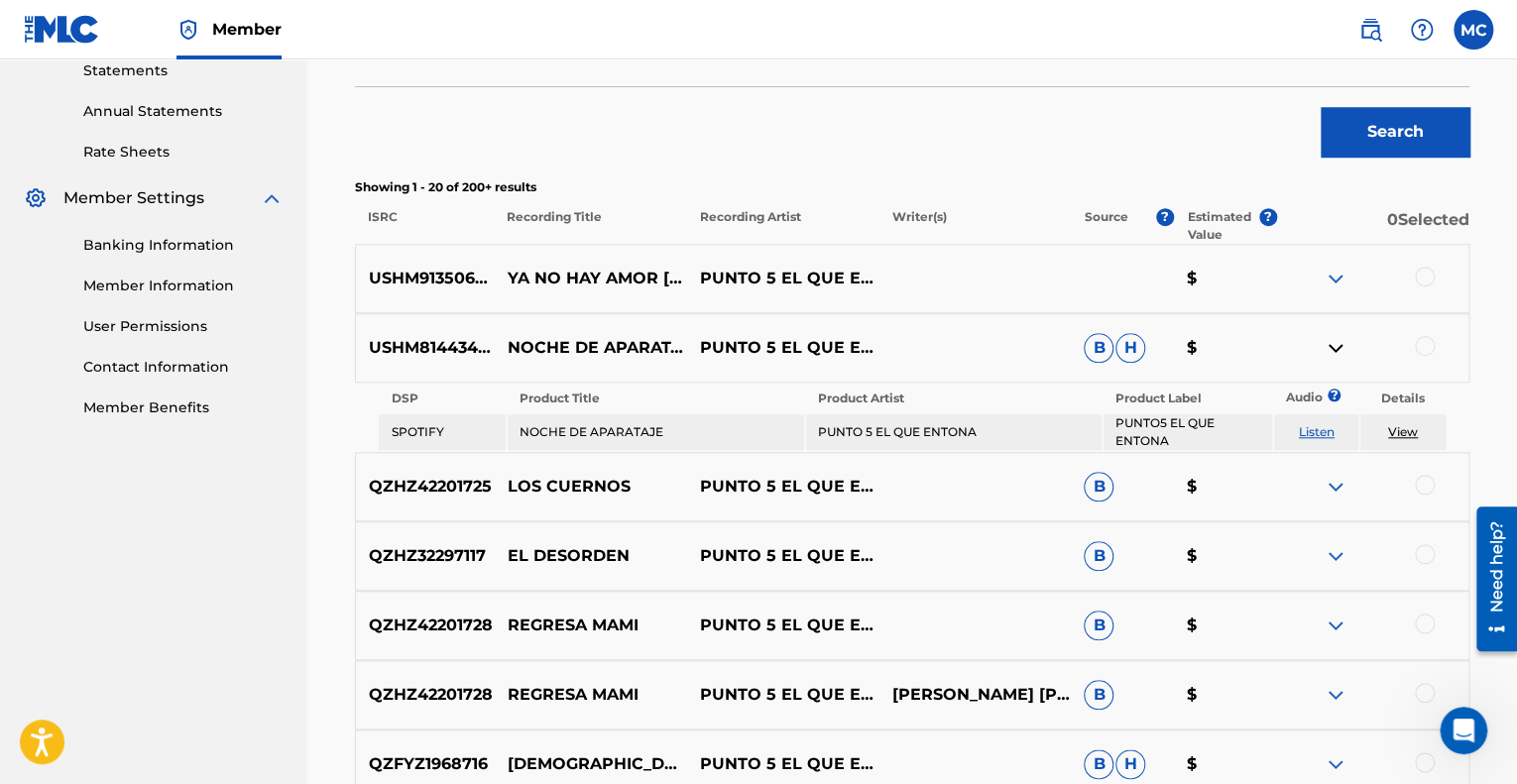 click on "View" at bounding box center (1403, 431) 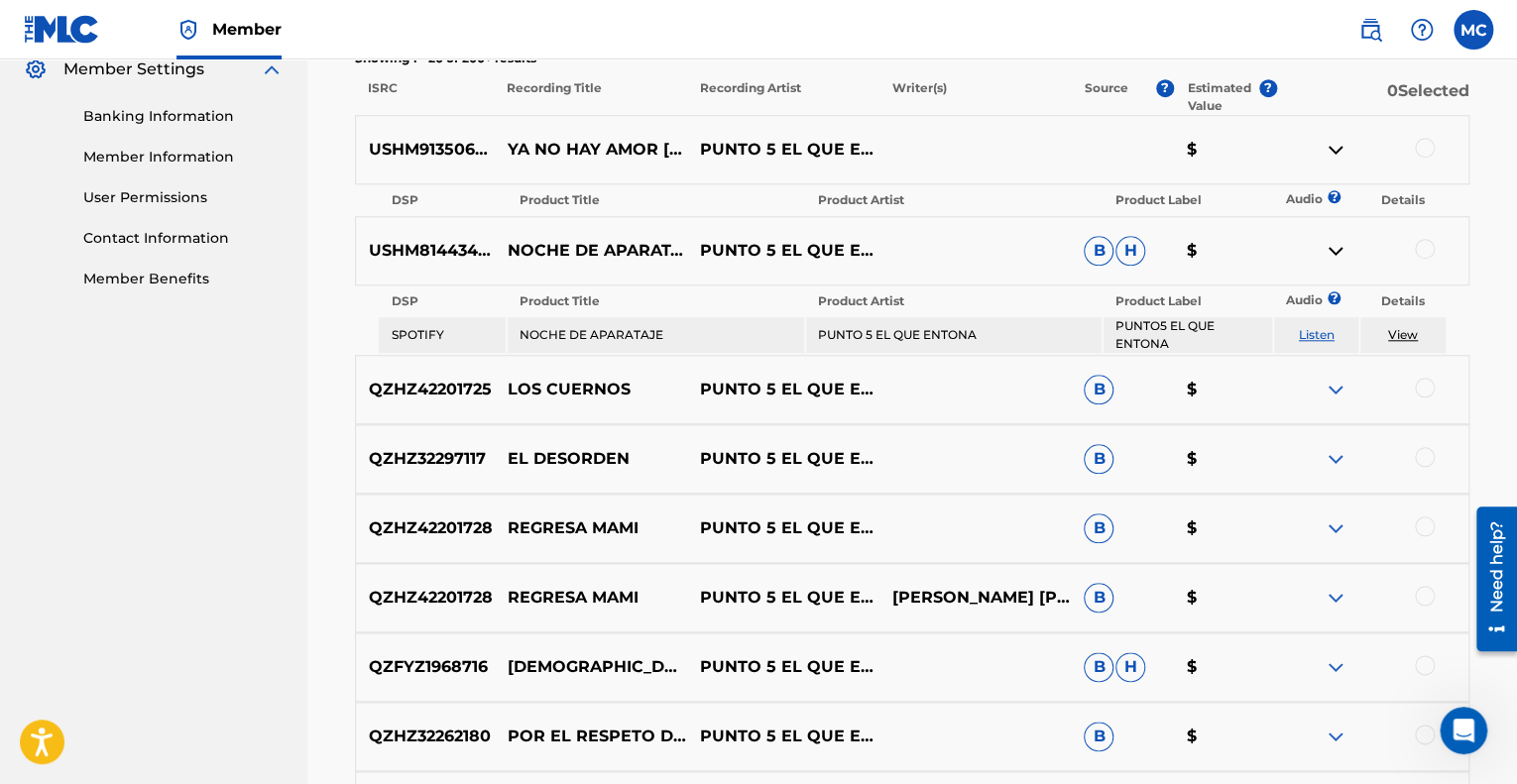 scroll, scrollTop: 989, scrollLeft: 0, axis: vertical 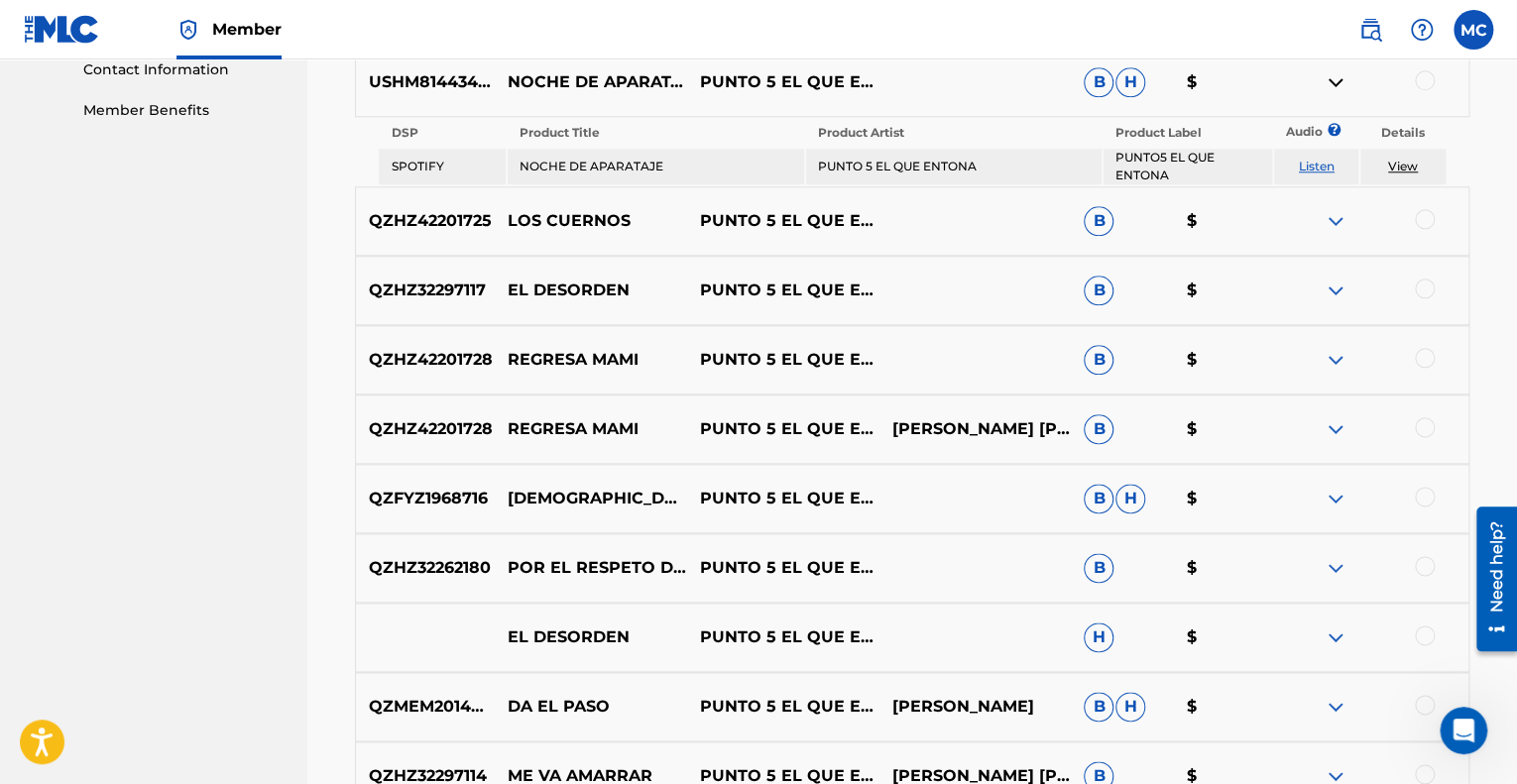 click at bounding box center (1336, 429) 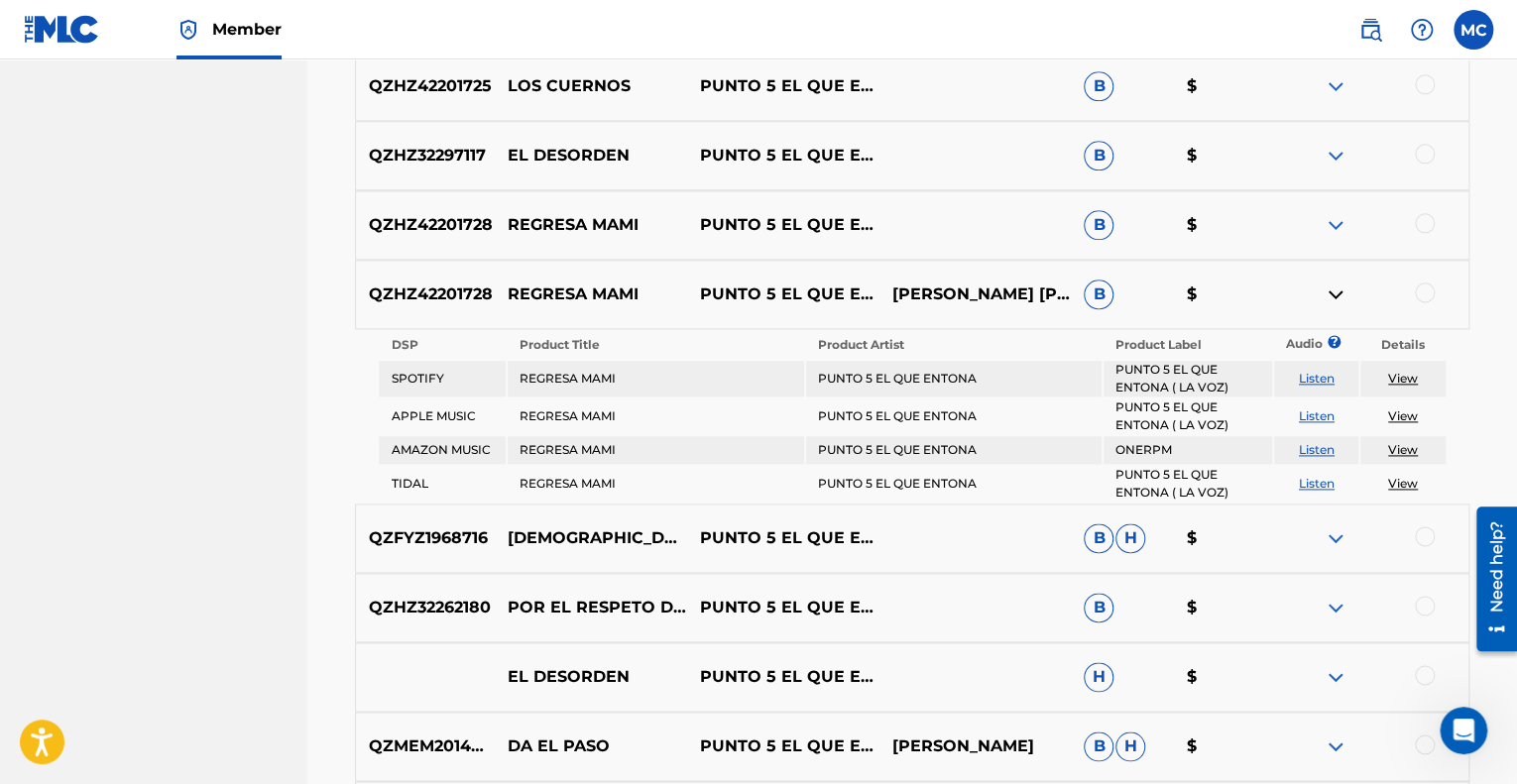 scroll, scrollTop: 1187, scrollLeft: 0, axis: vertical 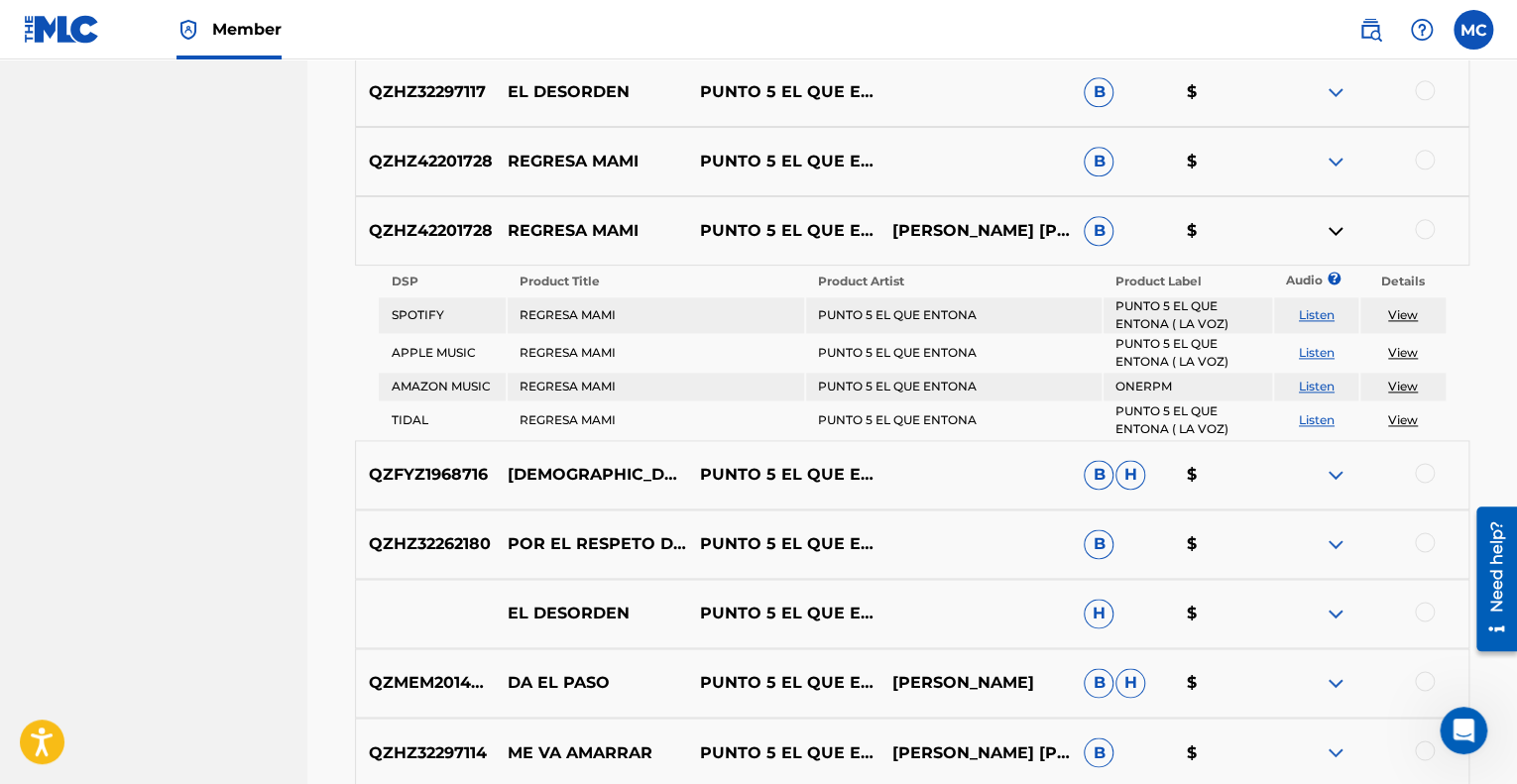 click at bounding box center (1336, 475) 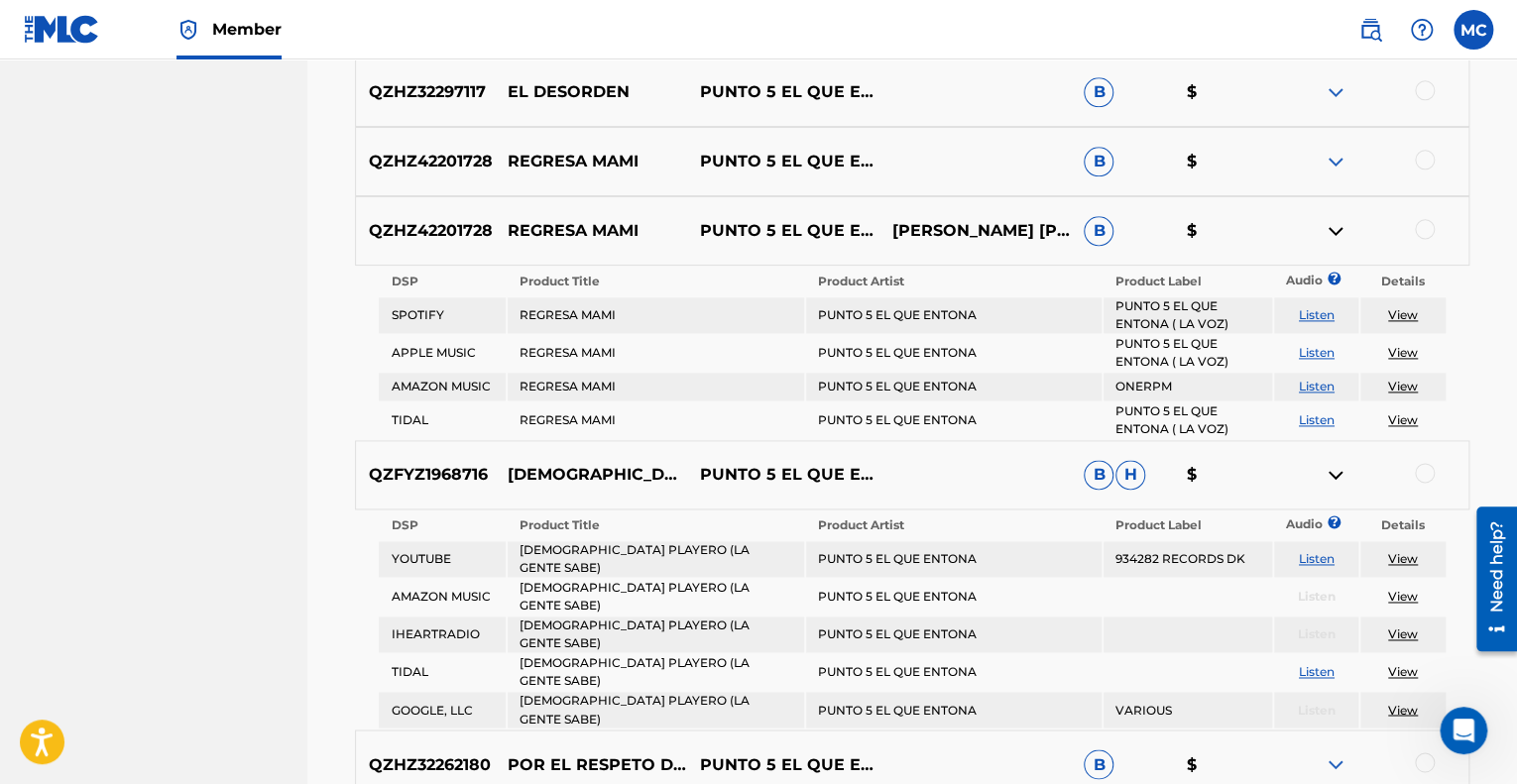 click on "View" at bounding box center (1403, 558) 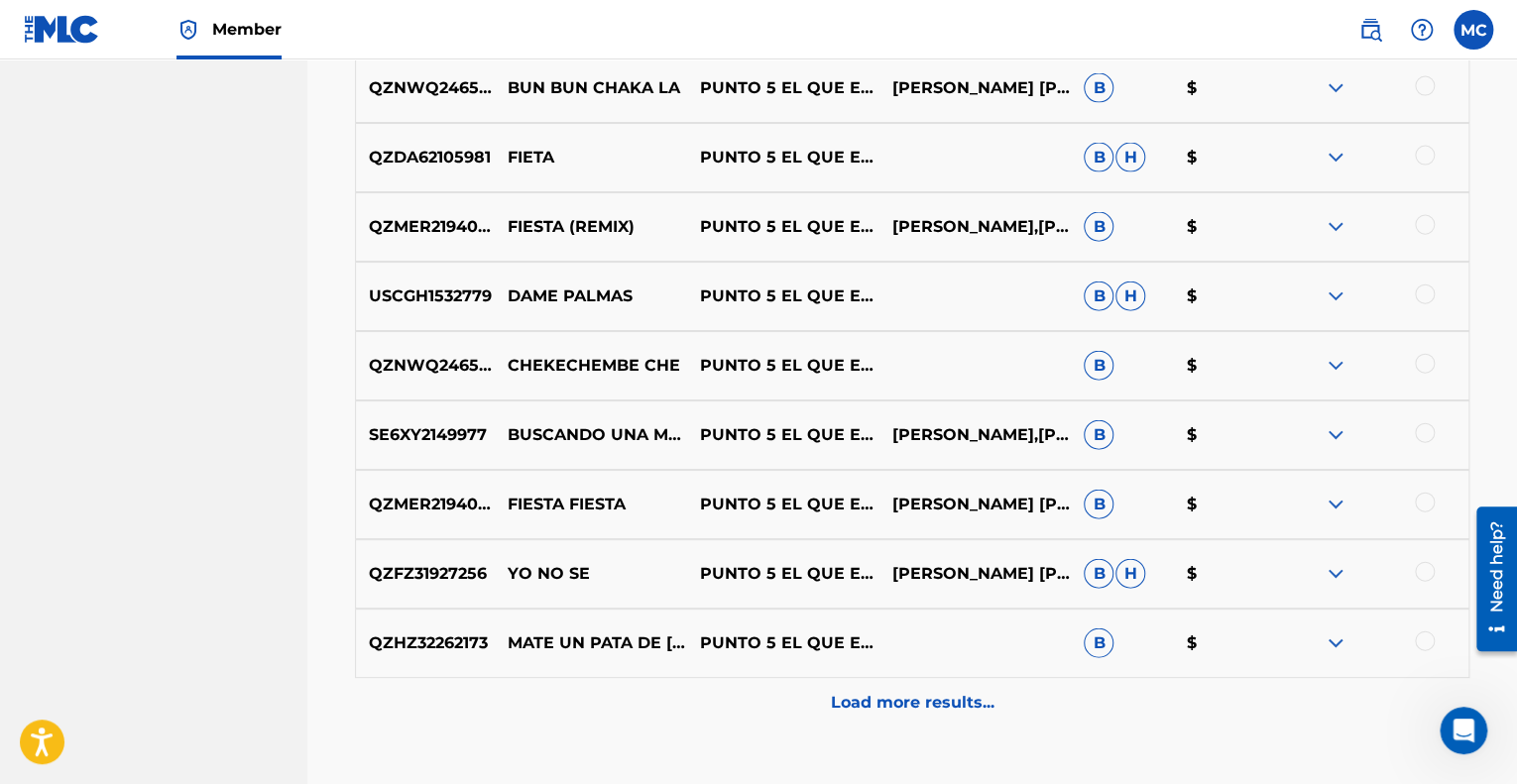 scroll, scrollTop: 2179, scrollLeft: 0, axis: vertical 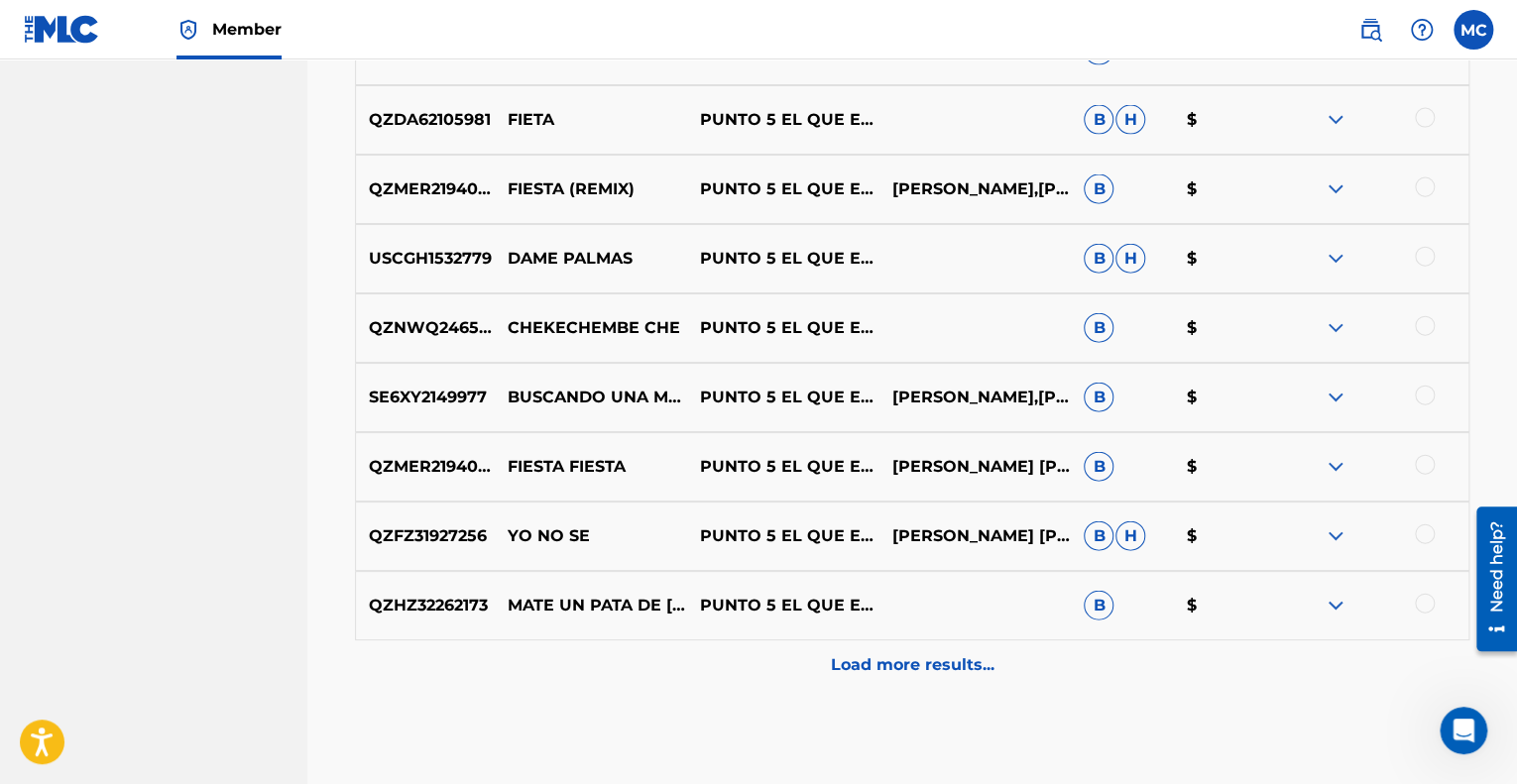 click on "Load more results..." at bounding box center [912, 665] 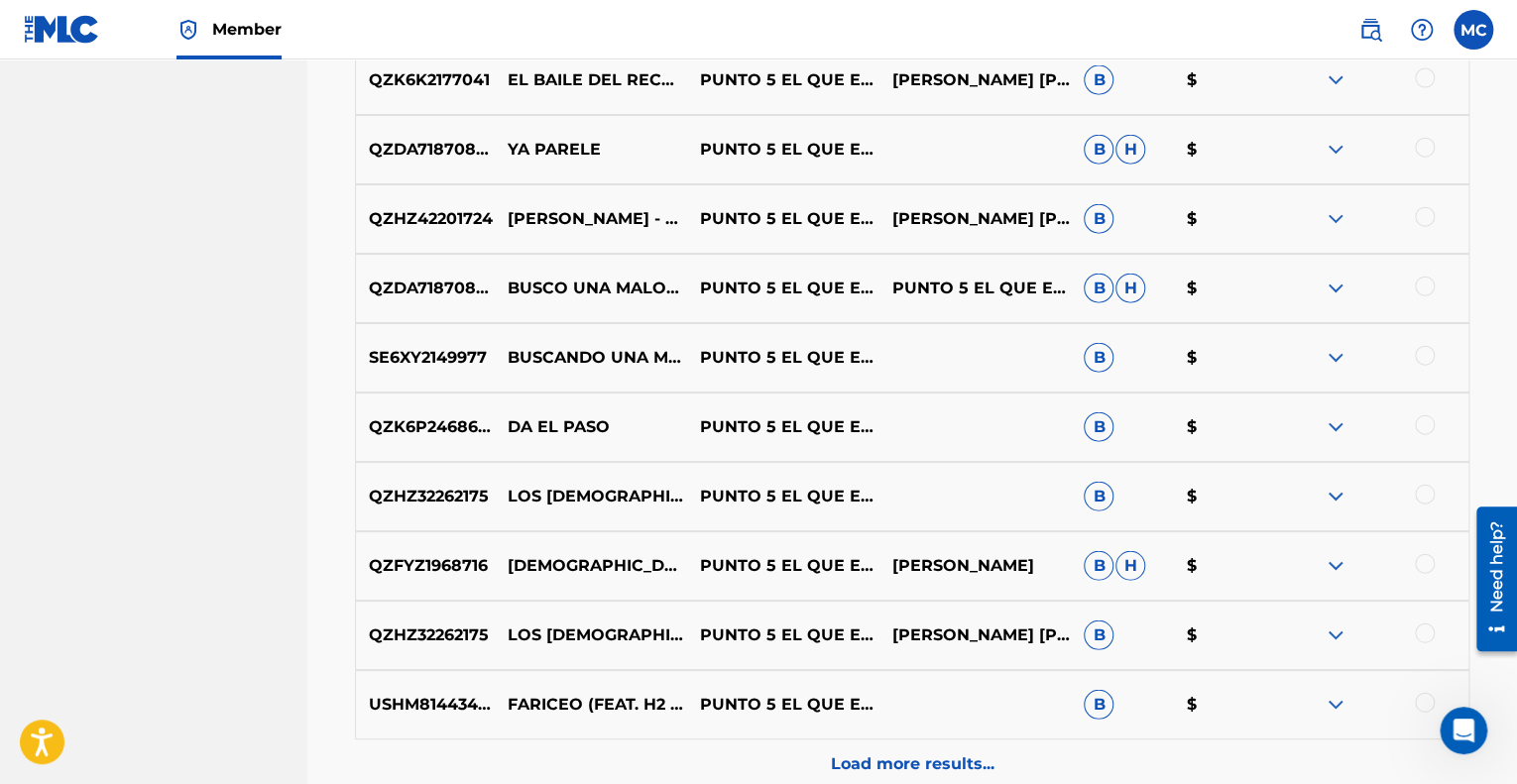 scroll, scrollTop: 2179, scrollLeft: 0, axis: vertical 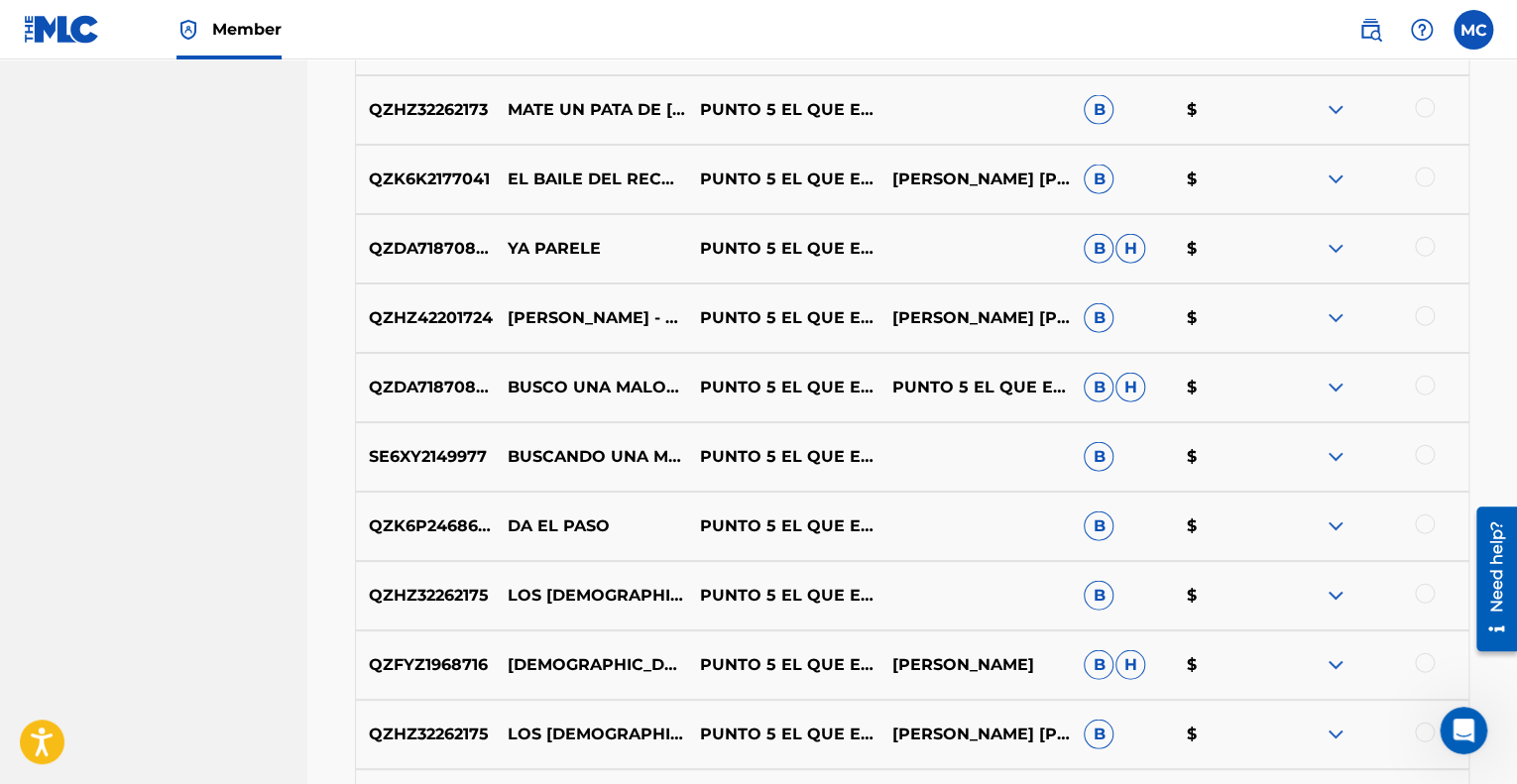 click at bounding box center [1336, 526] 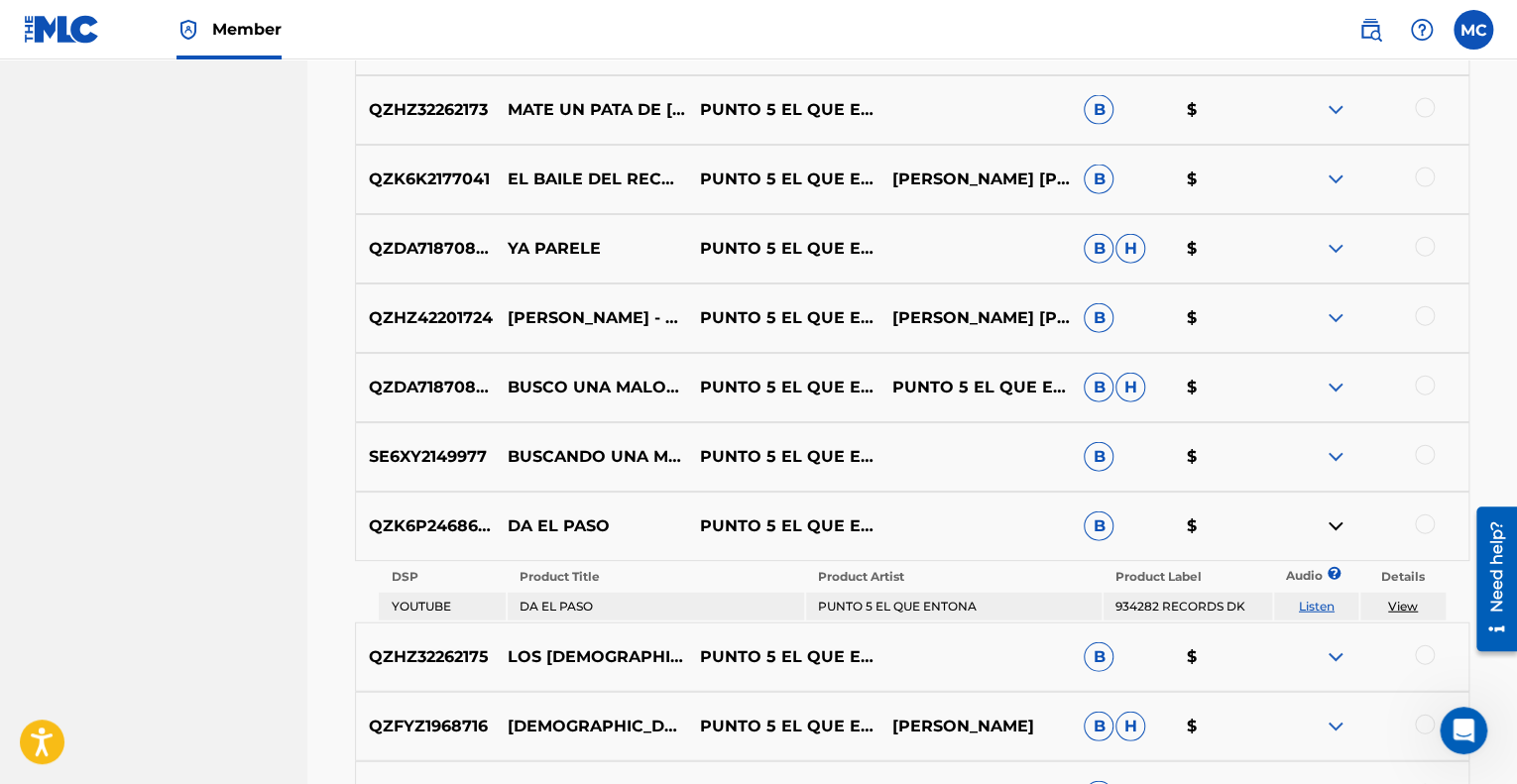 click on "View" at bounding box center (1403, 606) 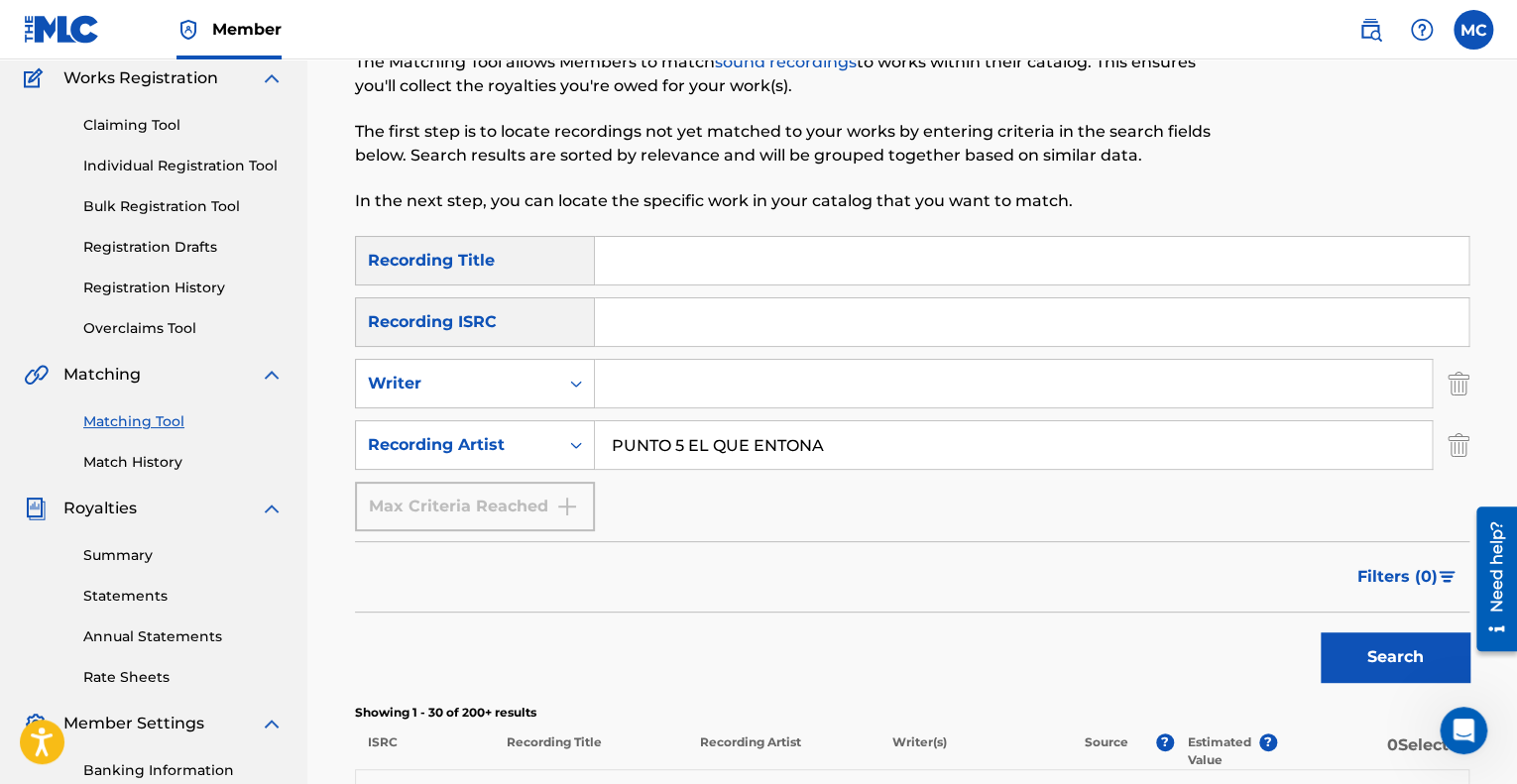 scroll, scrollTop: 0, scrollLeft: 0, axis: both 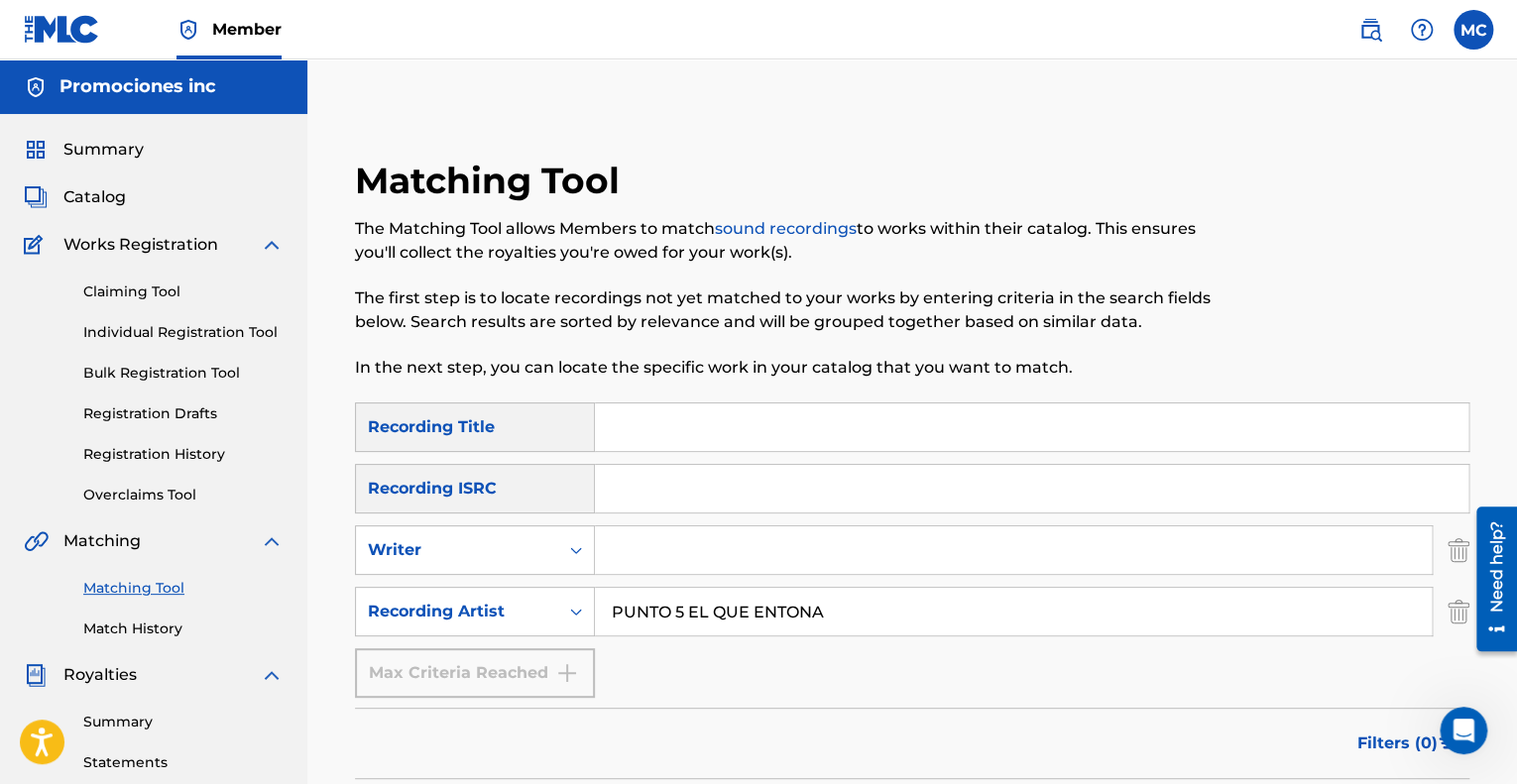click at bounding box center (1031, 427) 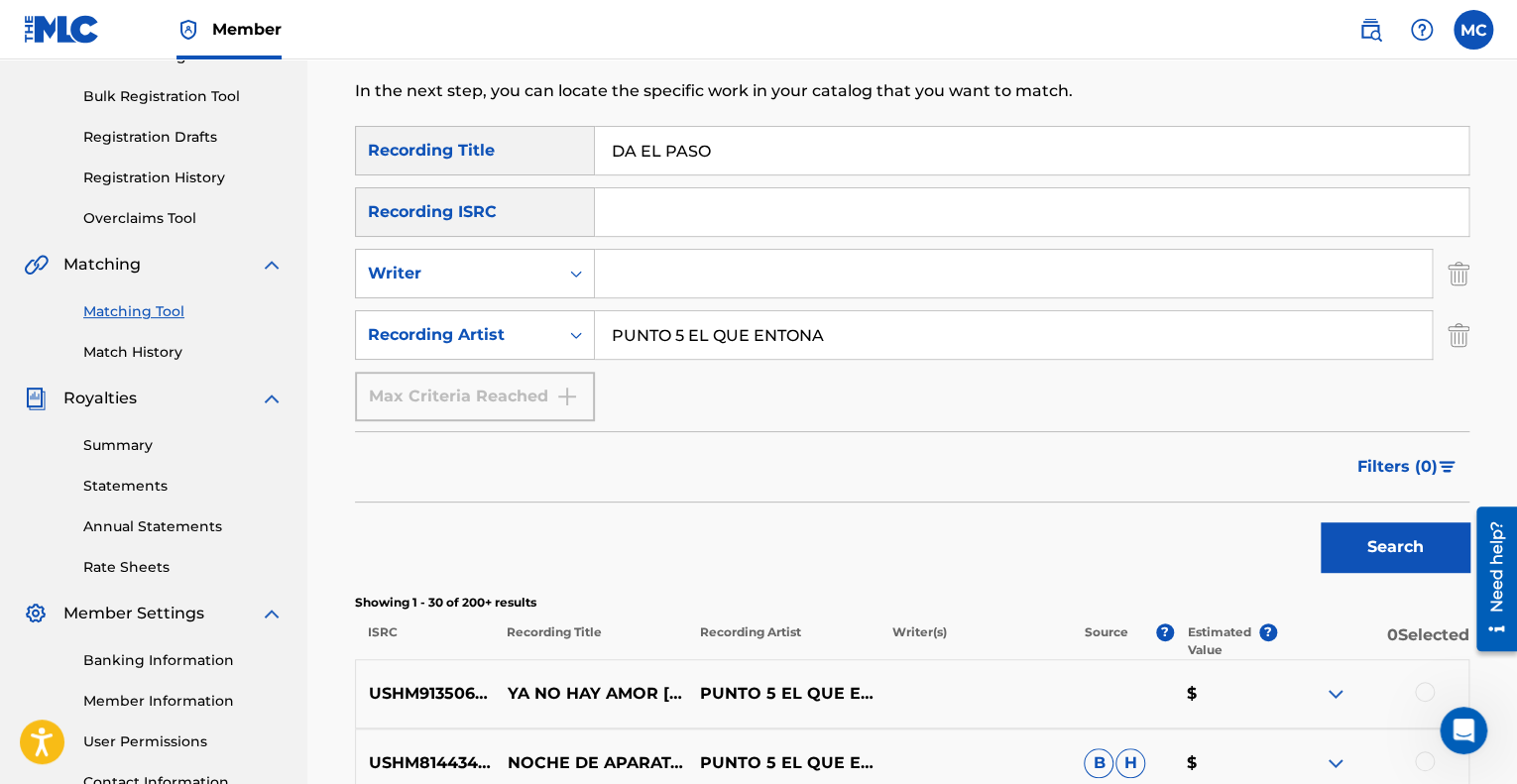 scroll, scrollTop: 297, scrollLeft: 0, axis: vertical 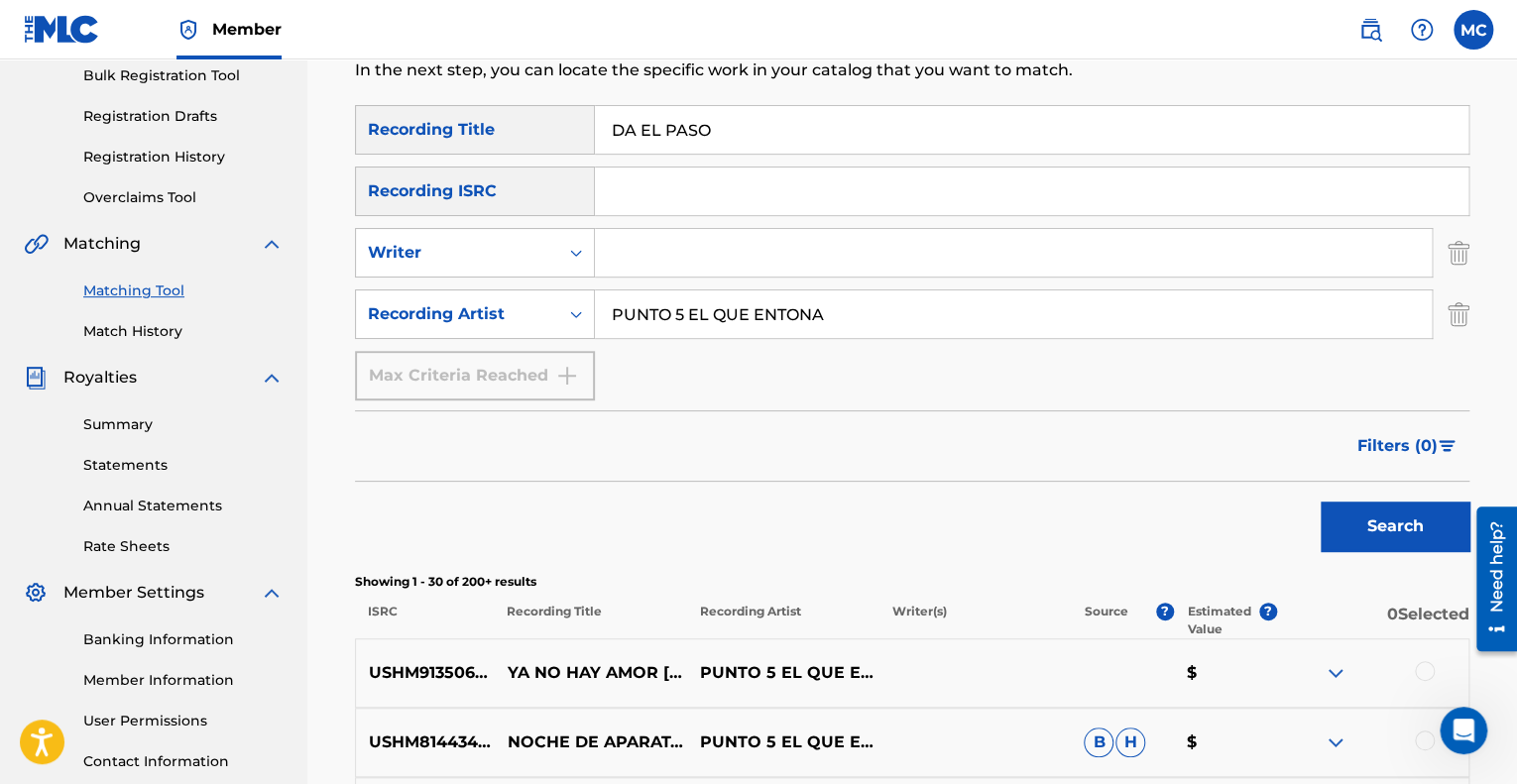 type on "DA EL PASO" 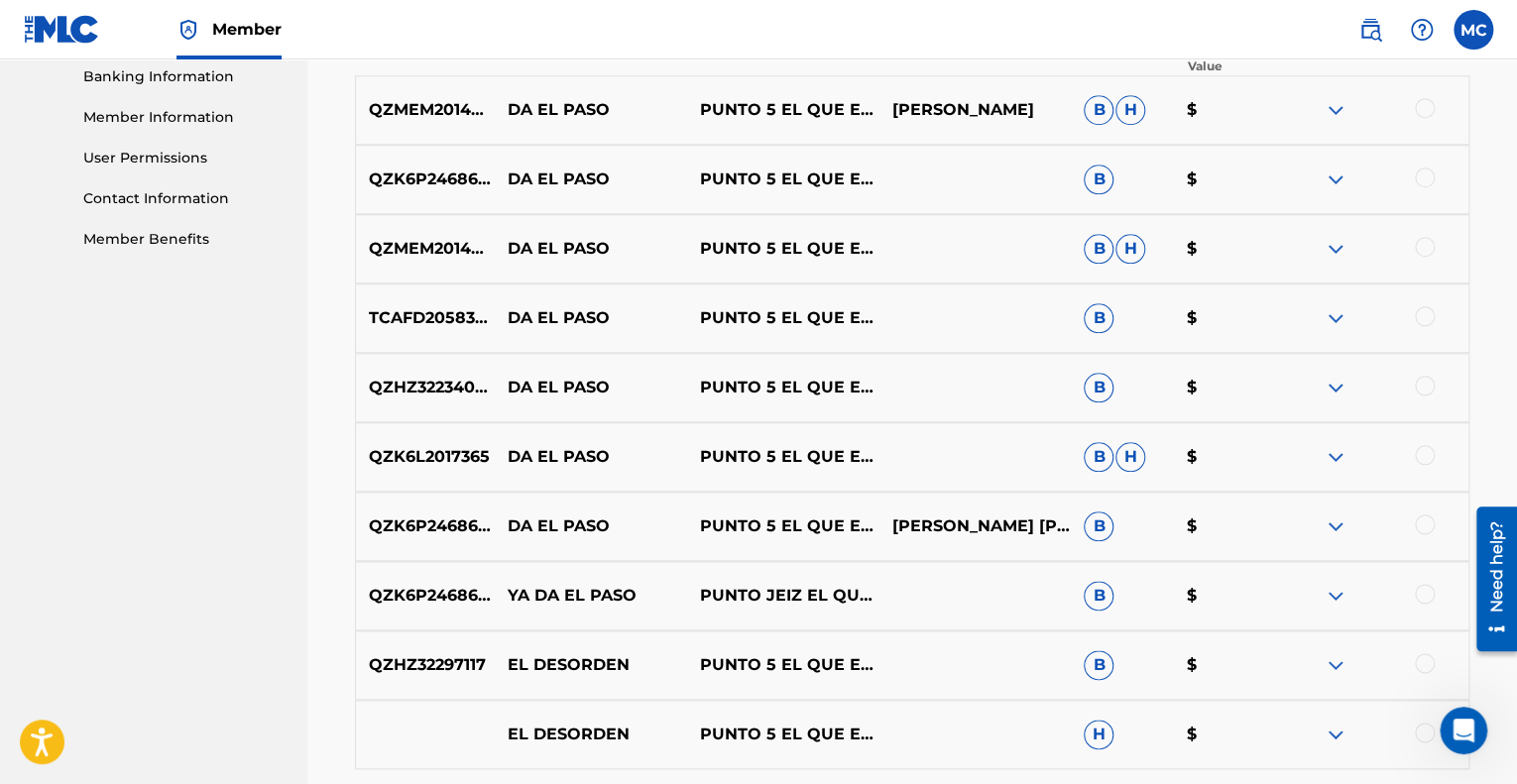 scroll, scrollTop: 892, scrollLeft: 0, axis: vertical 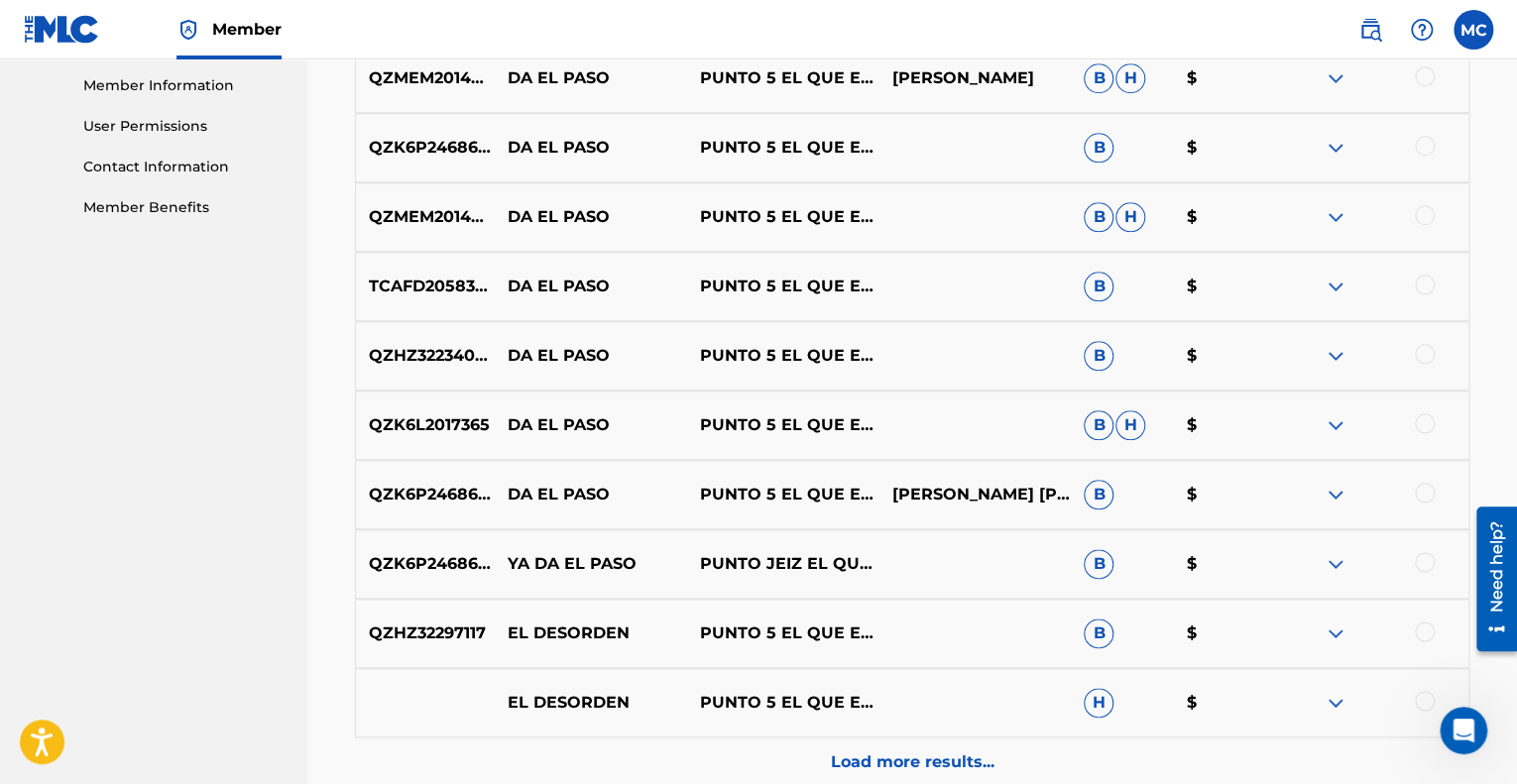 click at bounding box center [1336, 78] 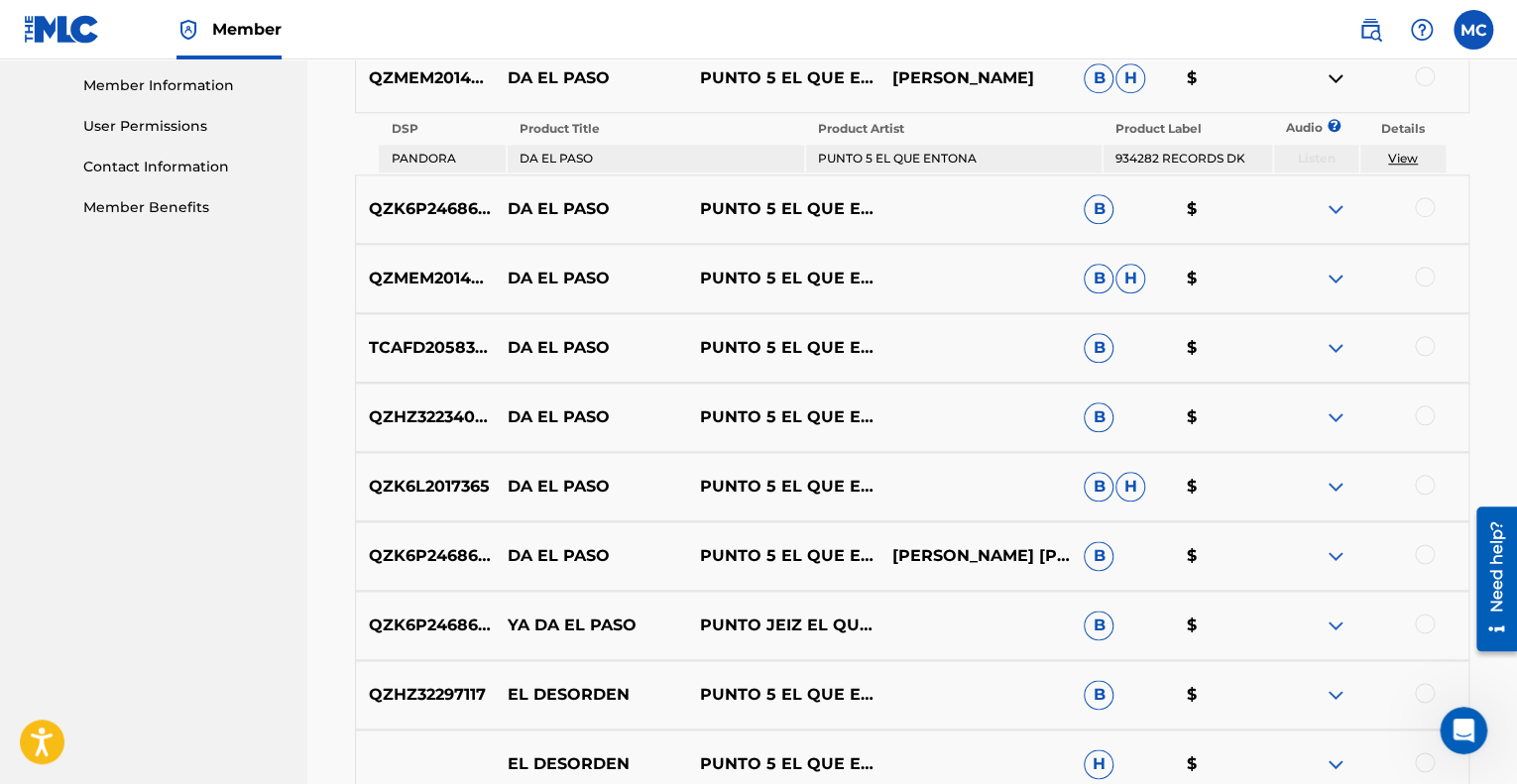 click at bounding box center [1336, 209] 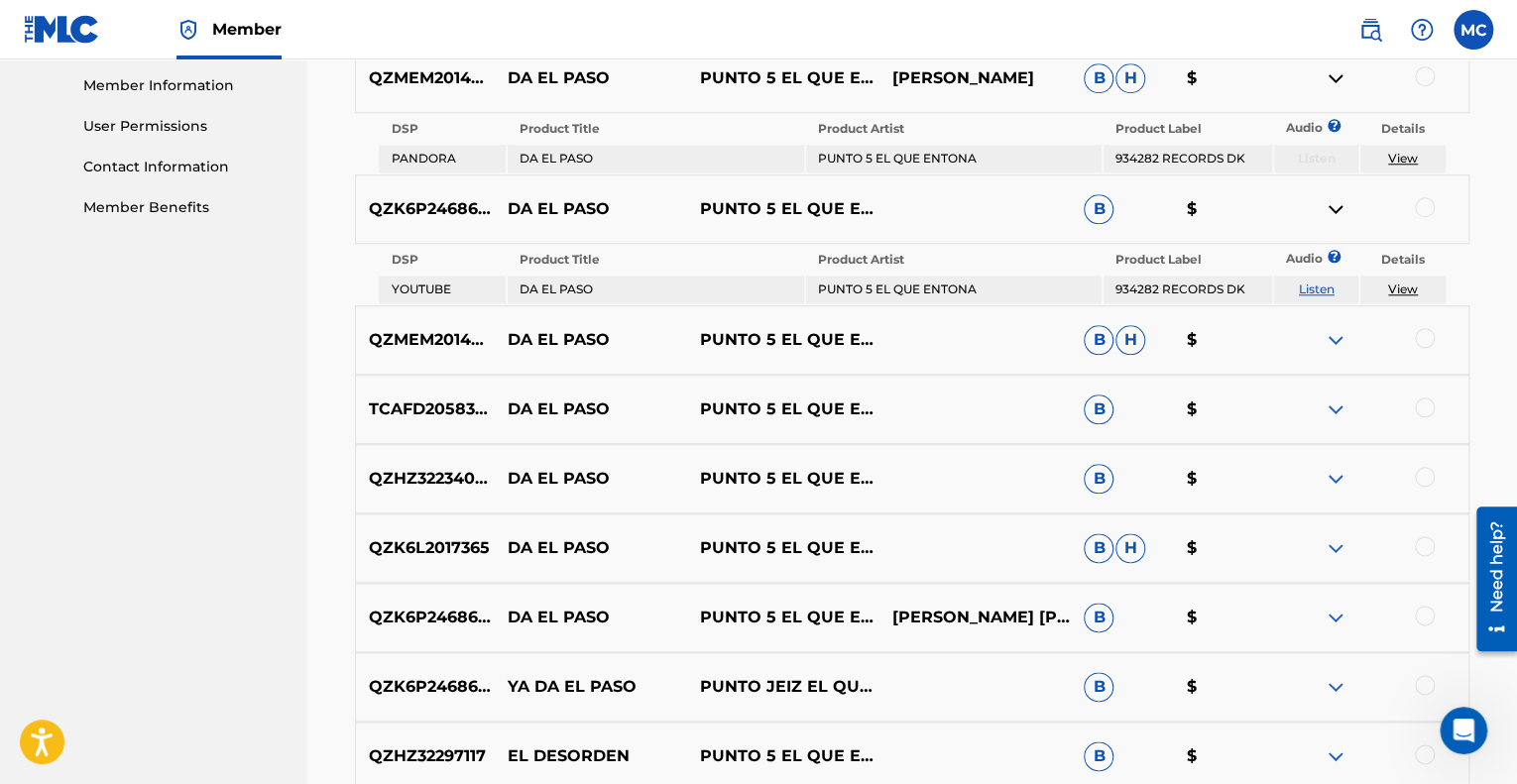 click at bounding box center (1336, 340) 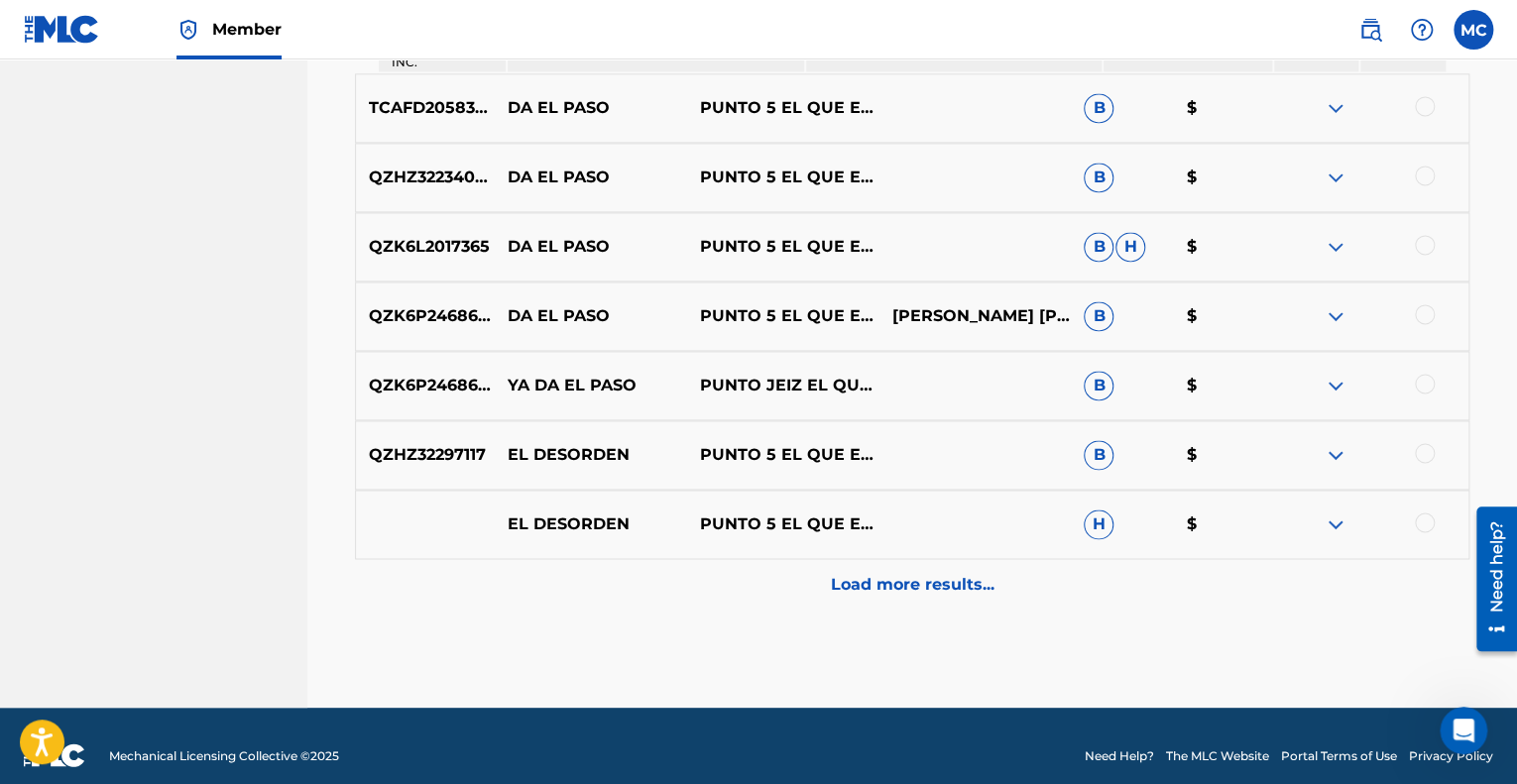 scroll, scrollTop: 1354, scrollLeft: 0, axis: vertical 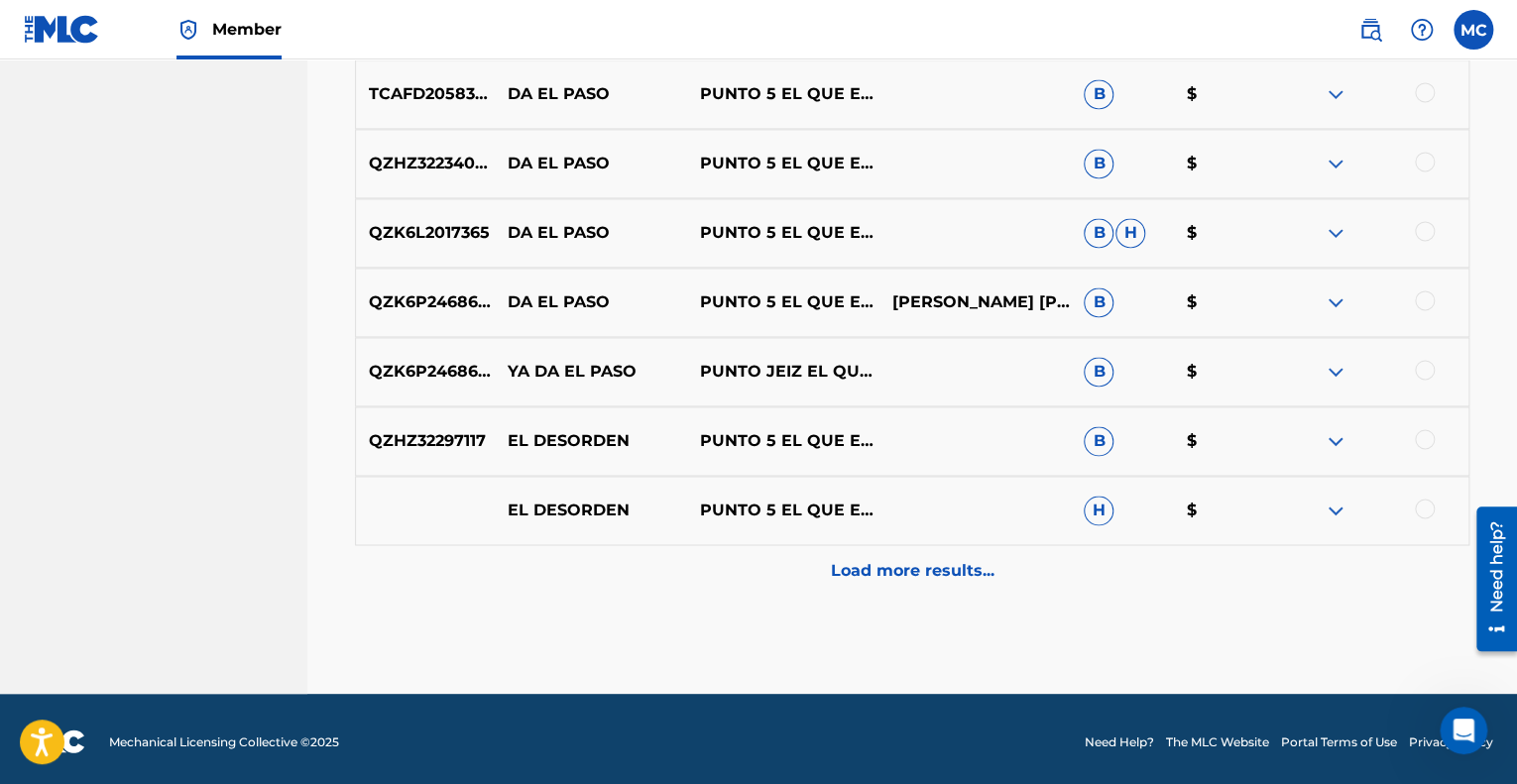 click on "Load more results..." at bounding box center (912, 570) 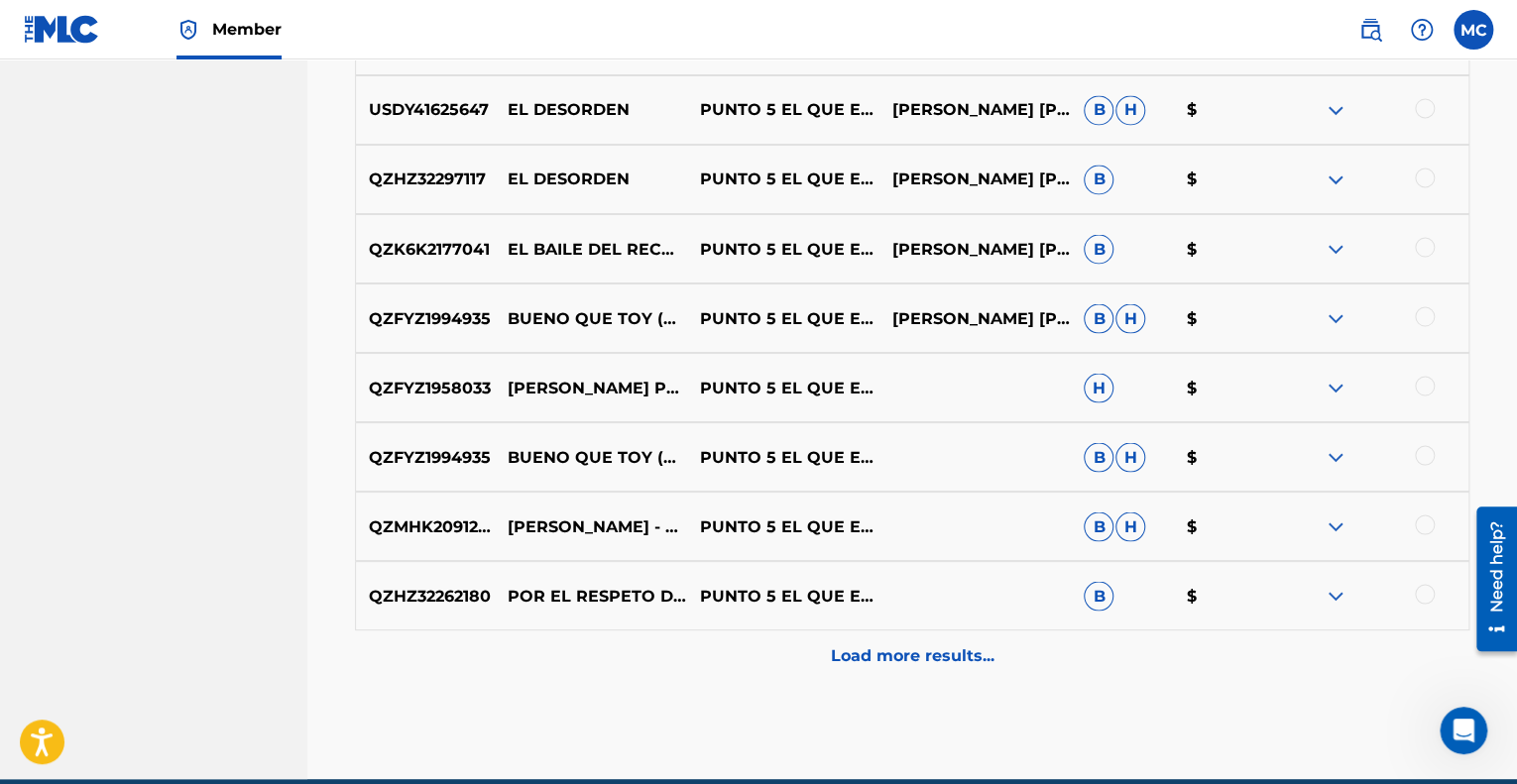 scroll, scrollTop: 1750, scrollLeft: 0, axis: vertical 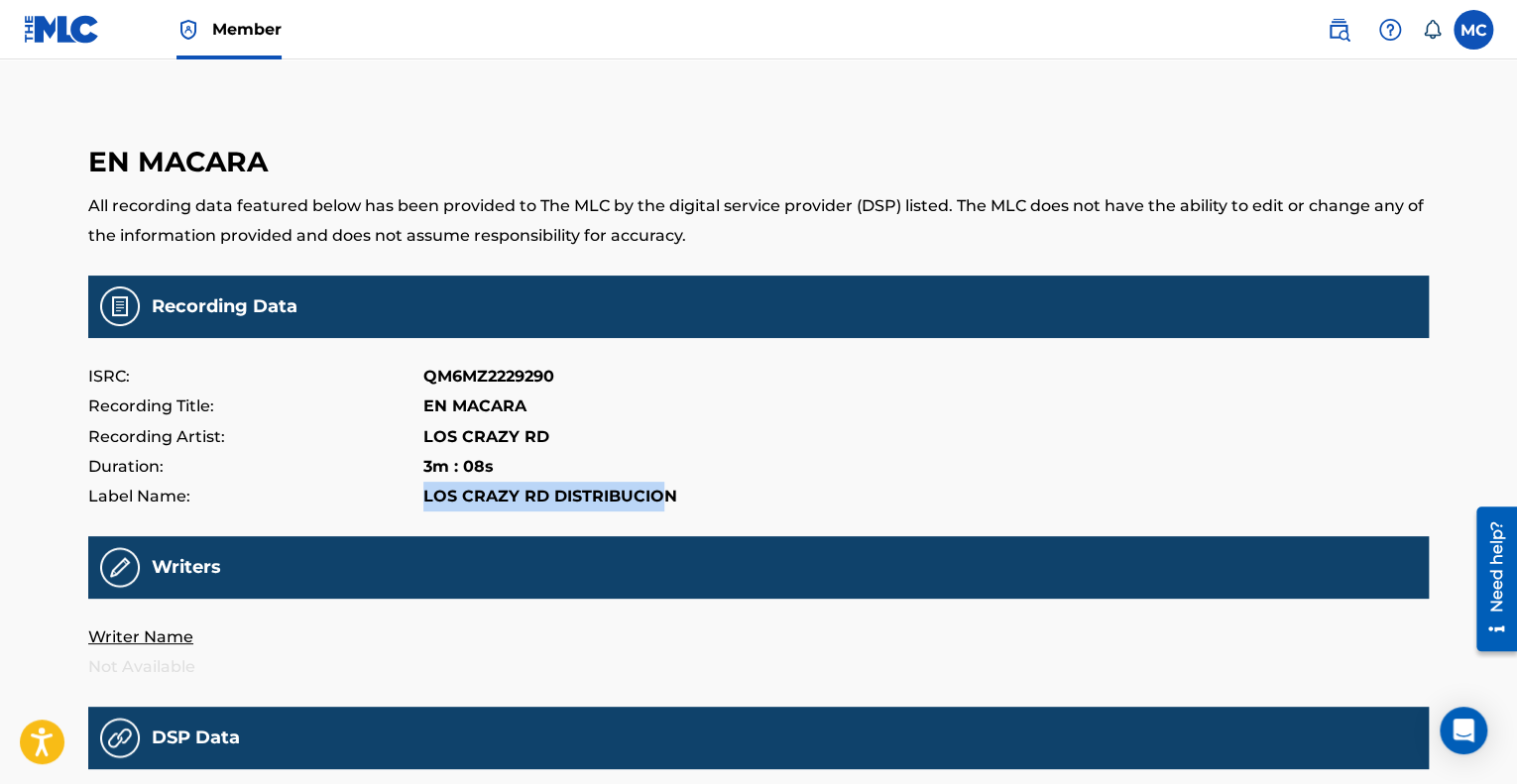 drag, startPoint x: 663, startPoint y: 496, endPoint x: 412, endPoint y: 506, distance: 251.19912 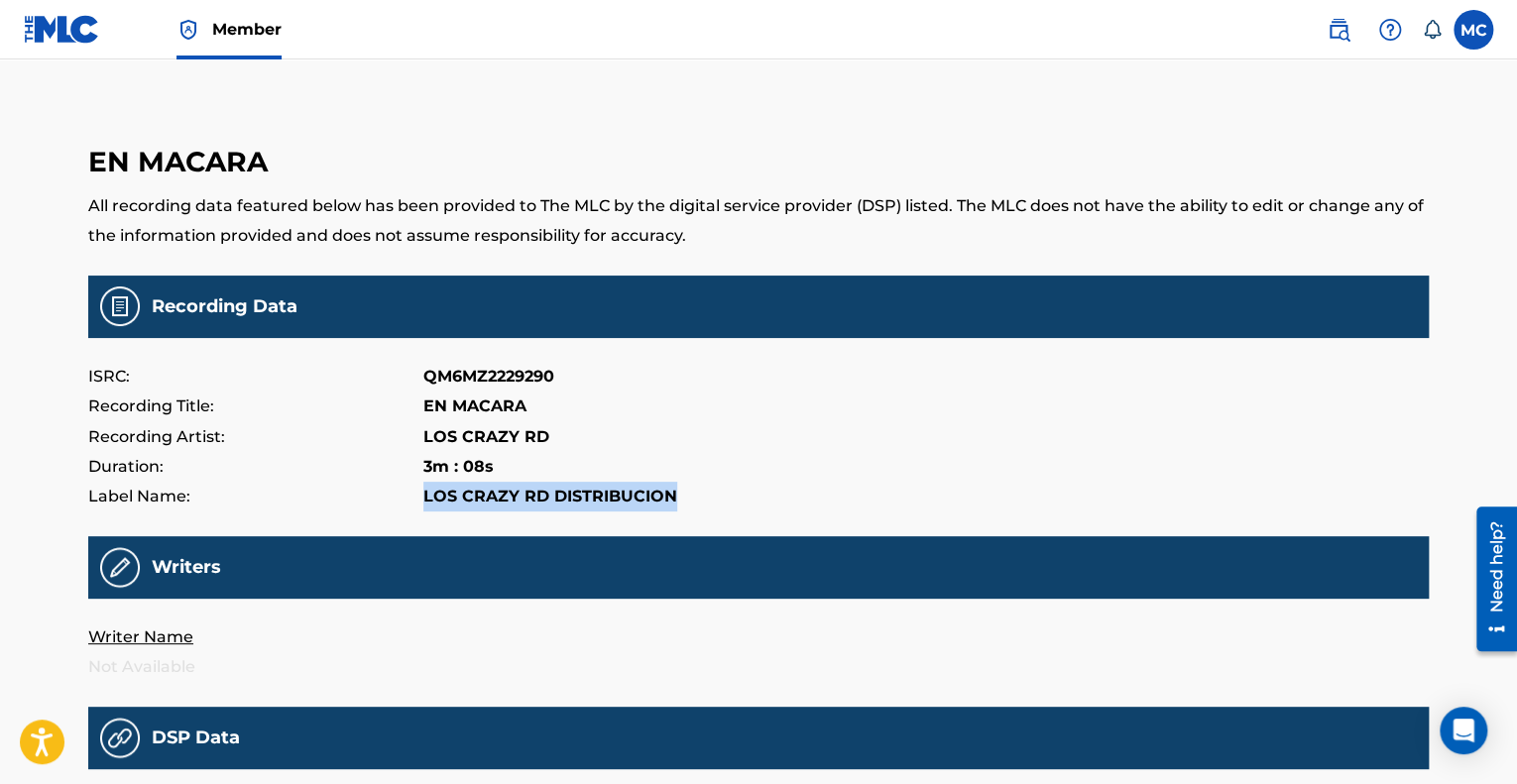 drag, startPoint x: 422, startPoint y: 499, endPoint x: 674, endPoint y: 503, distance: 252.0317 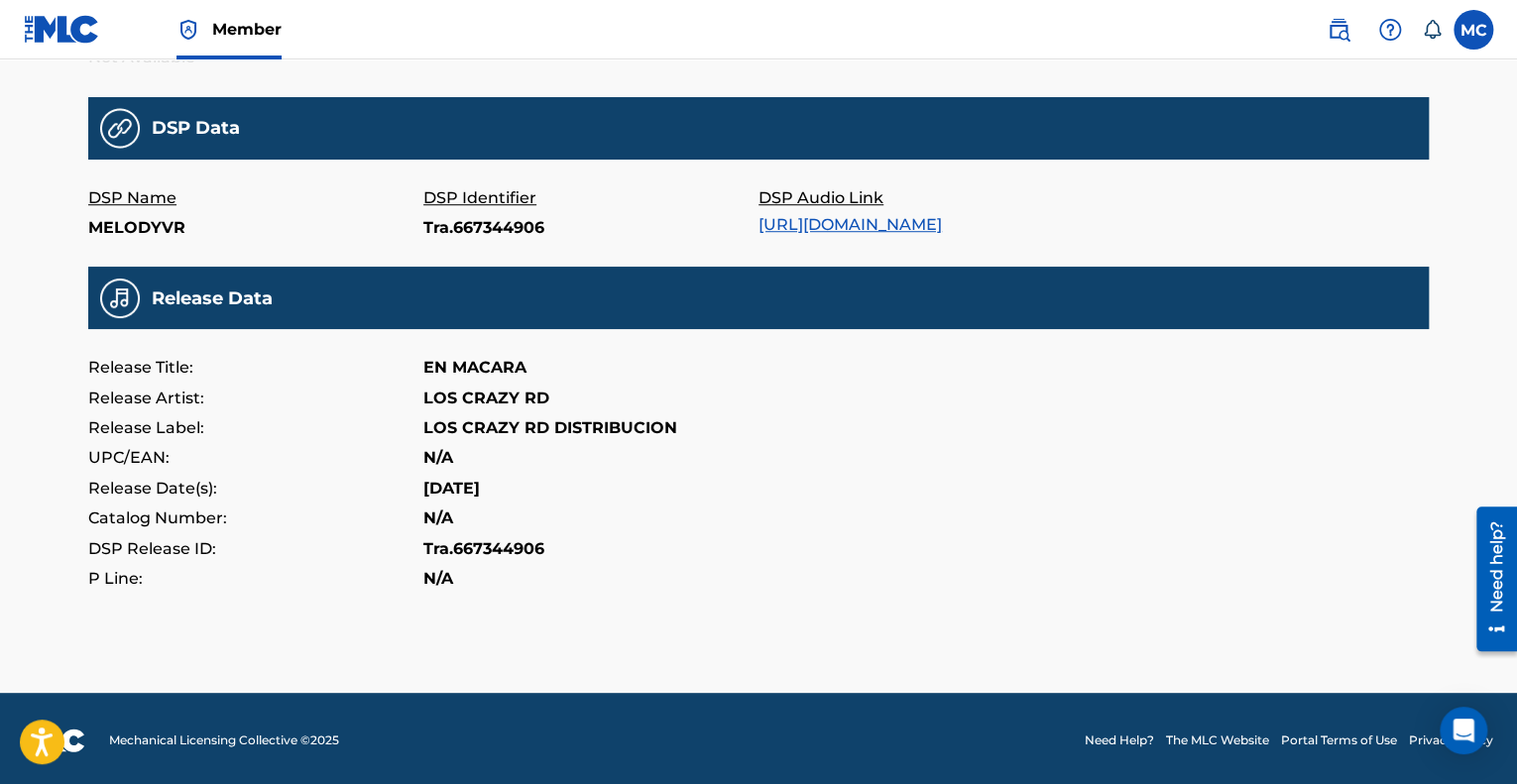 scroll, scrollTop: 614, scrollLeft: 0, axis: vertical 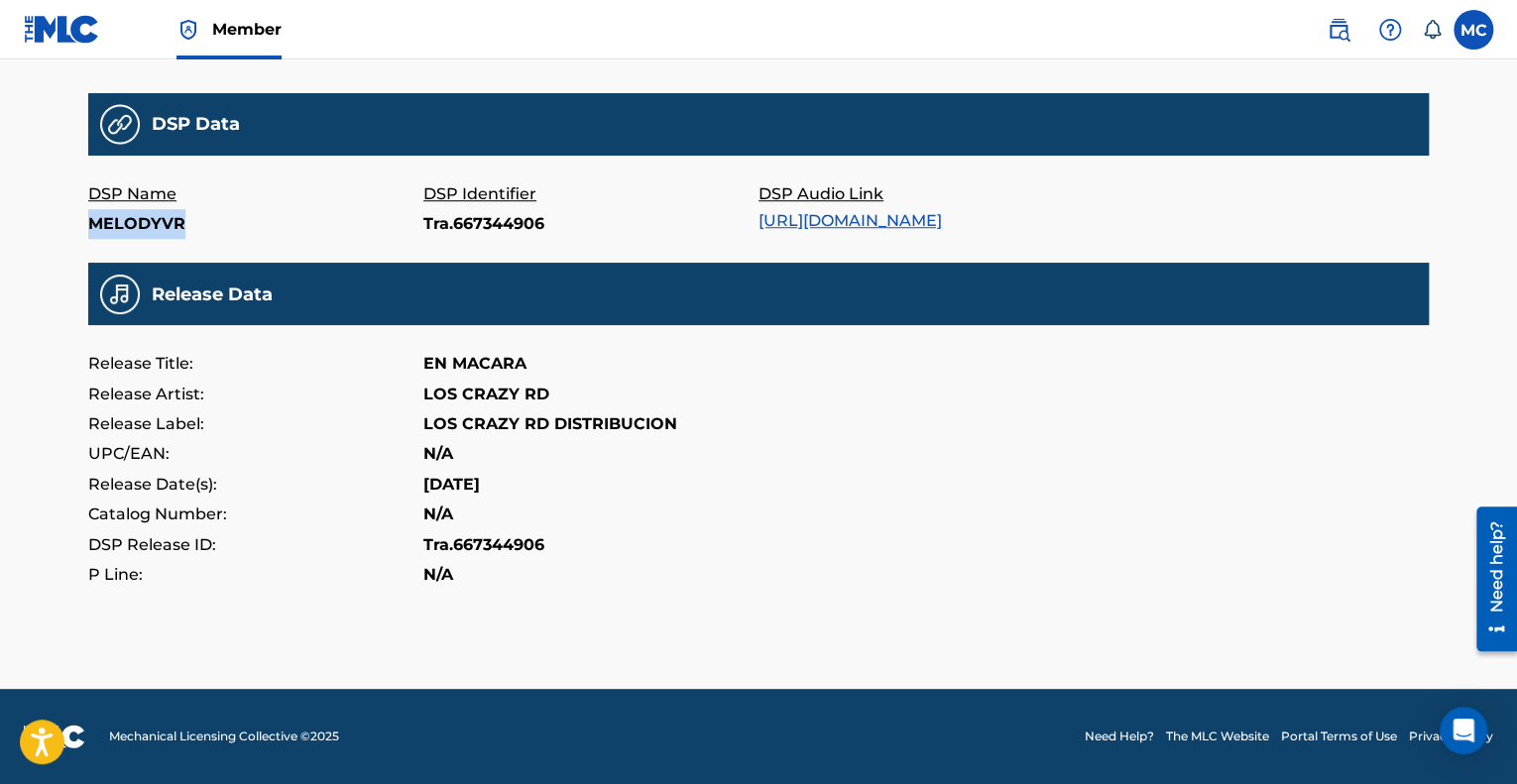 drag, startPoint x: 186, startPoint y: 224, endPoint x: 82, endPoint y: 228, distance: 104.076895 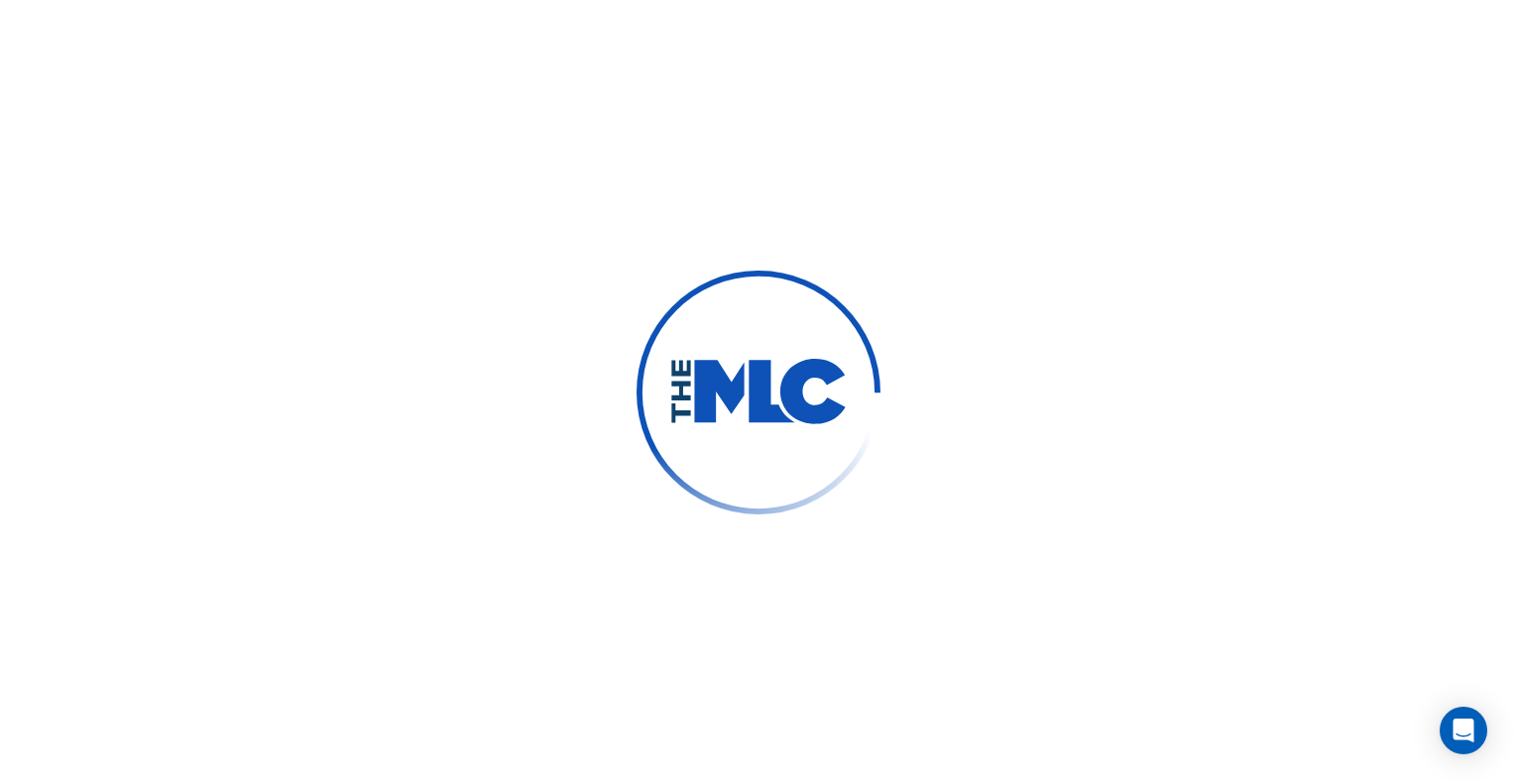 scroll, scrollTop: 0, scrollLeft: 0, axis: both 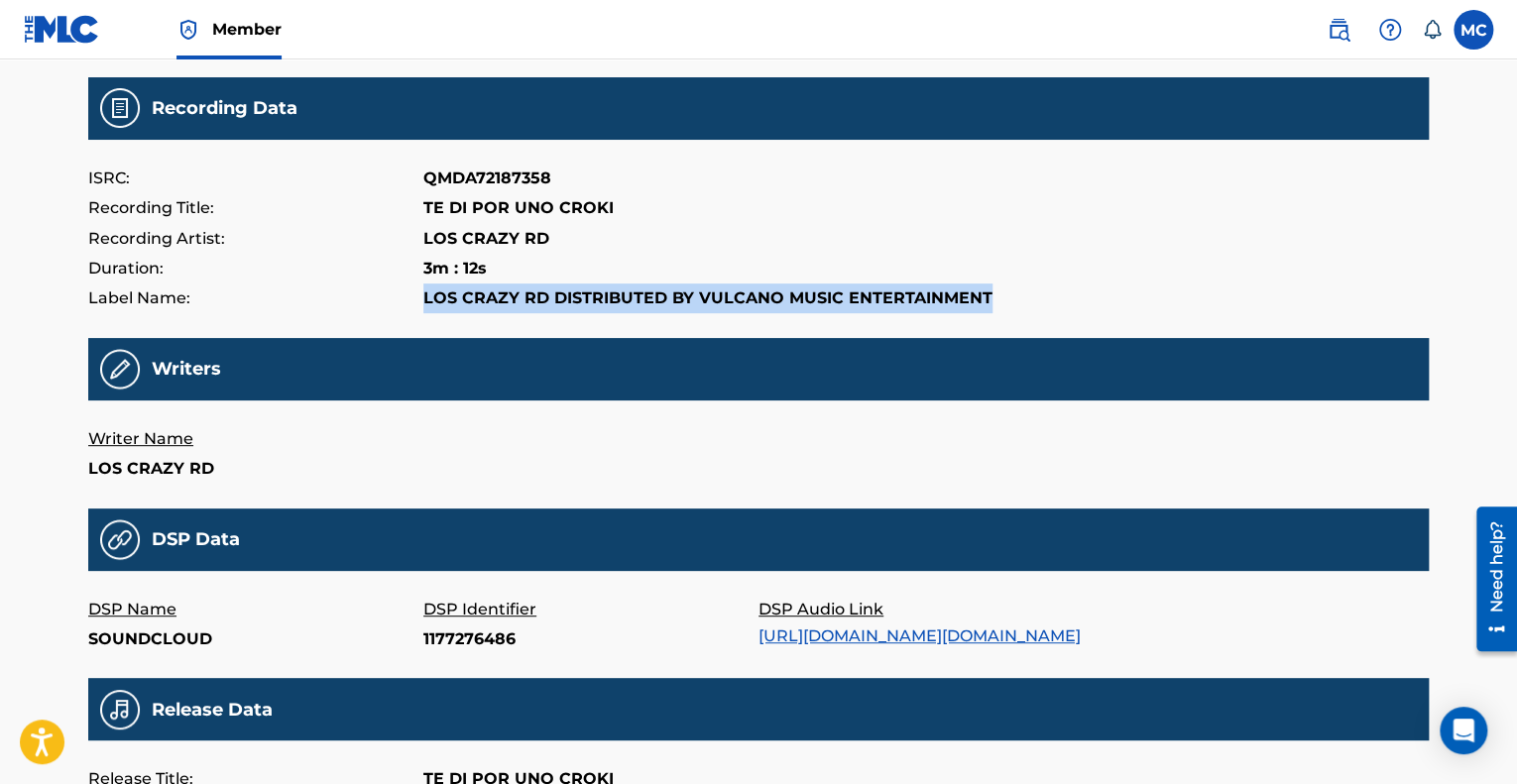 drag, startPoint x: 426, startPoint y: 291, endPoint x: 1015, endPoint y: 308, distance: 589.2453 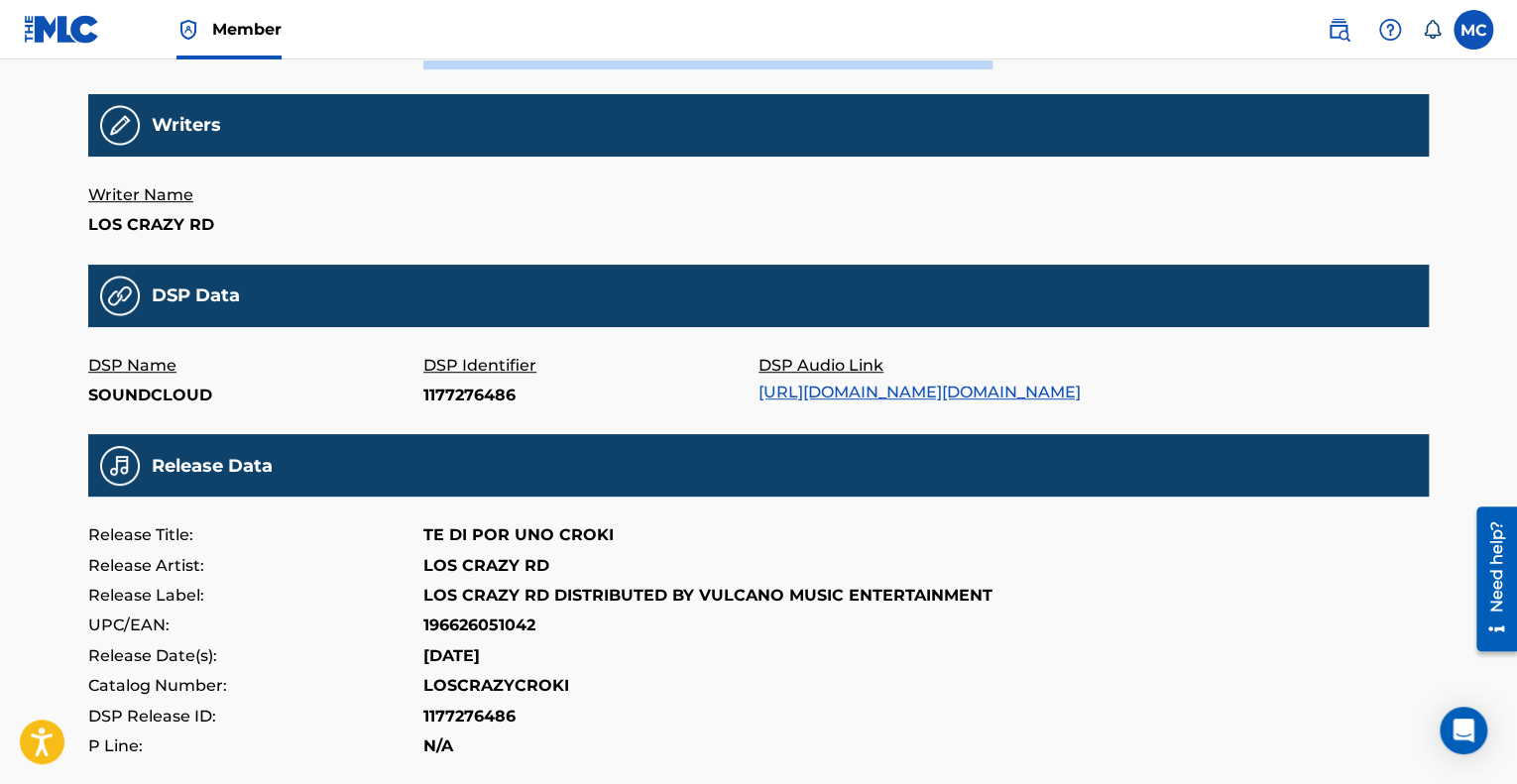 scroll, scrollTop: 496, scrollLeft: 0, axis: vertical 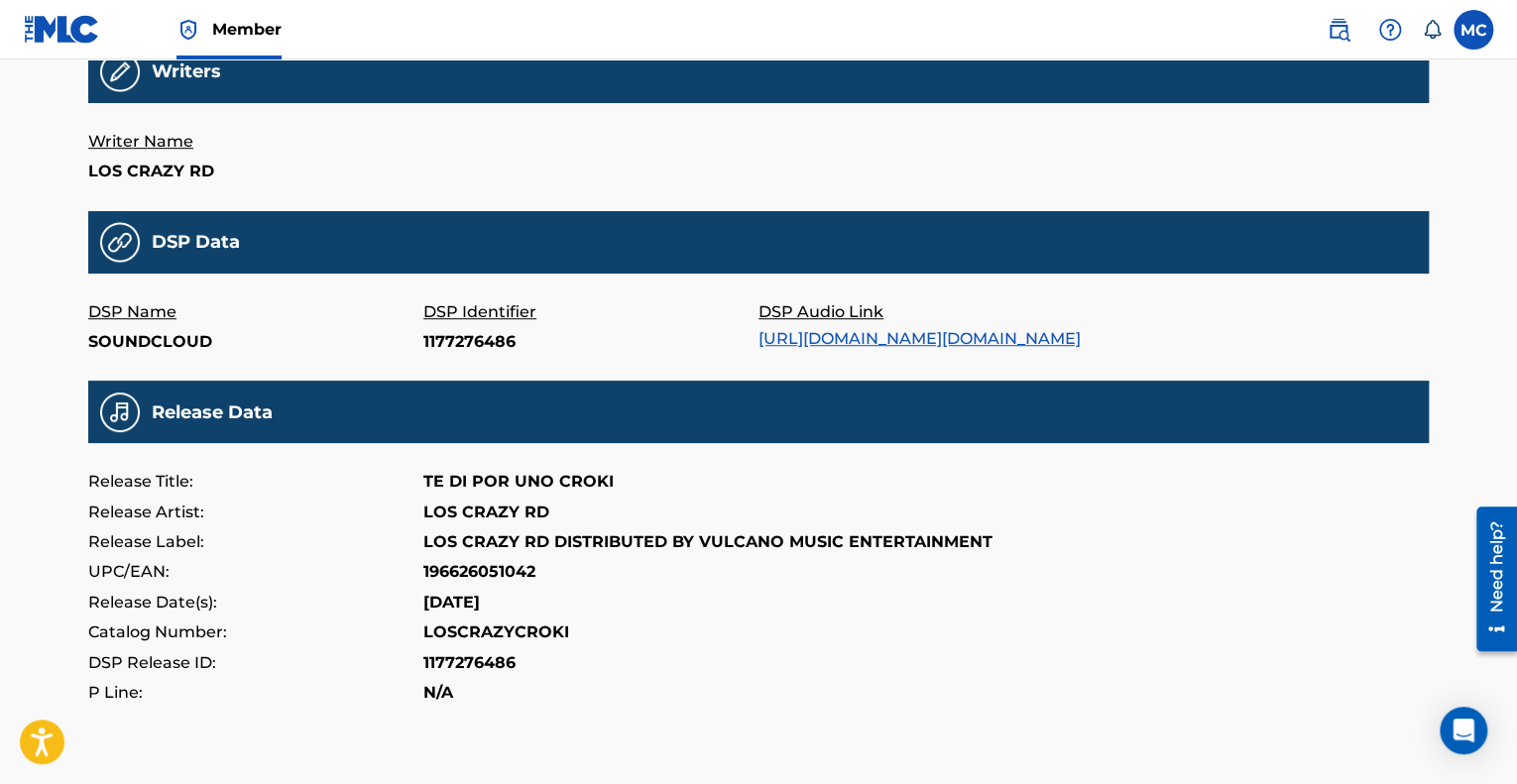 drag, startPoint x: 81, startPoint y: 351, endPoint x: 1305, endPoint y: 378, distance: 1224.2978 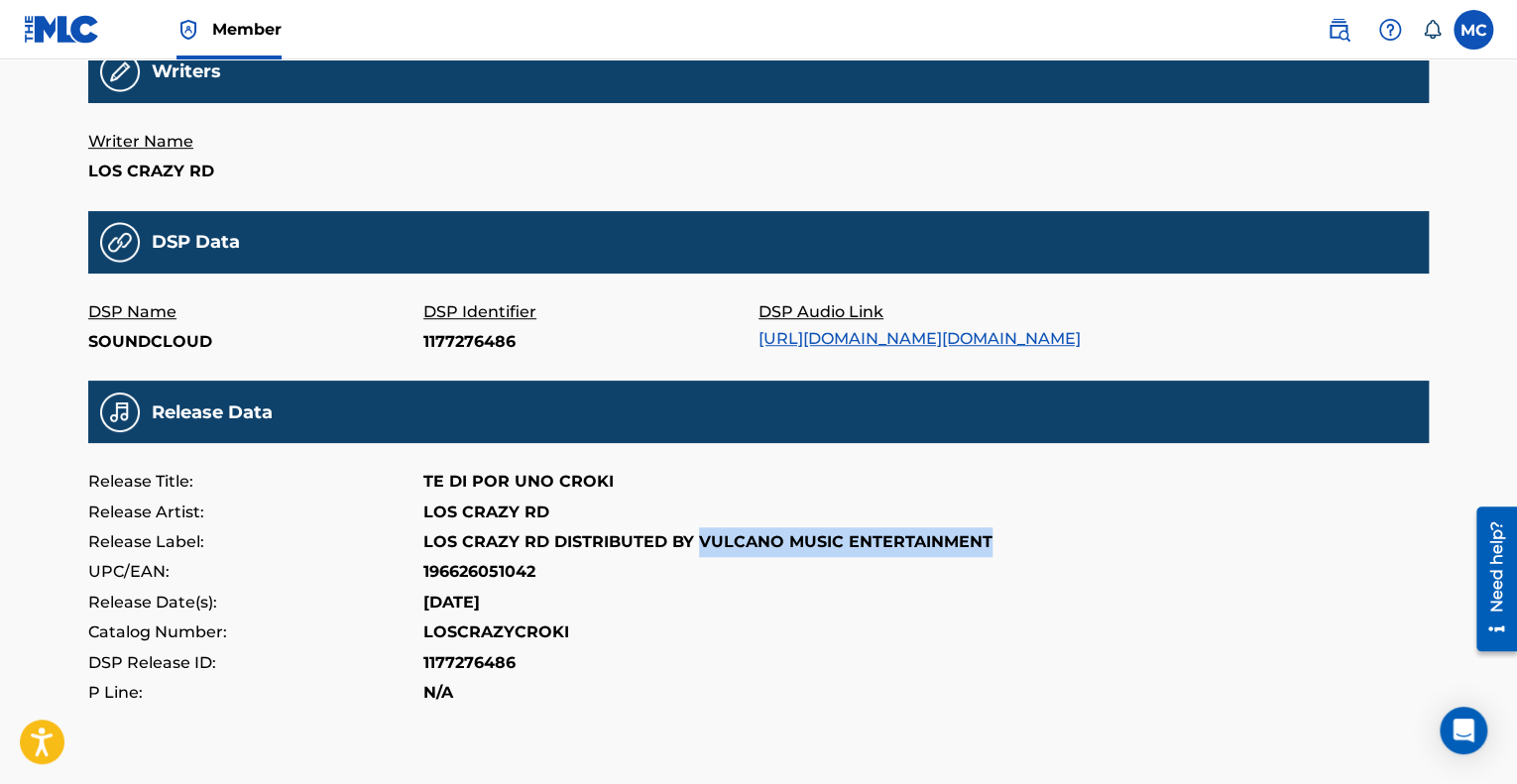drag, startPoint x: 693, startPoint y: 553, endPoint x: 1043, endPoint y: 555, distance: 350.00571 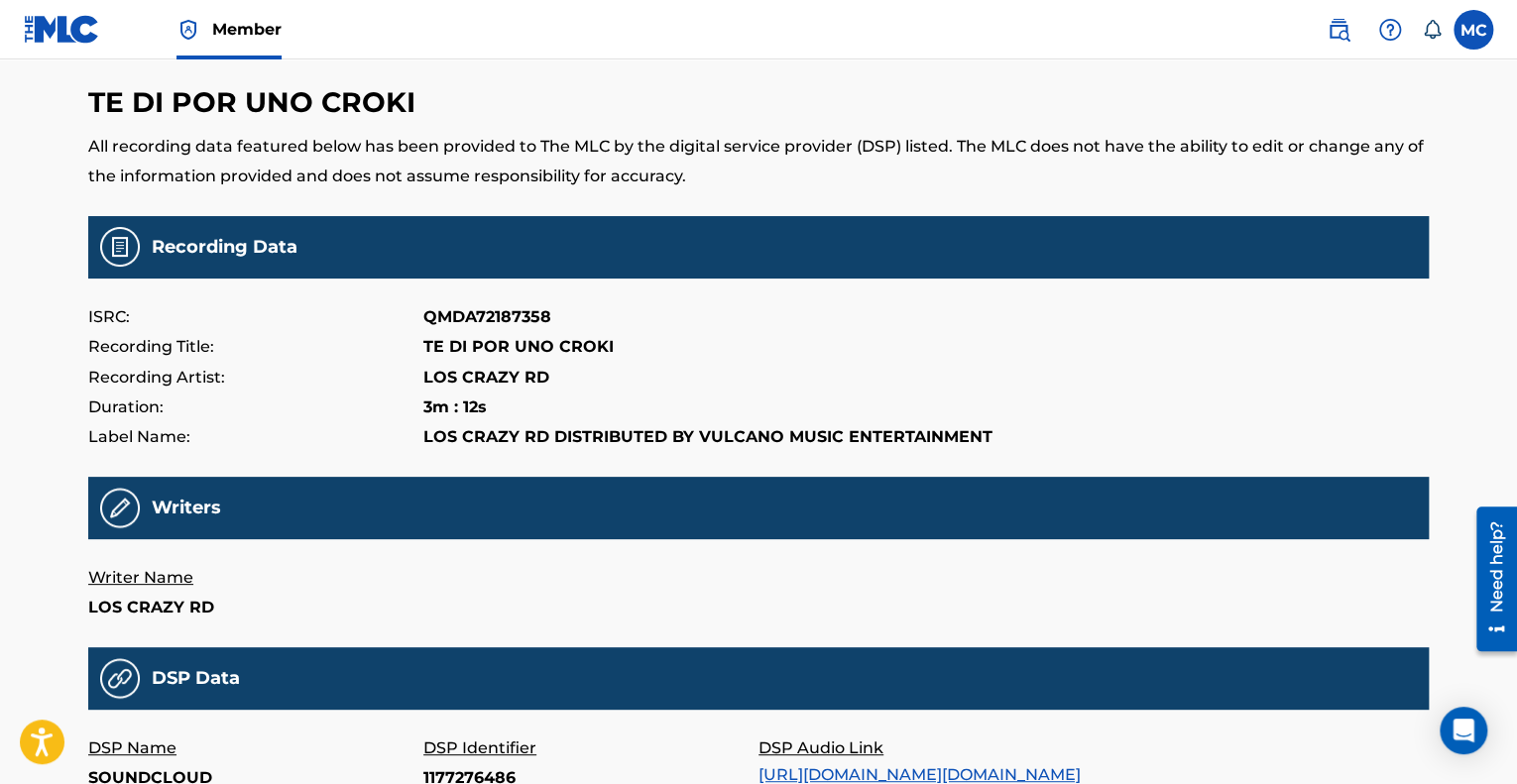 scroll, scrollTop: 0, scrollLeft: 0, axis: both 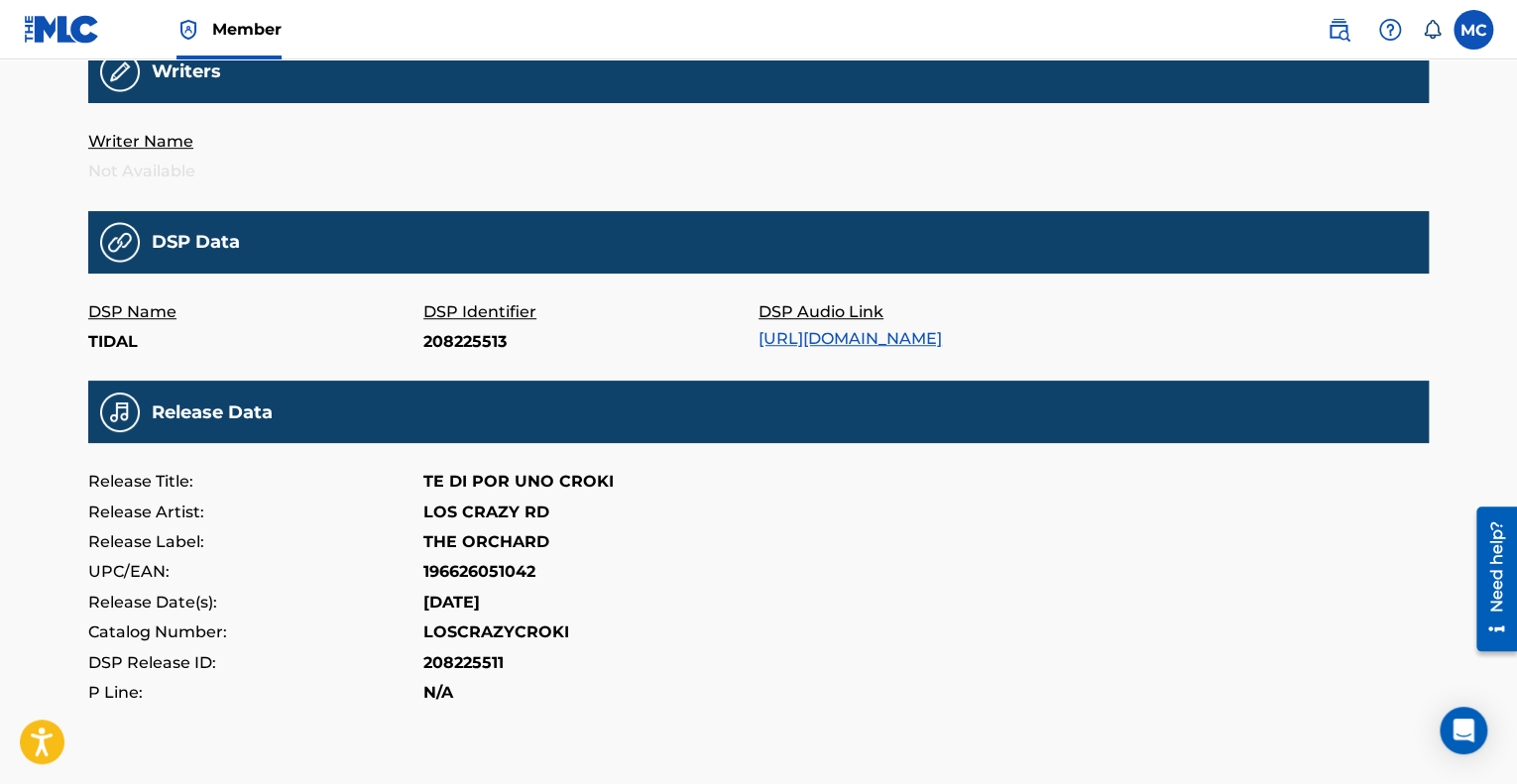 click on "[URL][DOMAIN_NAME]" at bounding box center (850, 338) 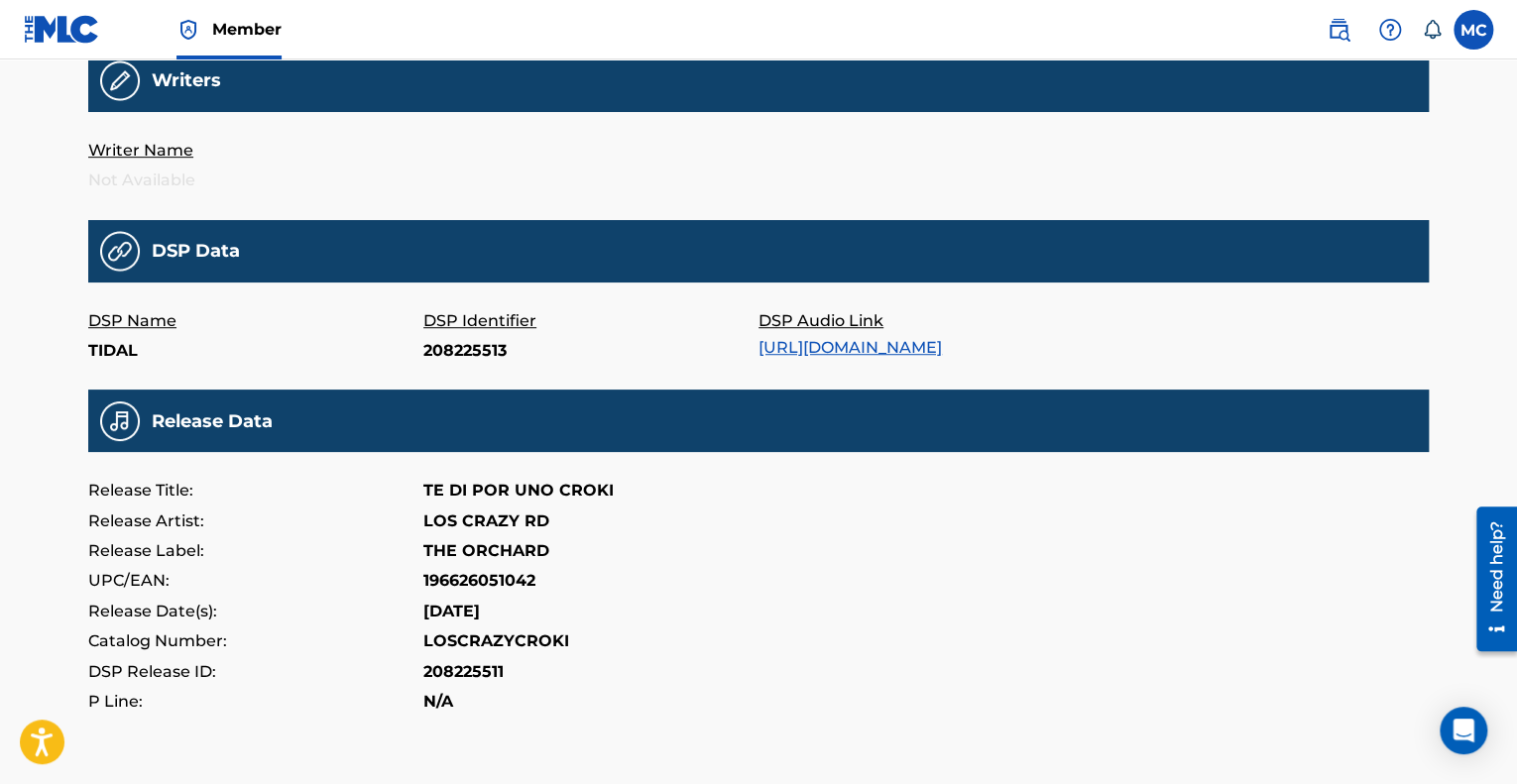 scroll, scrollTop: 316, scrollLeft: 0, axis: vertical 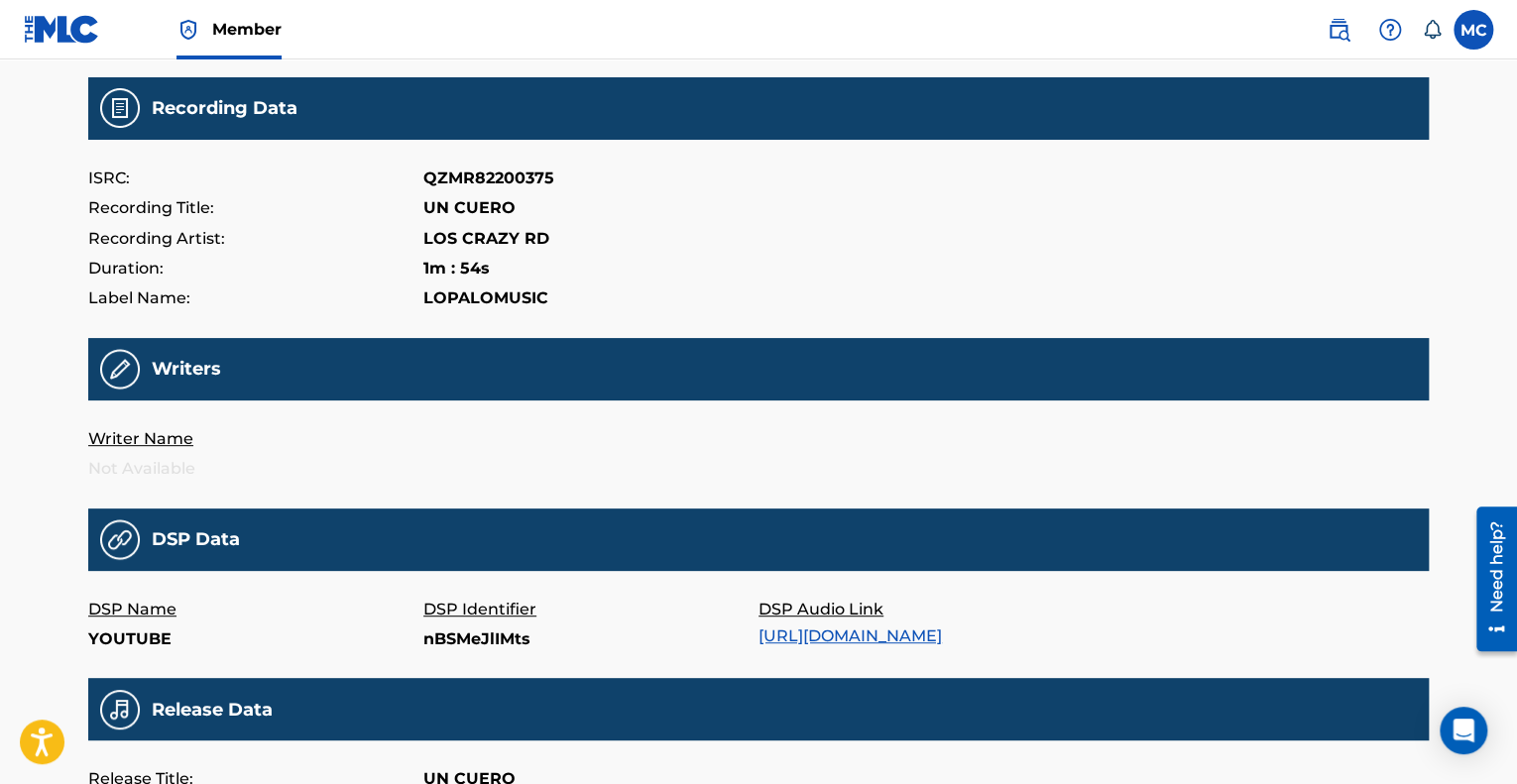 click on "[URL][DOMAIN_NAME]" at bounding box center (850, 635) 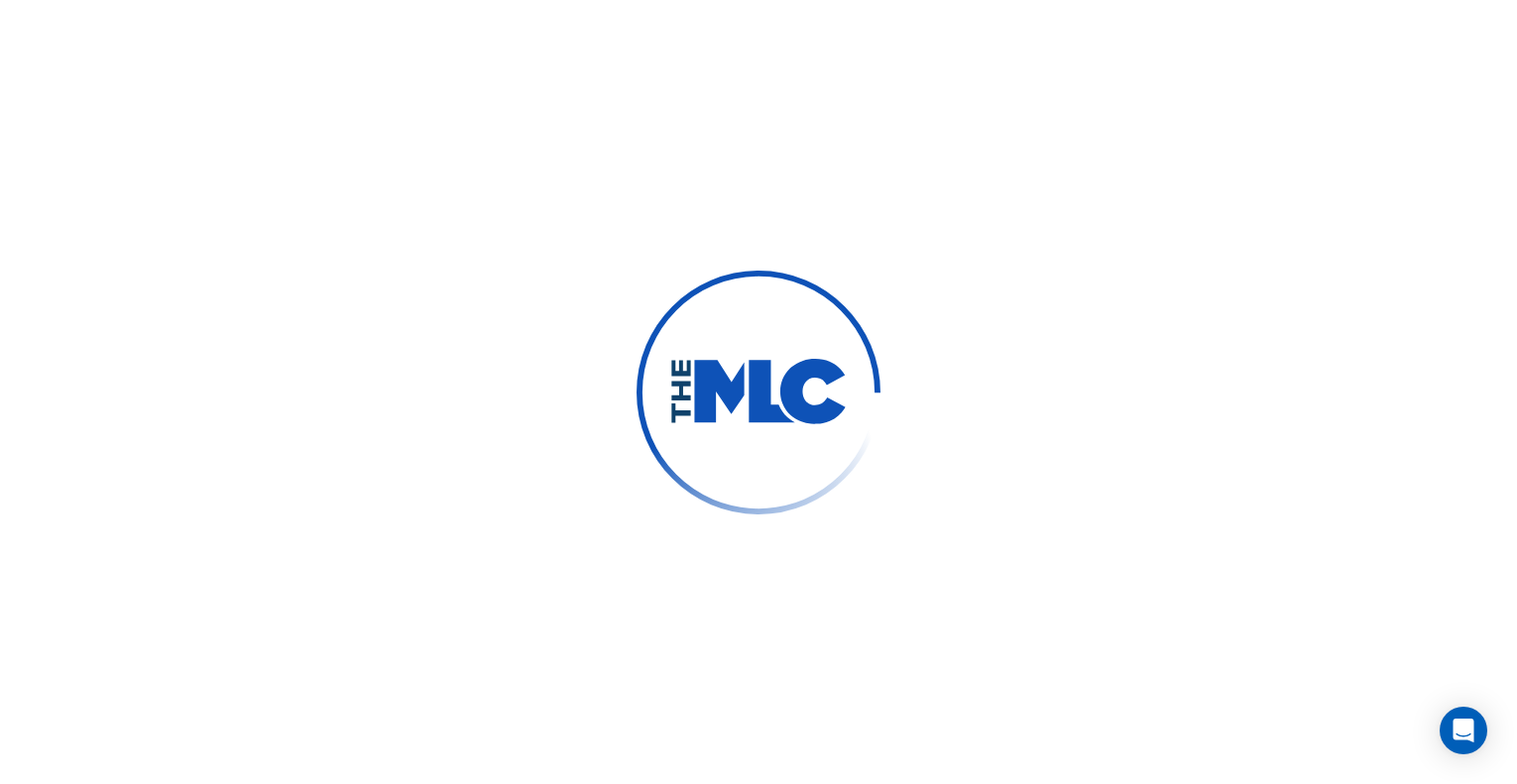 scroll, scrollTop: 0, scrollLeft: 0, axis: both 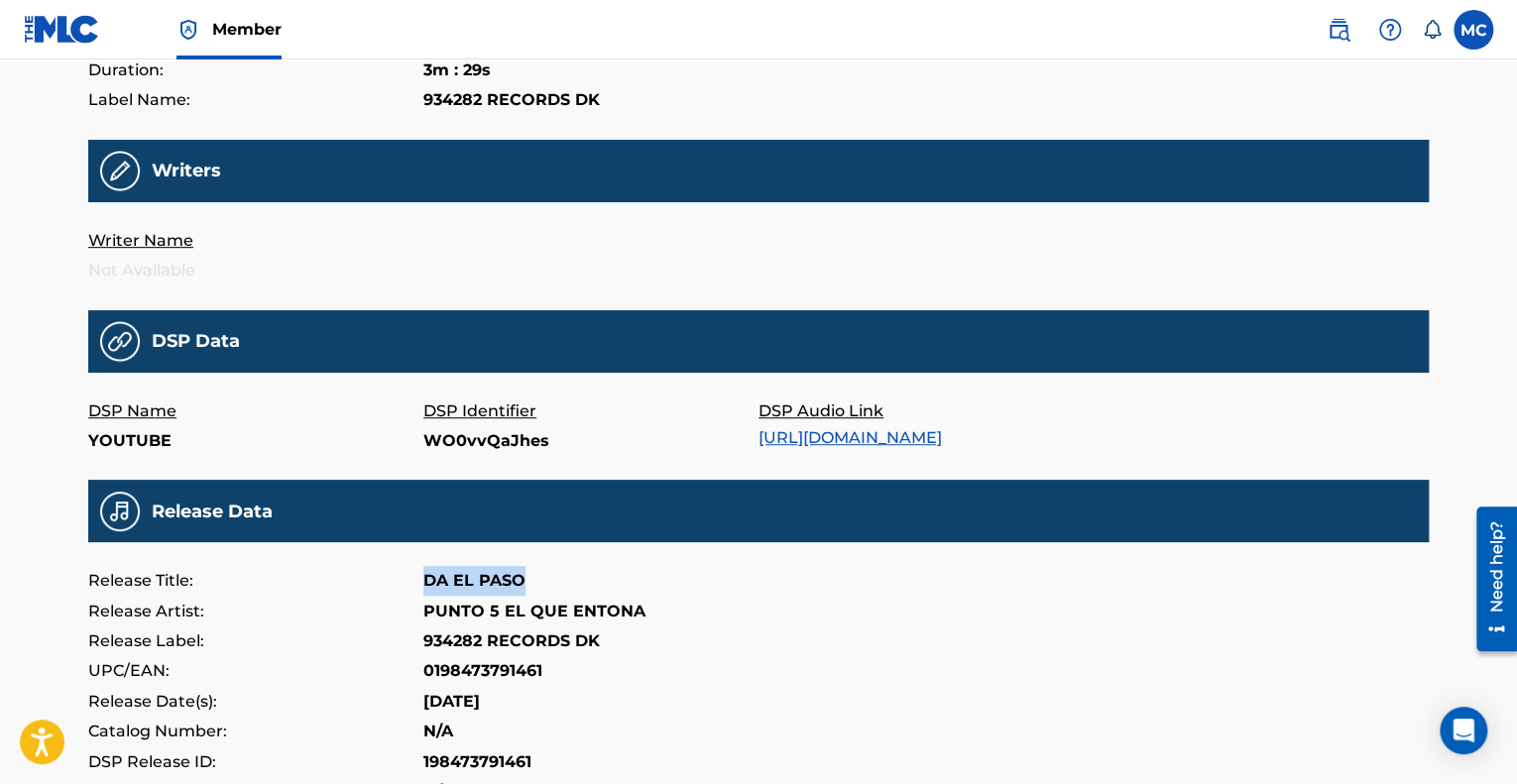 drag, startPoint x: 530, startPoint y: 599, endPoint x: 426, endPoint y: 594, distance: 104.12012 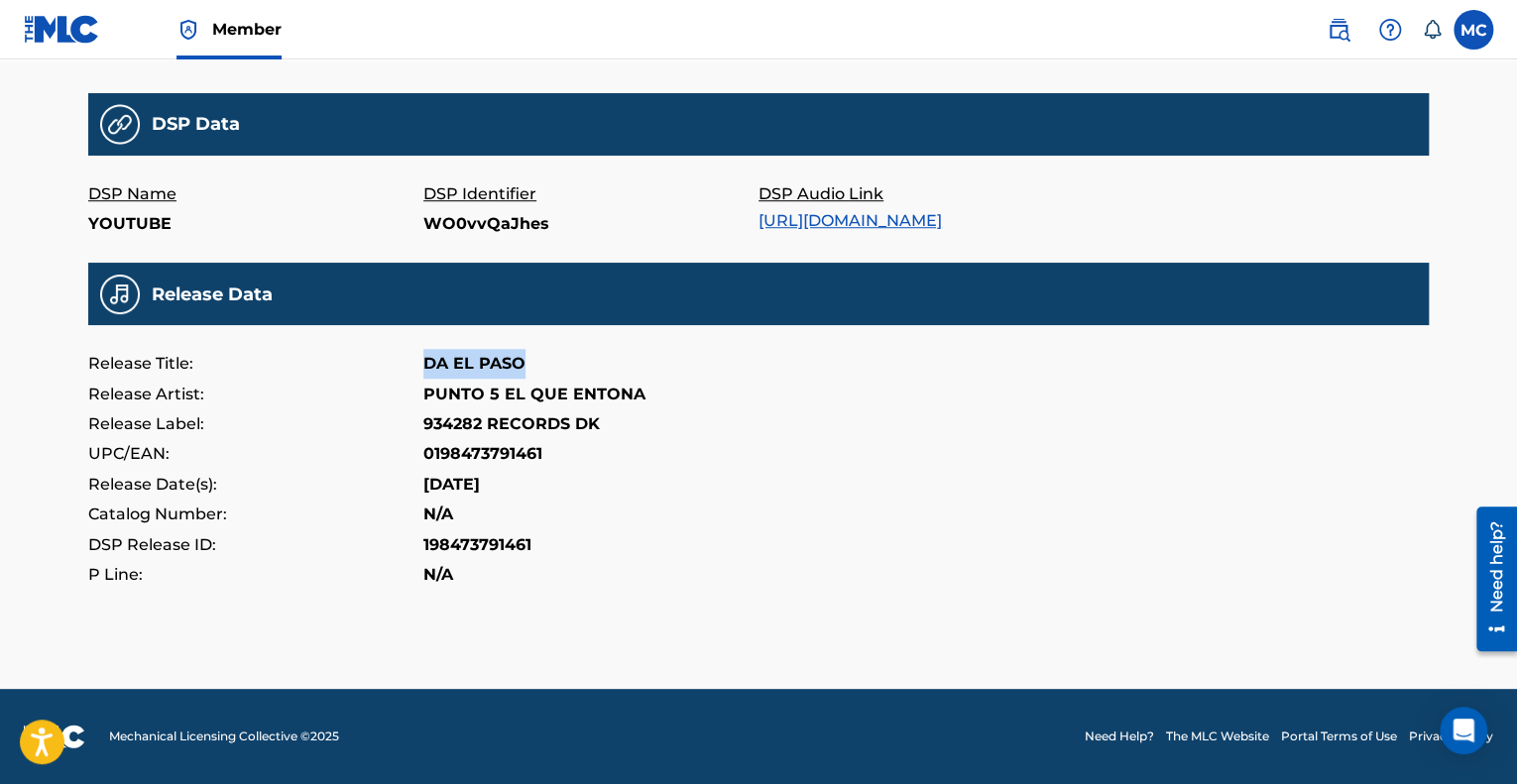 scroll, scrollTop: 630, scrollLeft: 0, axis: vertical 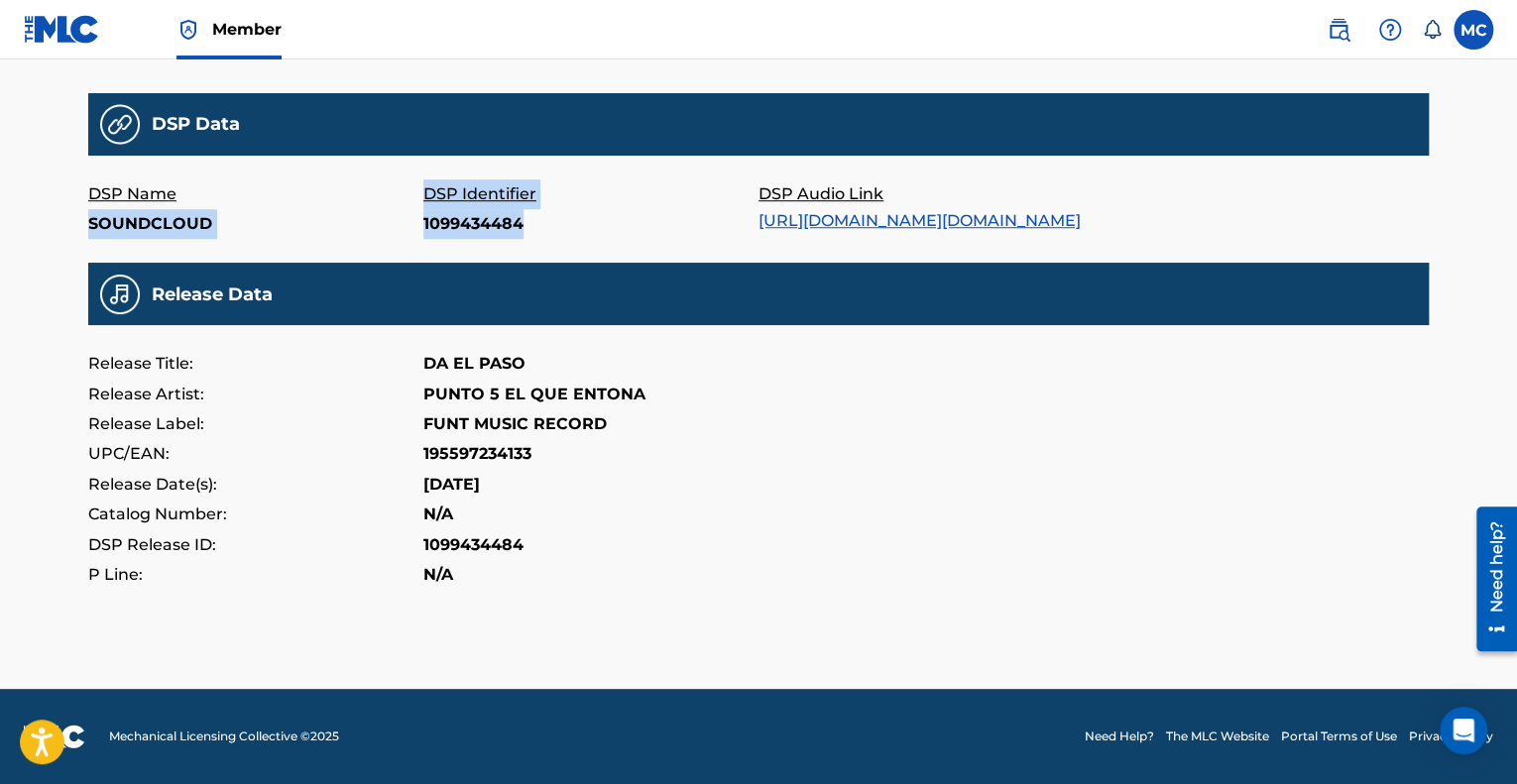 drag, startPoint x: 75, startPoint y: 213, endPoint x: 697, endPoint y: 233, distance: 622.3215 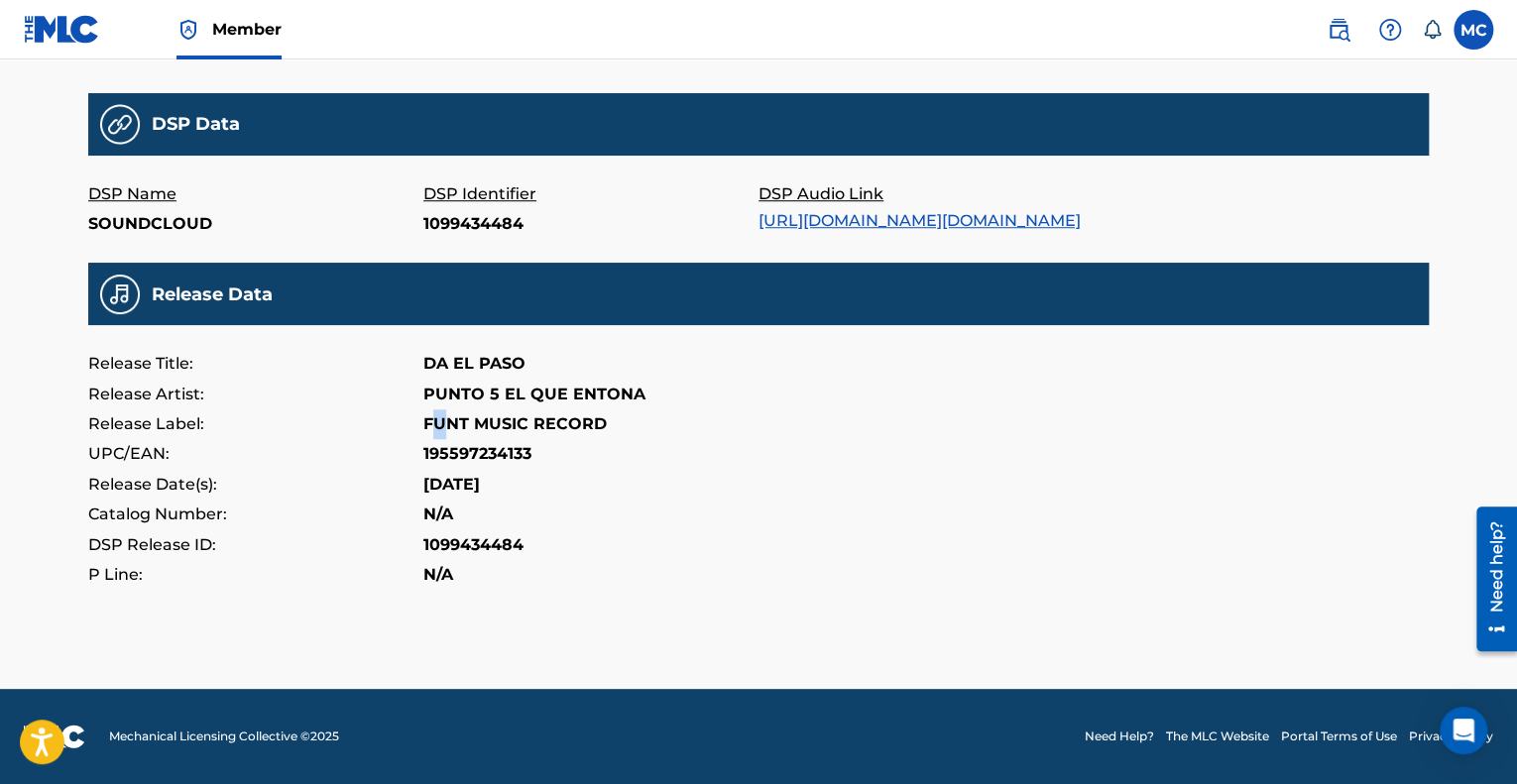drag, startPoint x: 428, startPoint y: 413, endPoint x: 445, endPoint y: 416, distance: 17.262677 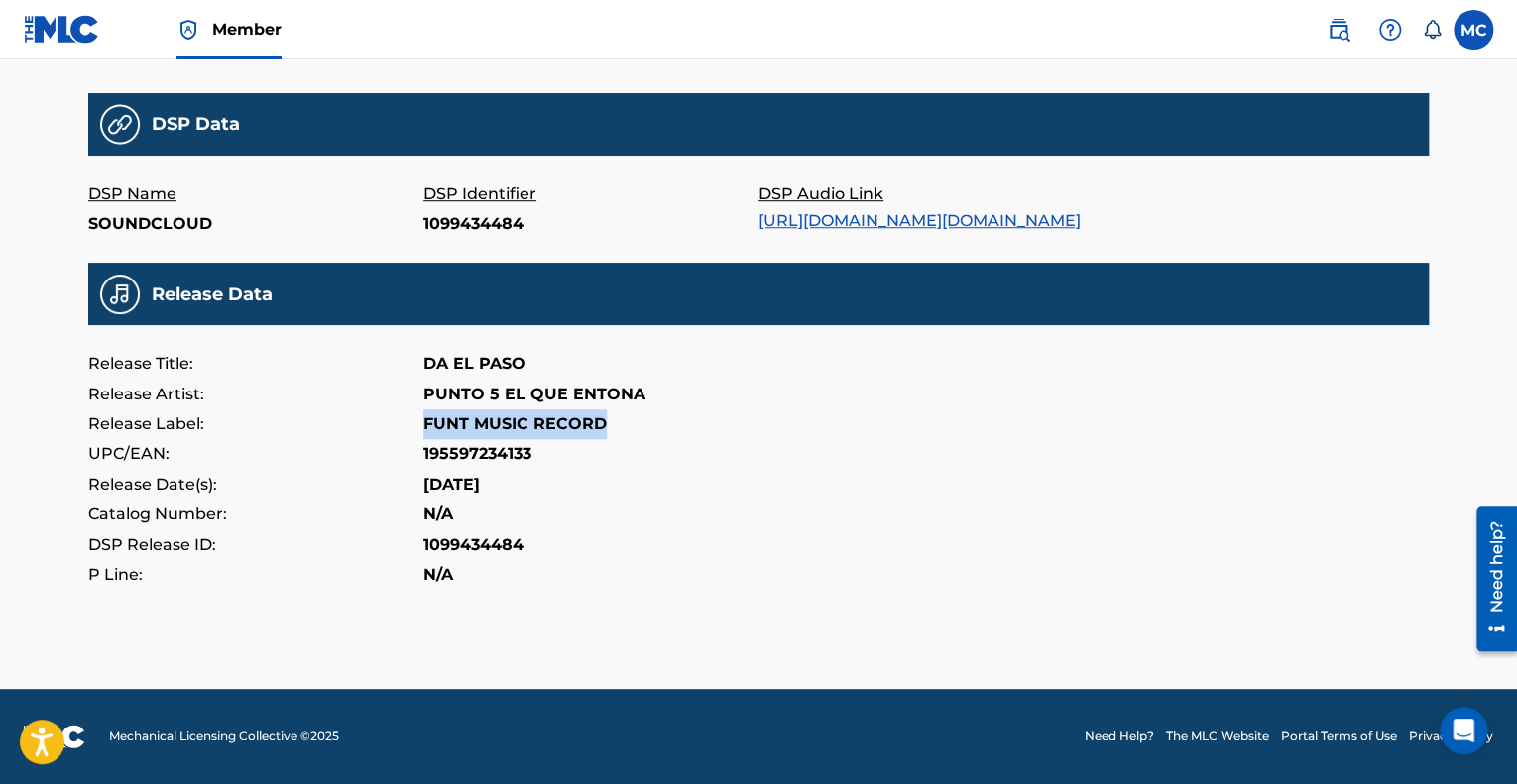 drag, startPoint x: 408, startPoint y: 419, endPoint x: 610, endPoint y: 428, distance: 202.2004 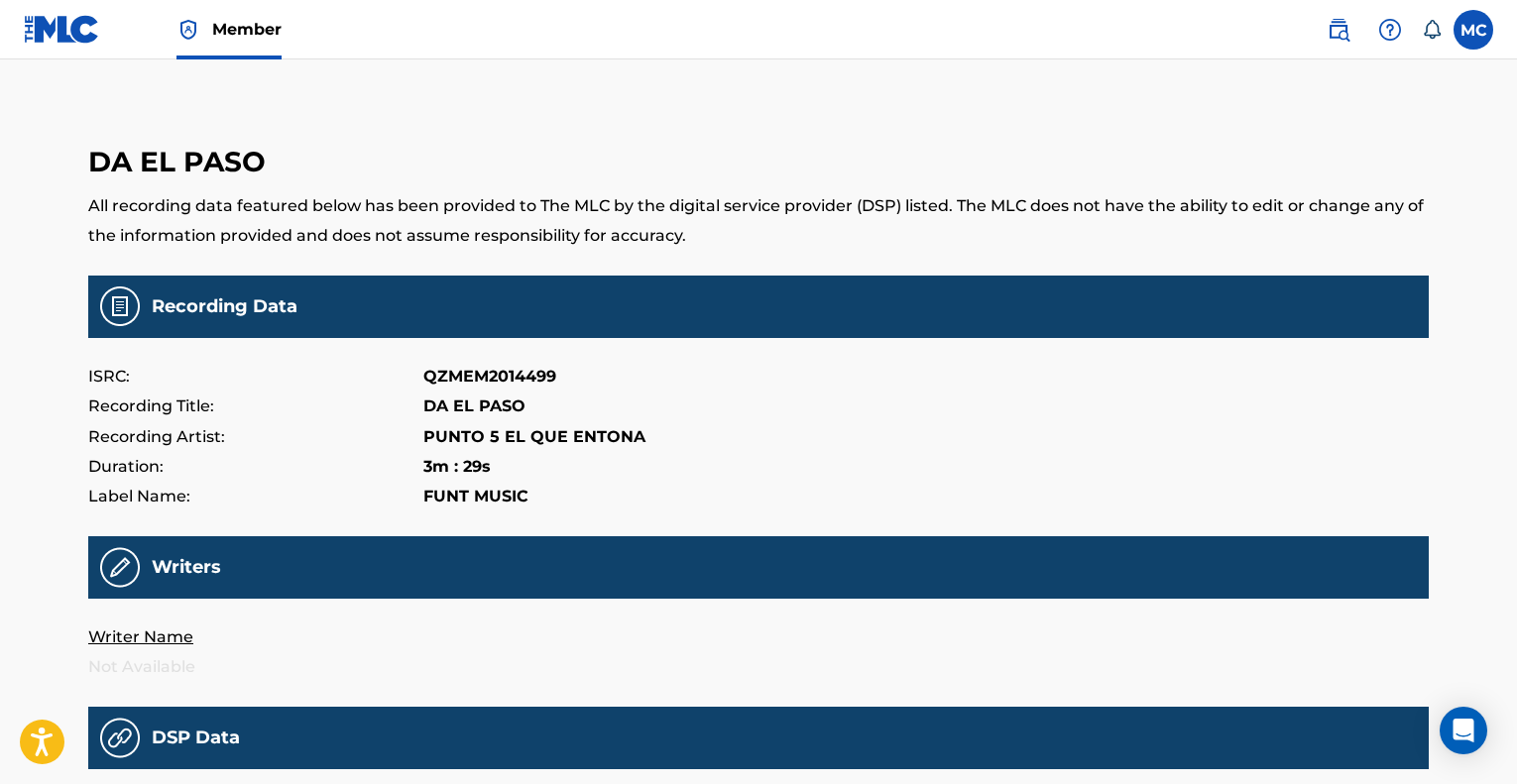 scroll, scrollTop: 0, scrollLeft: 0, axis: both 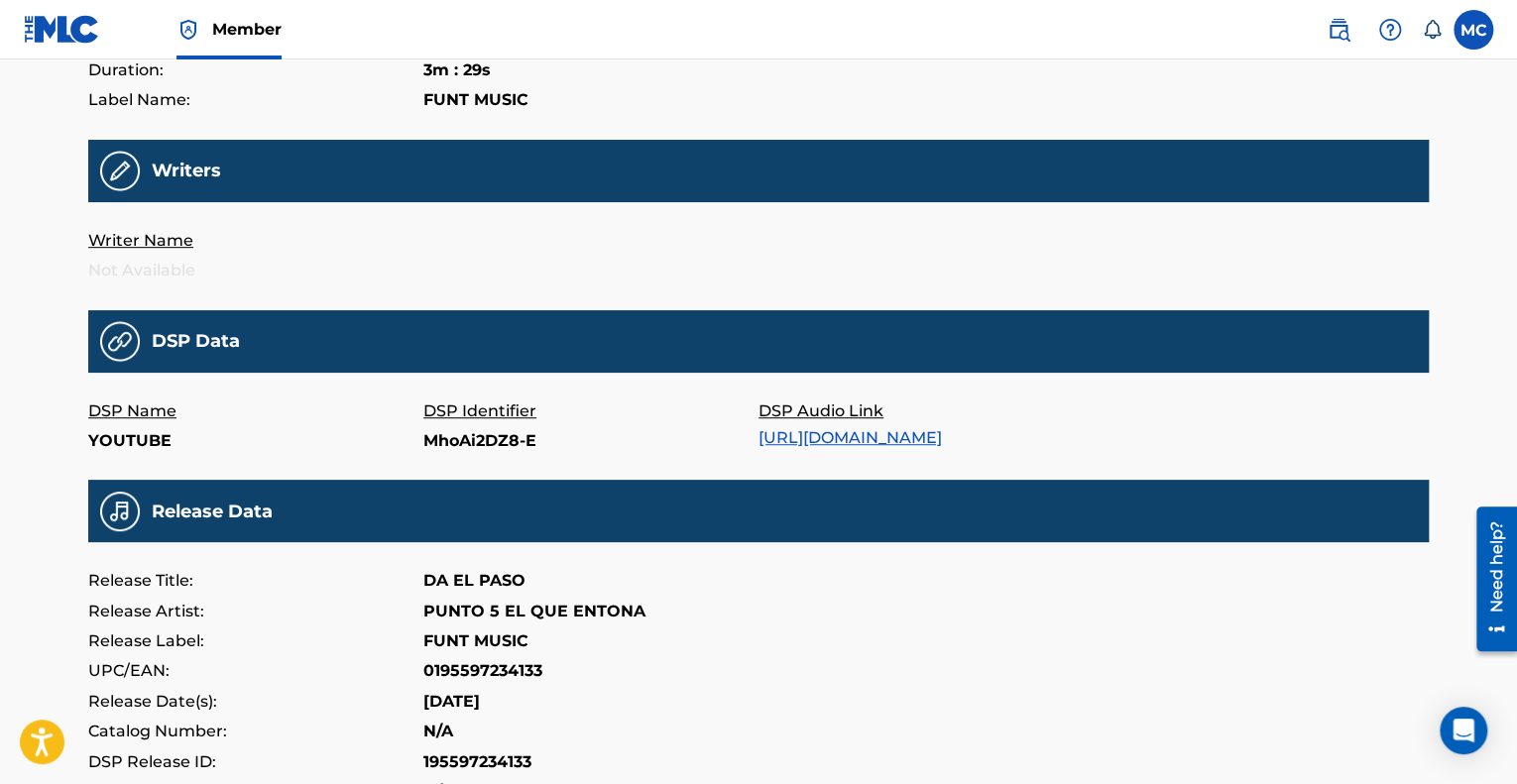 click on "[URL][DOMAIN_NAME]" at bounding box center (850, 437) 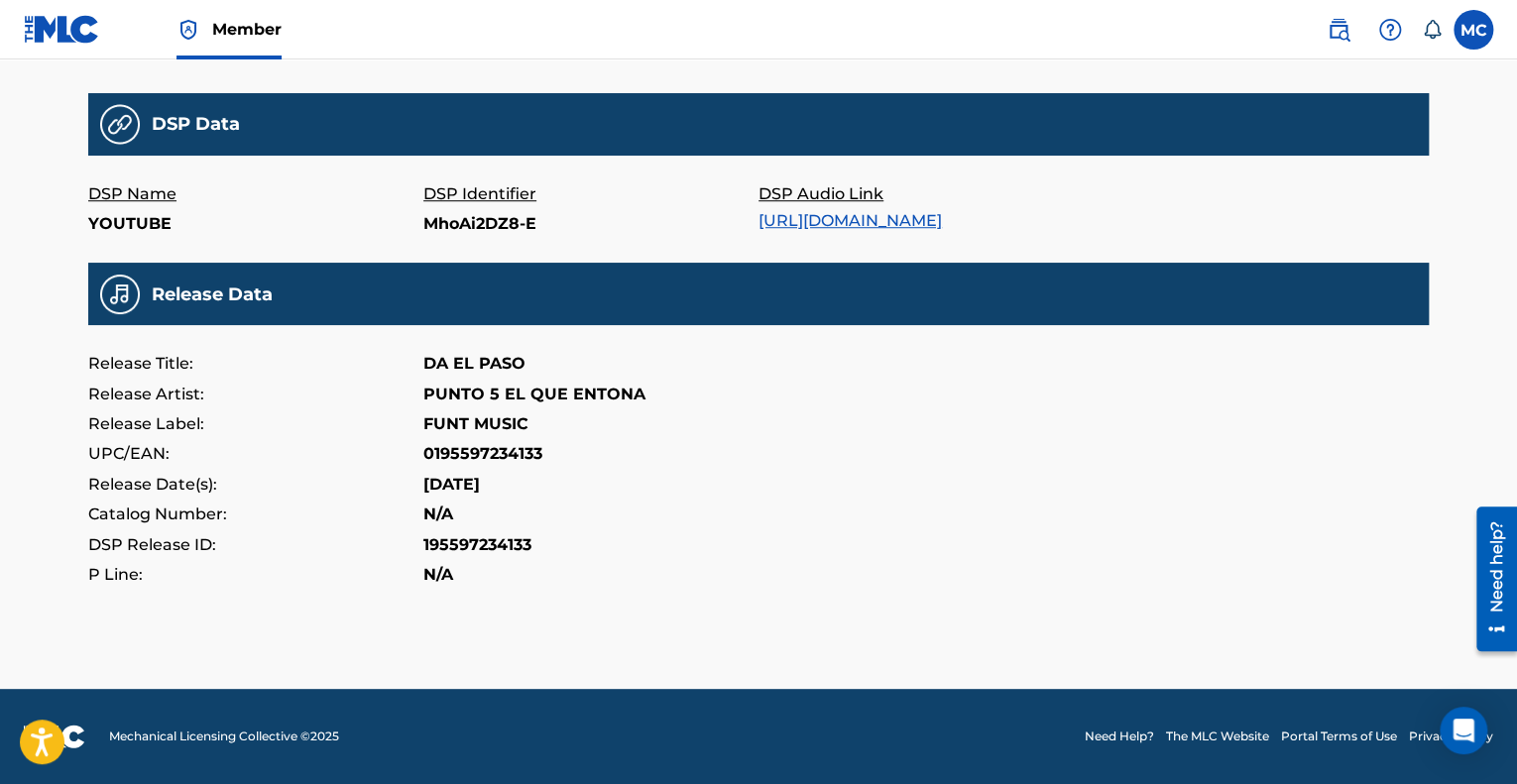 scroll, scrollTop: 630, scrollLeft: 0, axis: vertical 